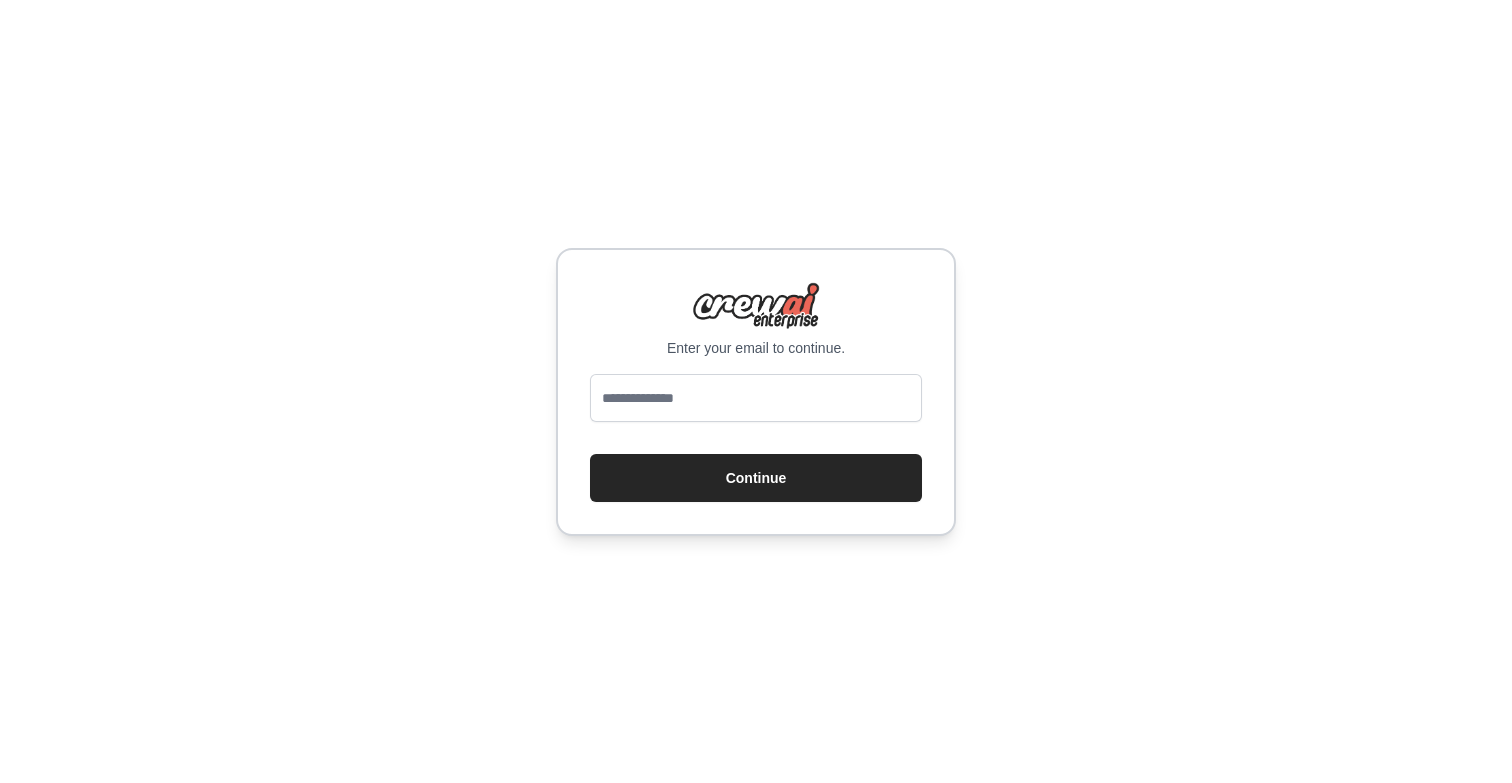 scroll, scrollTop: 0, scrollLeft: 0, axis: both 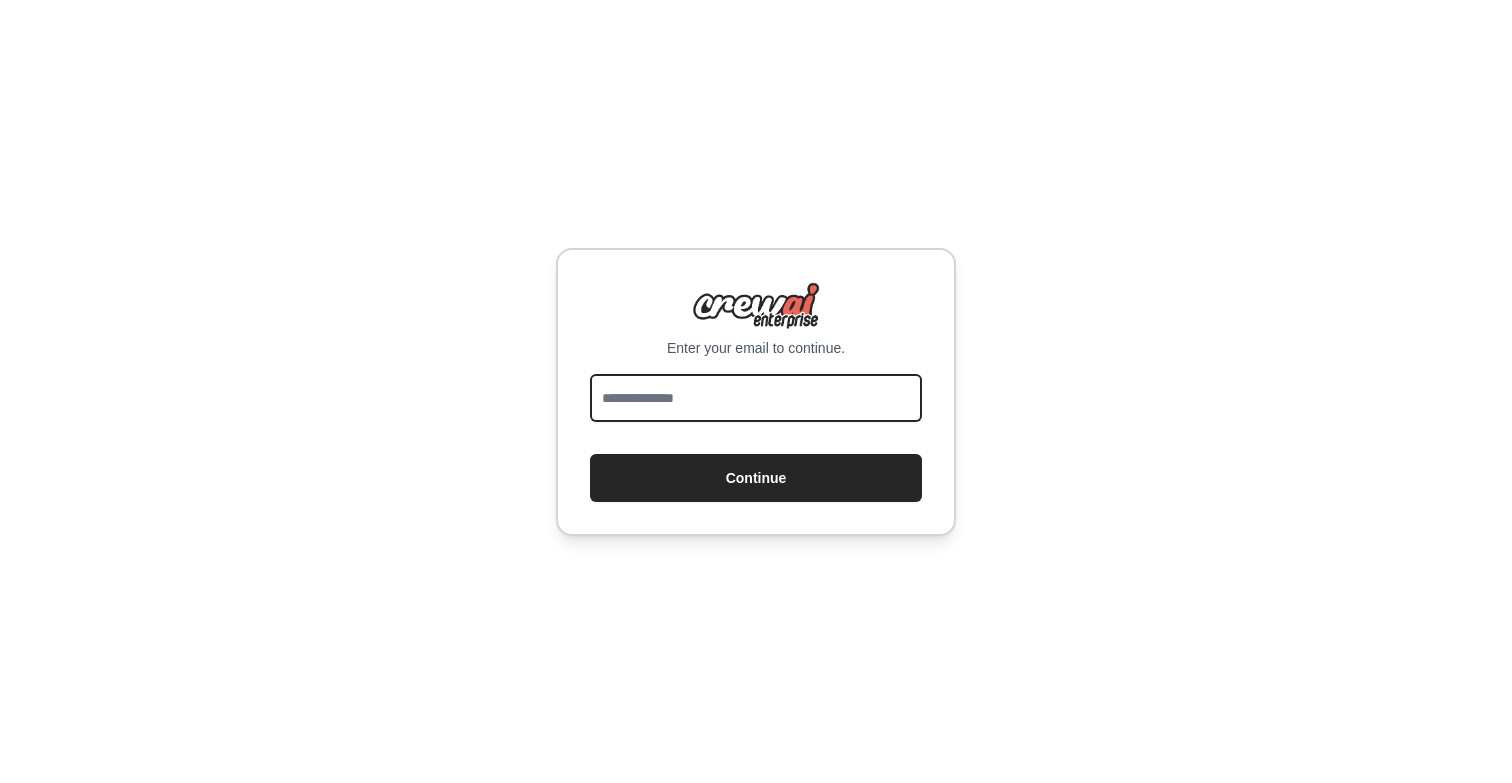 click at bounding box center [756, 398] 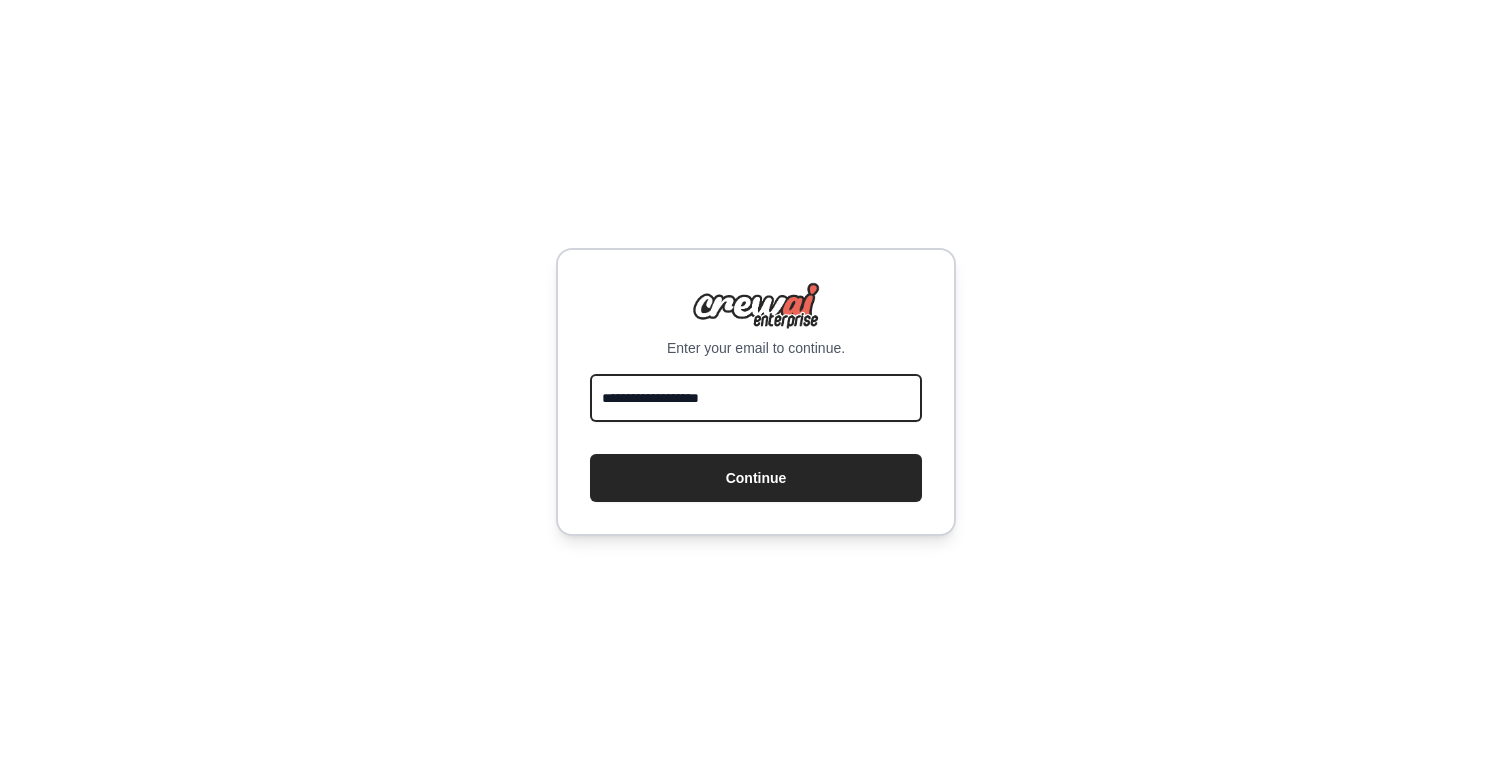 click on "Continue" at bounding box center [756, 478] 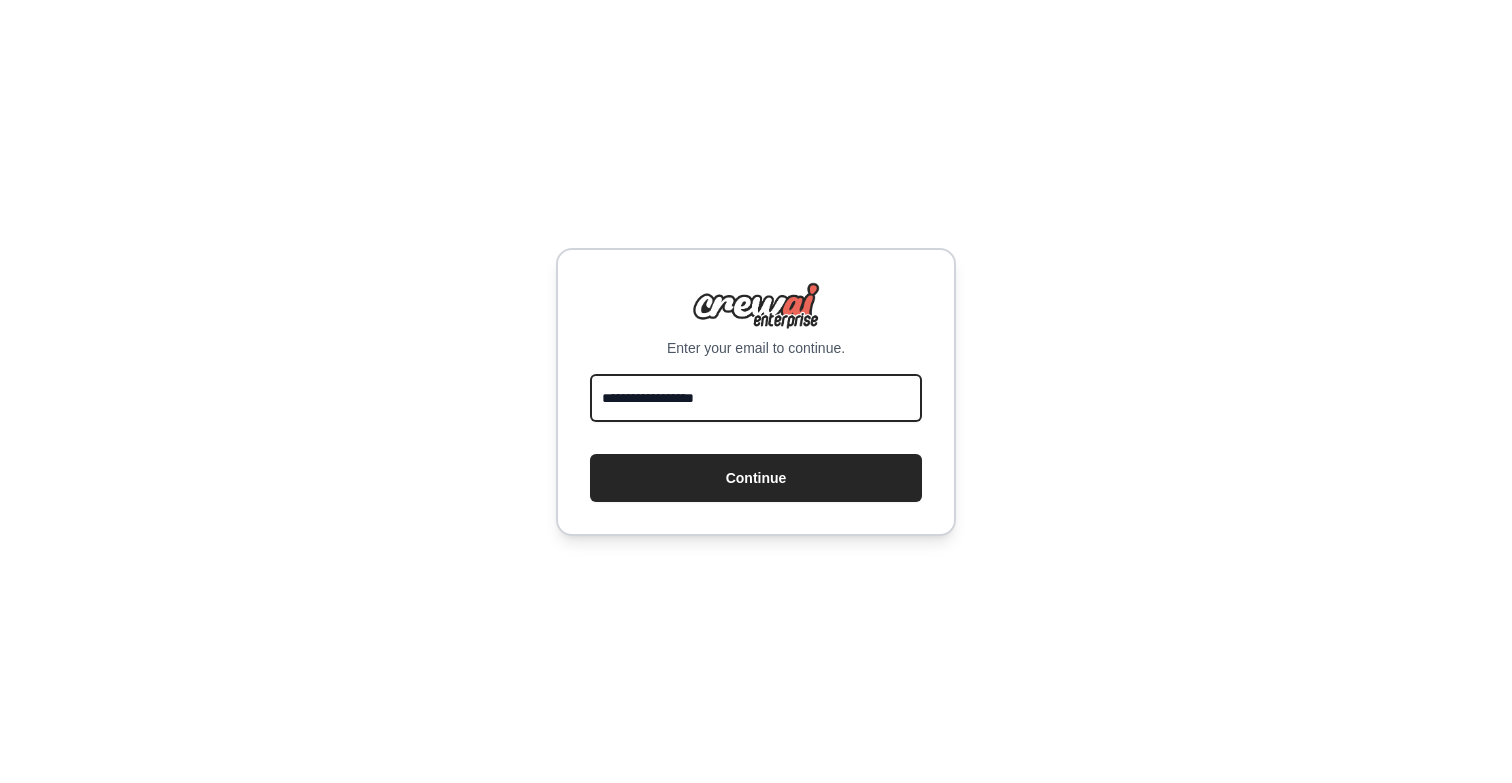 type on "**********" 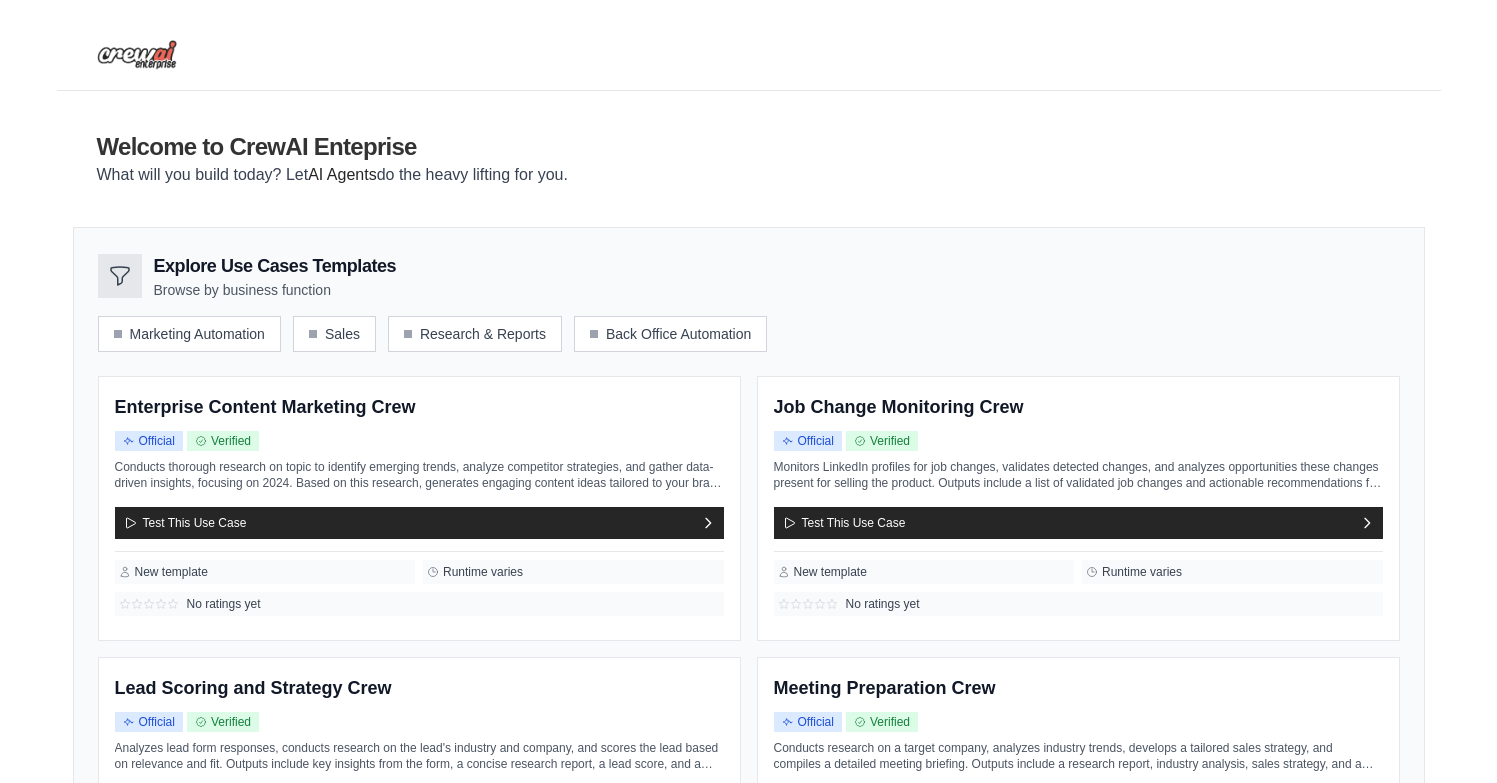 scroll, scrollTop: 0, scrollLeft: 0, axis: both 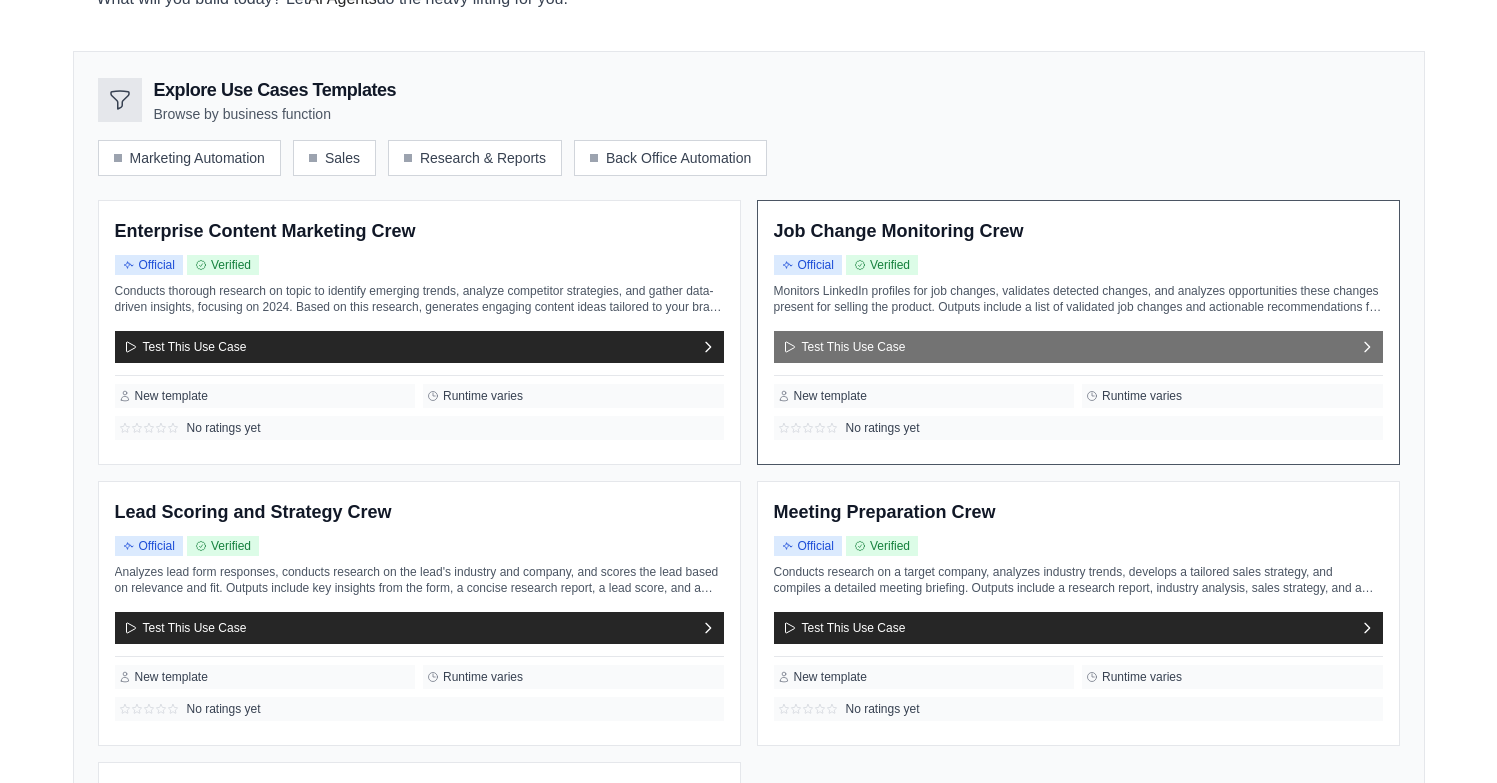 click on "Test This Use Case" at bounding box center (1078, 347) 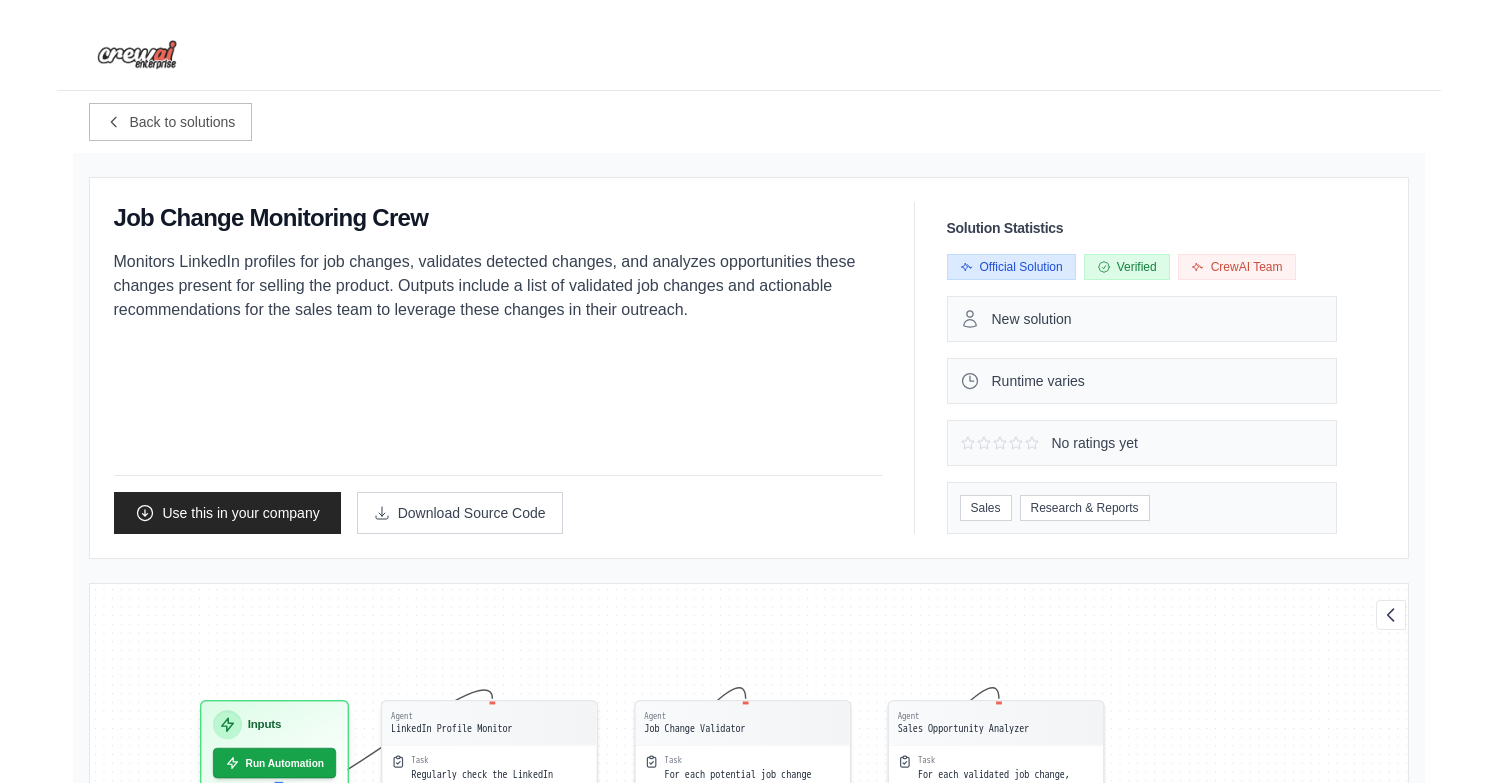 scroll, scrollTop: 28, scrollLeft: 0, axis: vertical 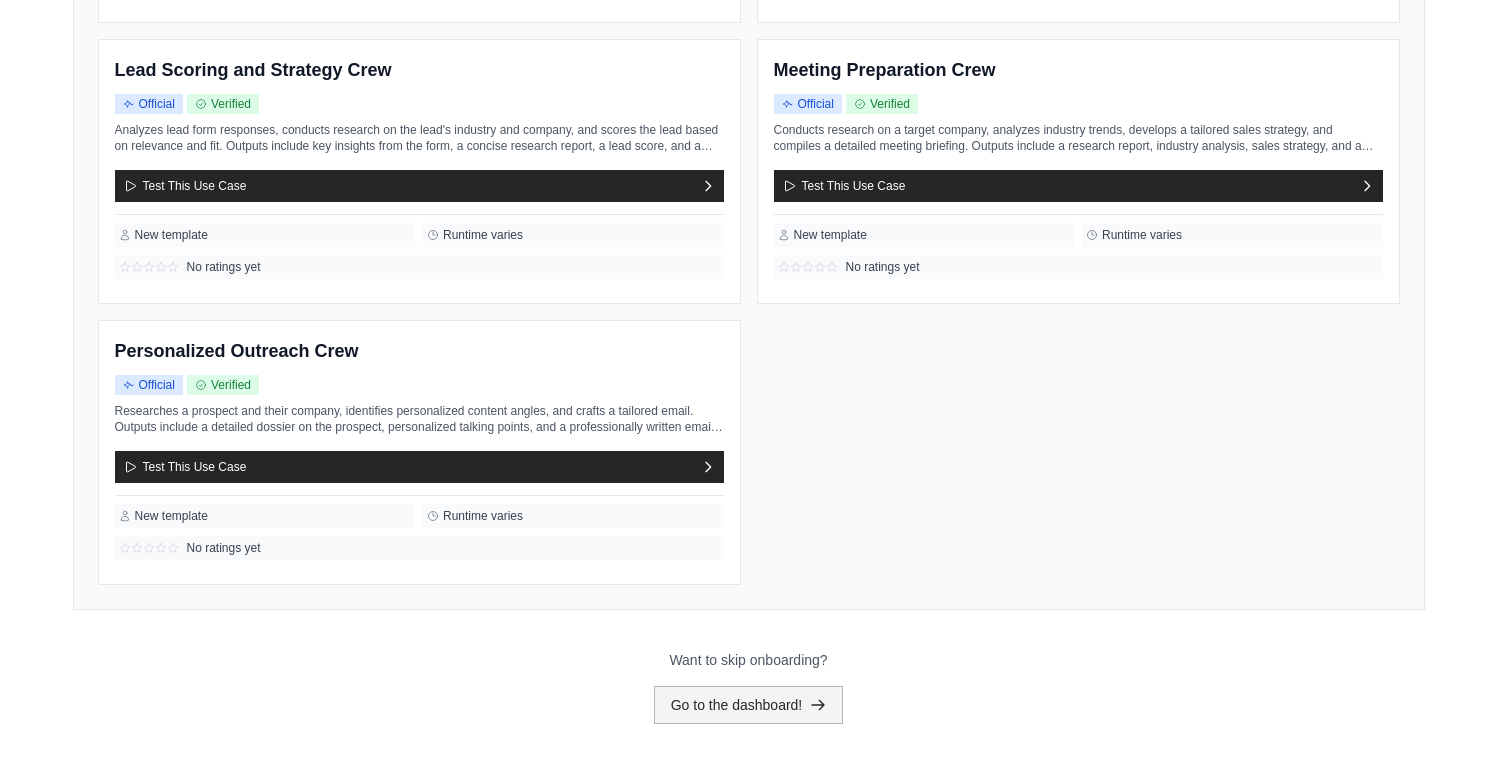 click on "Go to the dashboard!" at bounding box center (749, 705) 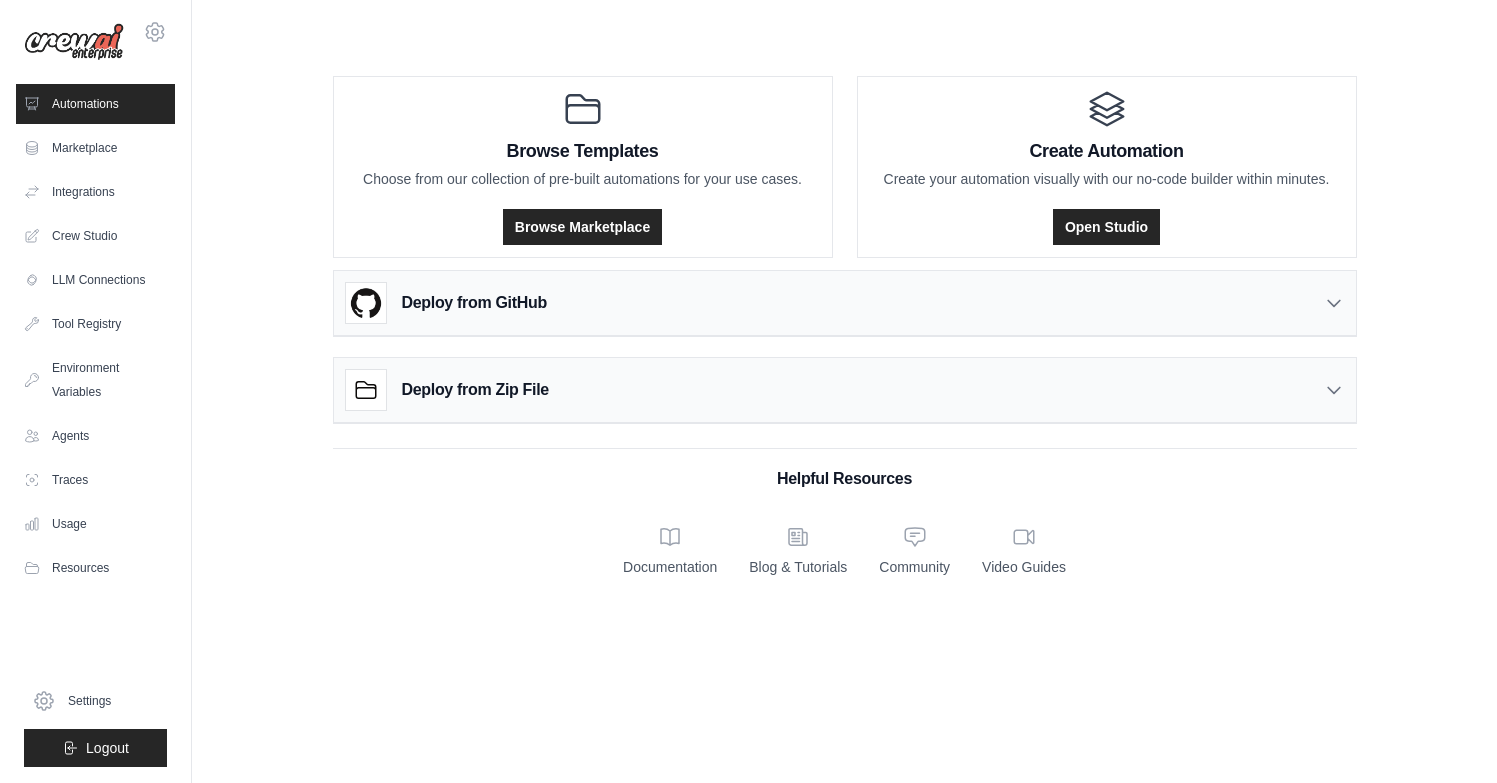 scroll, scrollTop: 0, scrollLeft: 0, axis: both 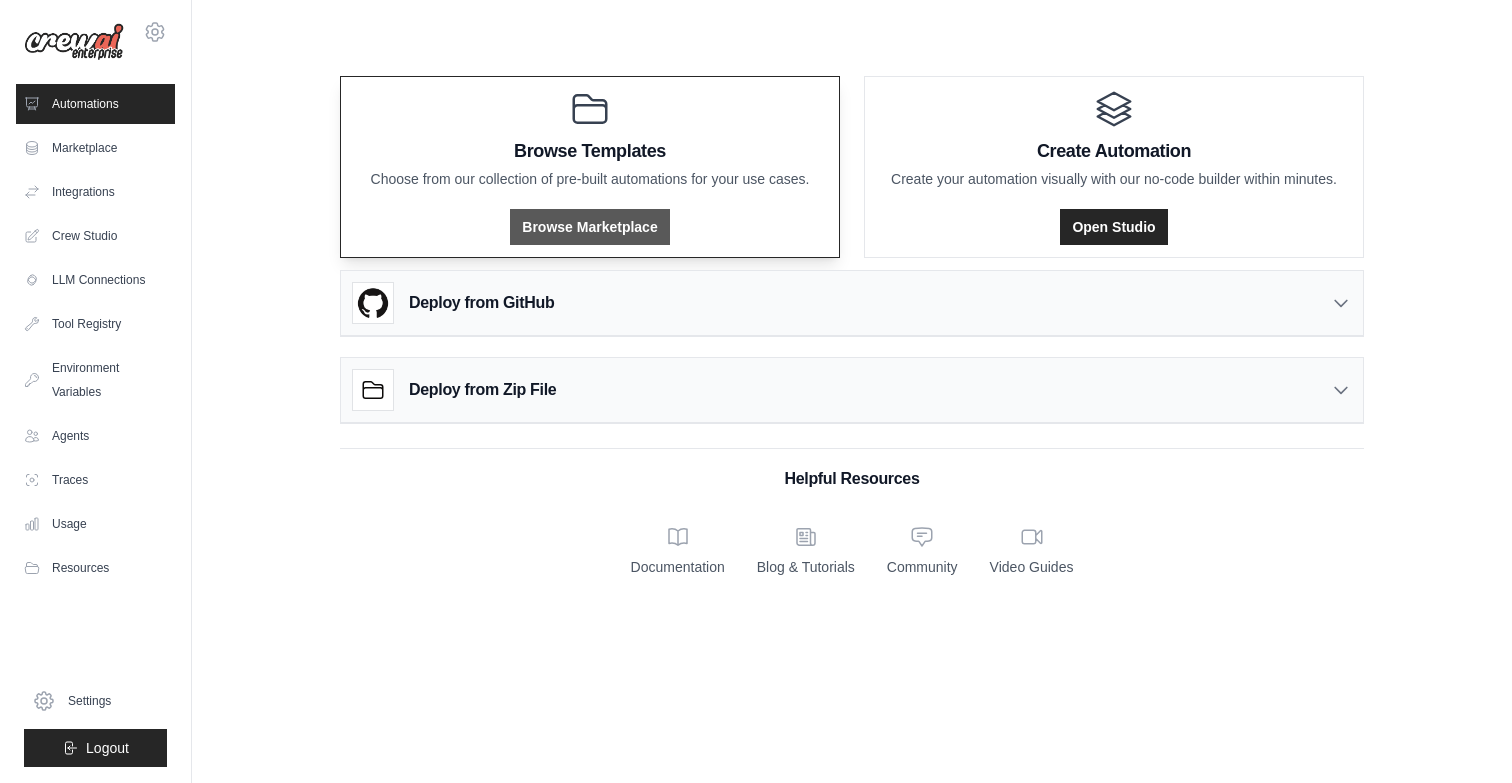 click on "Browse Marketplace" at bounding box center (589, 227) 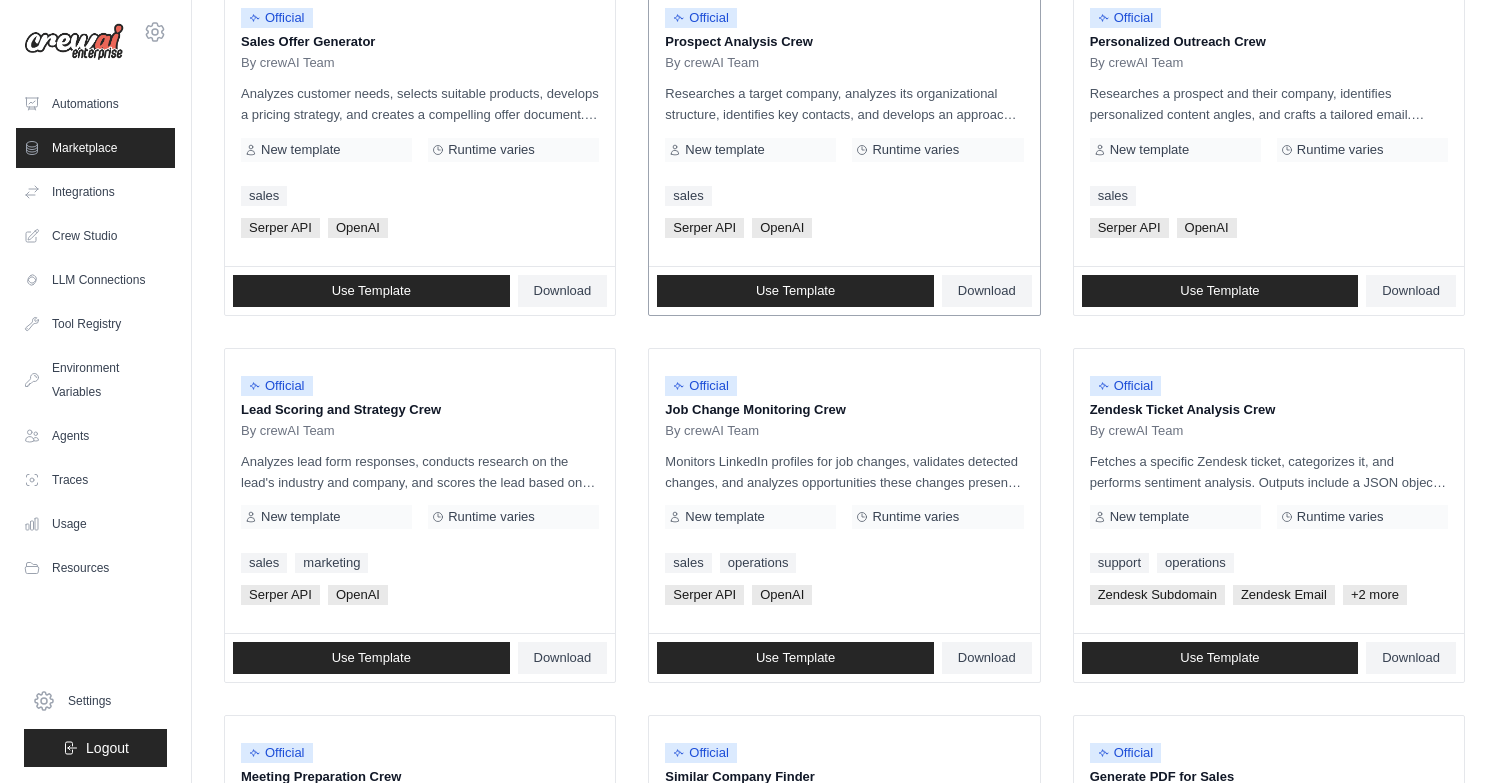 scroll, scrollTop: 663, scrollLeft: 0, axis: vertical 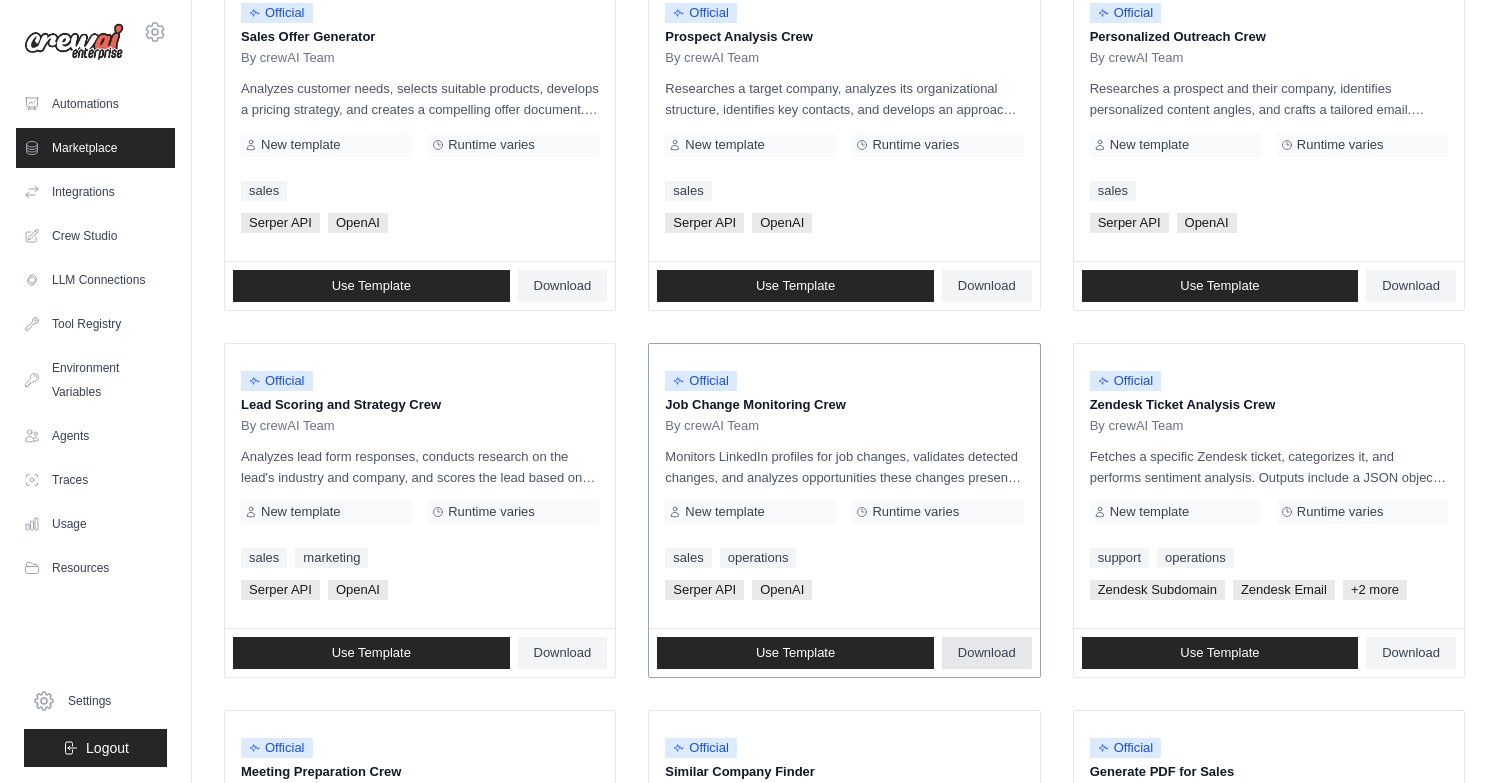 click on "Download" at bounding box center (987, 653) 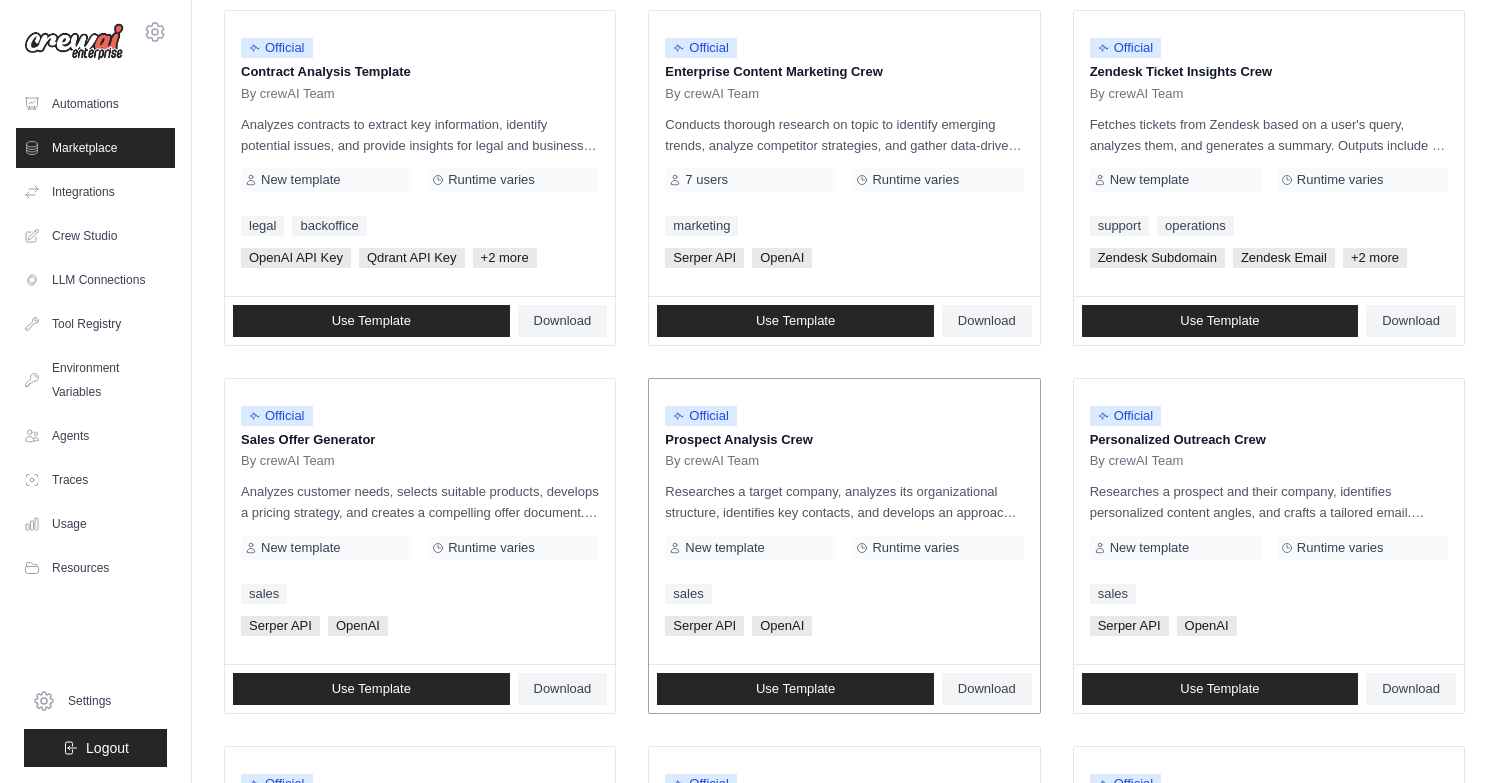 scroll, scrollTop: 0, scrollLeft: 0, axis: both 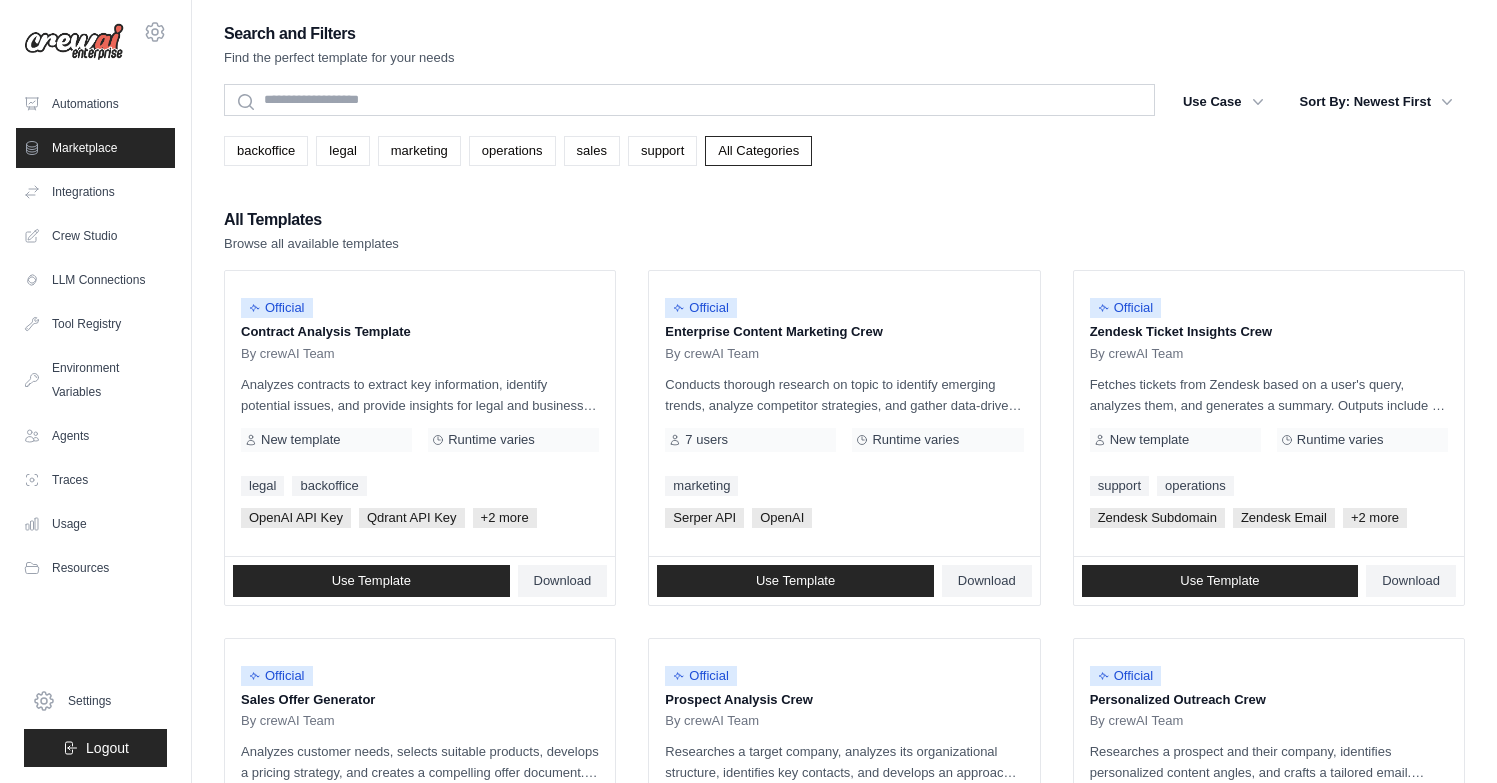 click on "Search and Filters
Find the perfect template for your needs
Search
Use Case
backoffice
legal
marketing
operations
sales
support
Clear All Filters" at bounding box center [844, 914] 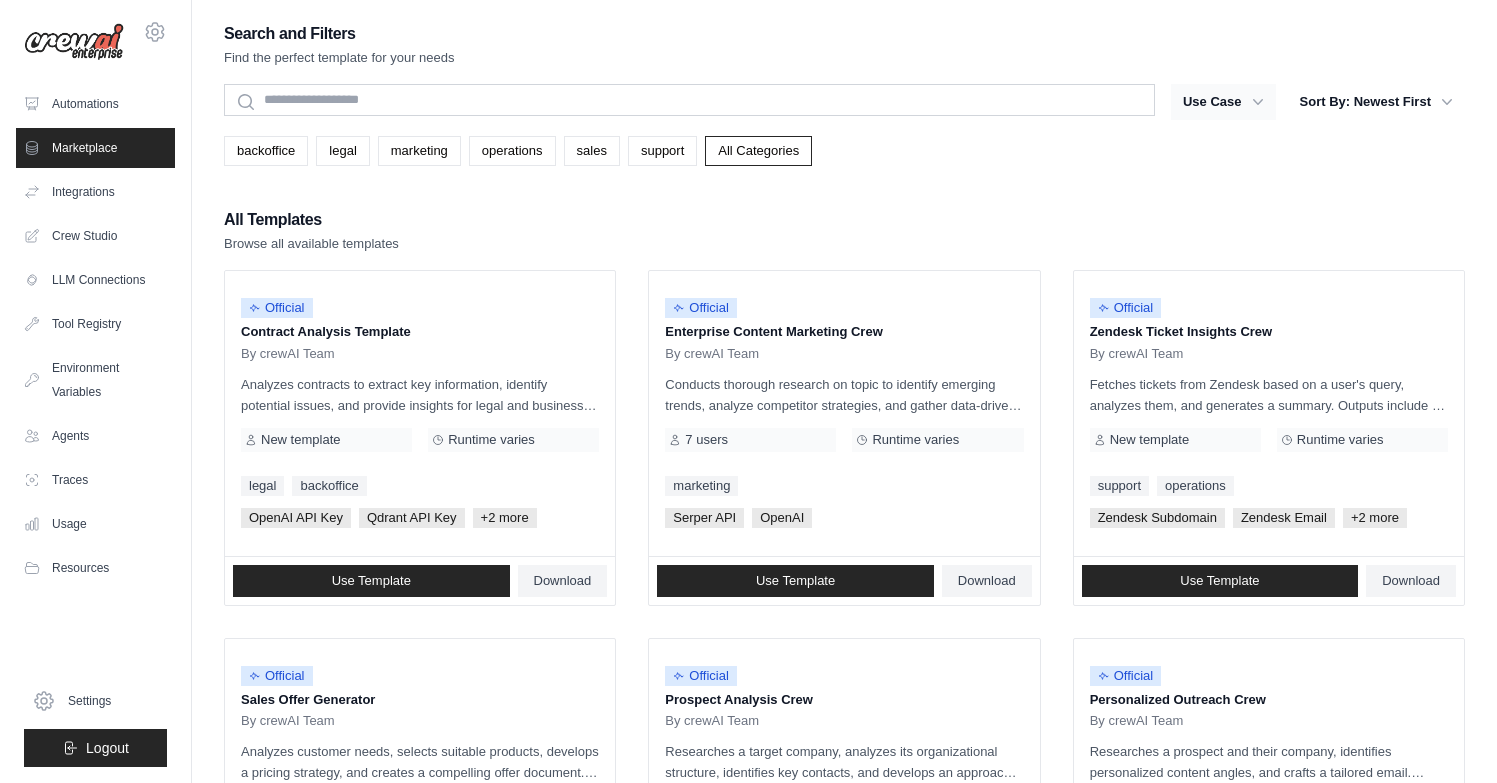 click on "Use Case" at bounding box center [1223, 102] 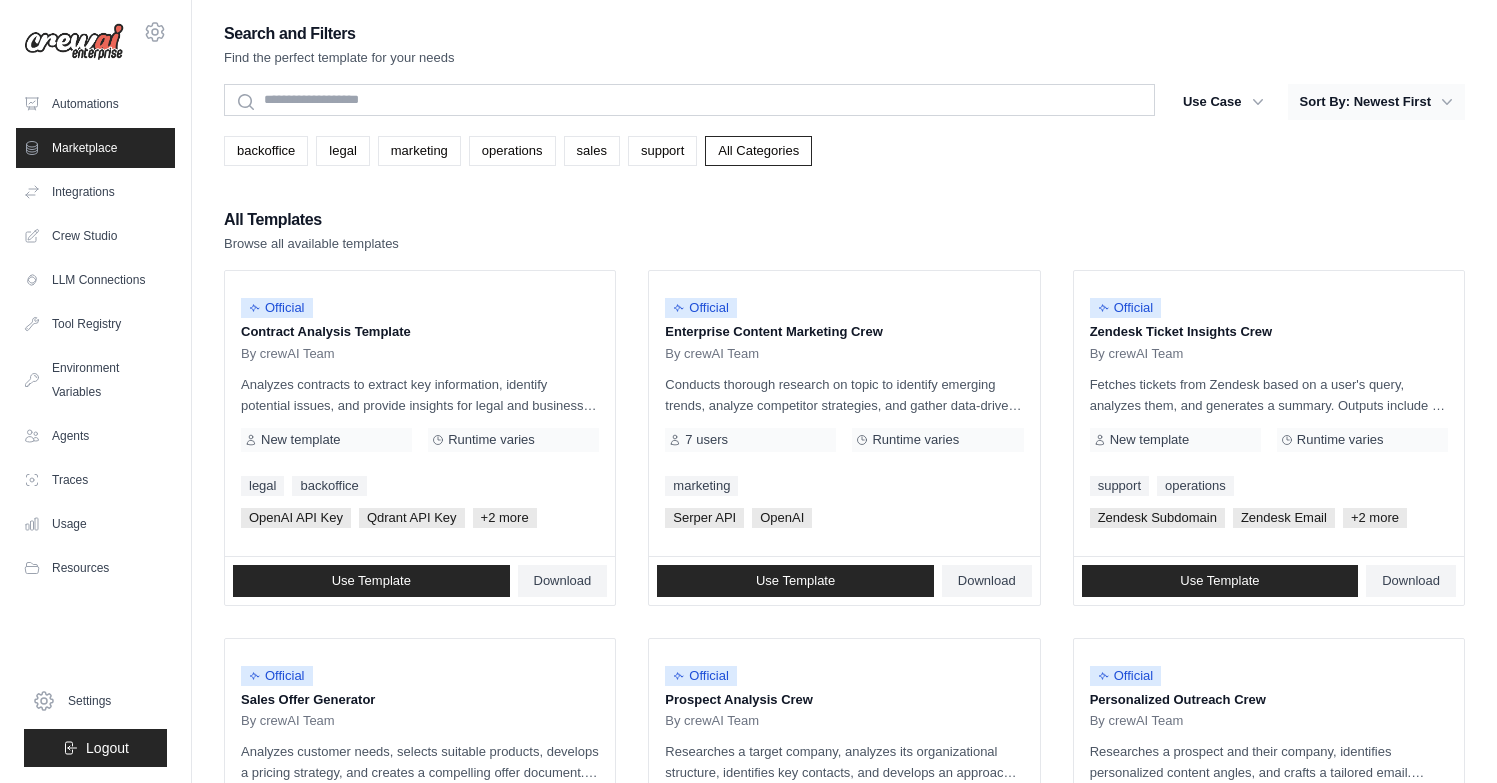 click on "Sort By:
Newest First" at bounding box center [1376, 102] 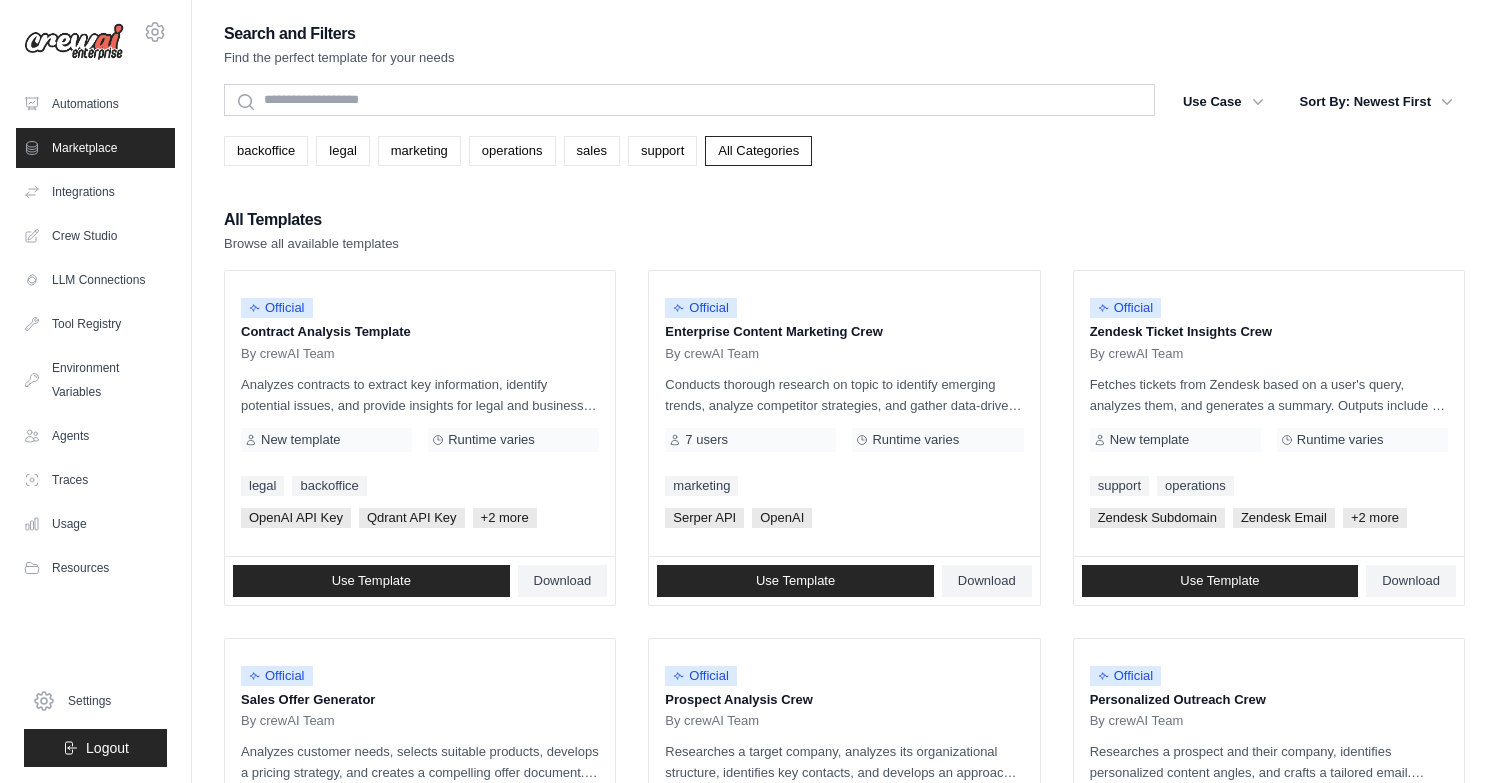 click on "backoffice
legal
marketing
operations
sales
support
All Categories" at bounding box center (844, 151) 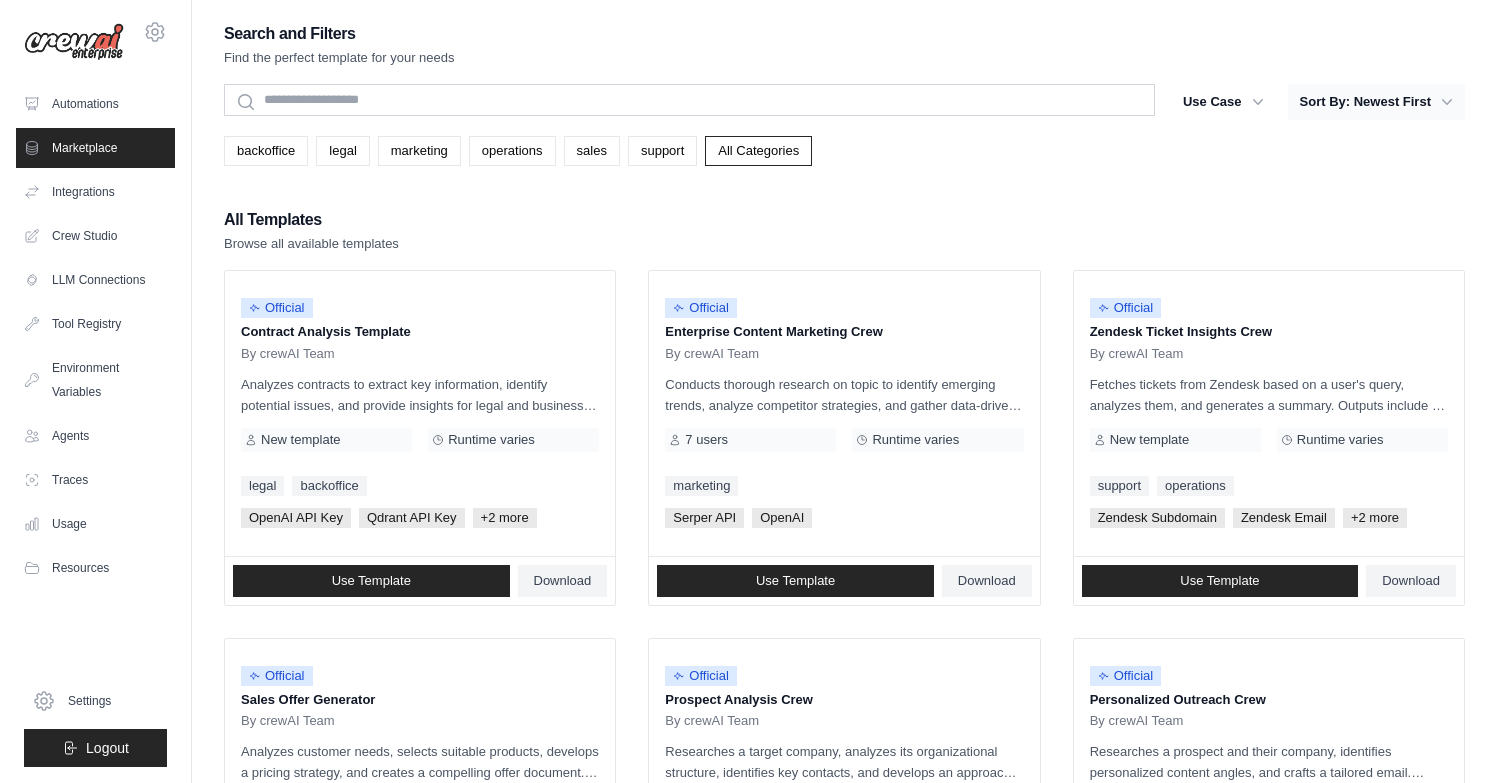 click on "Sort By:
Newest First" at bounding box center [1376, 102] 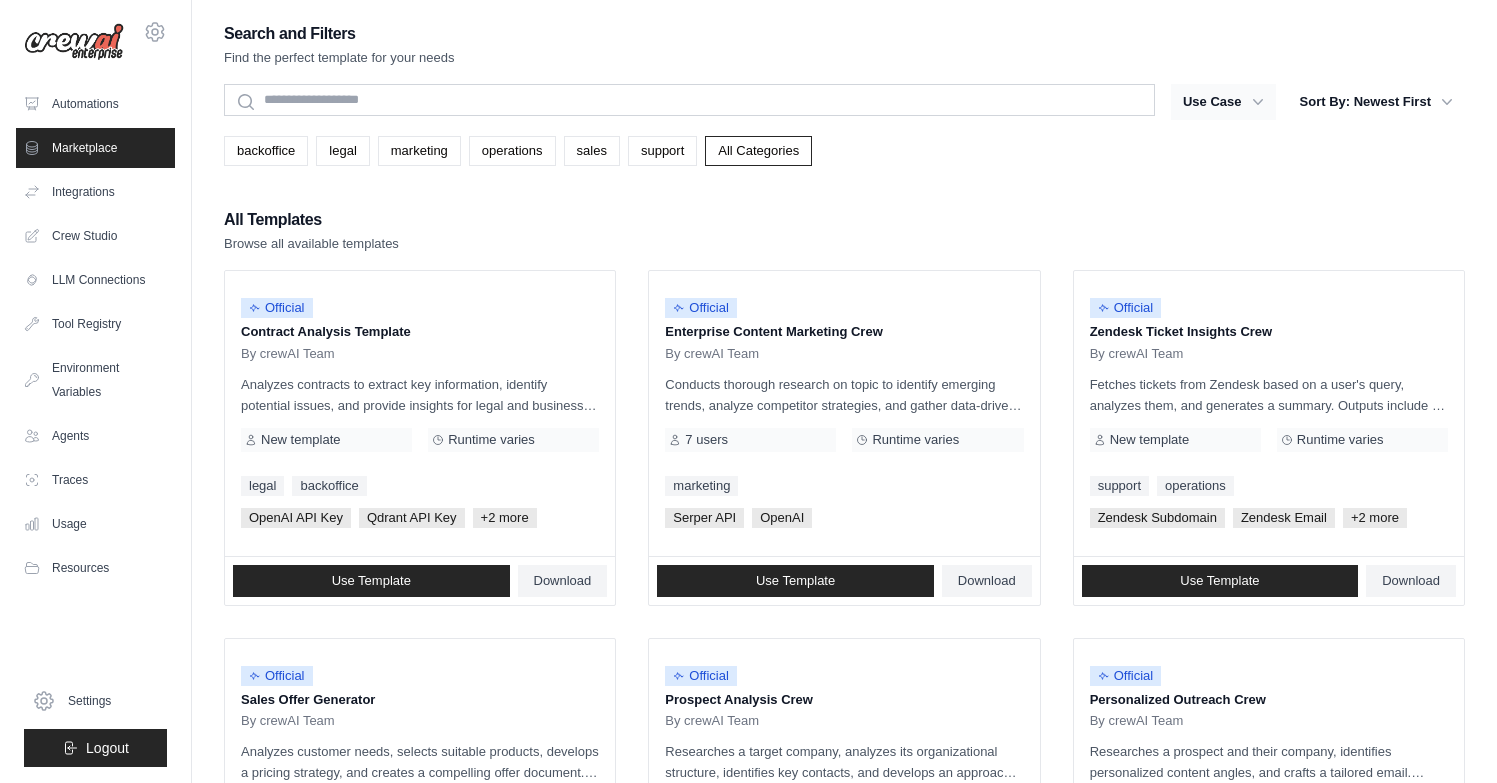 click on "Use Case" at bounding box center (1223, 102) 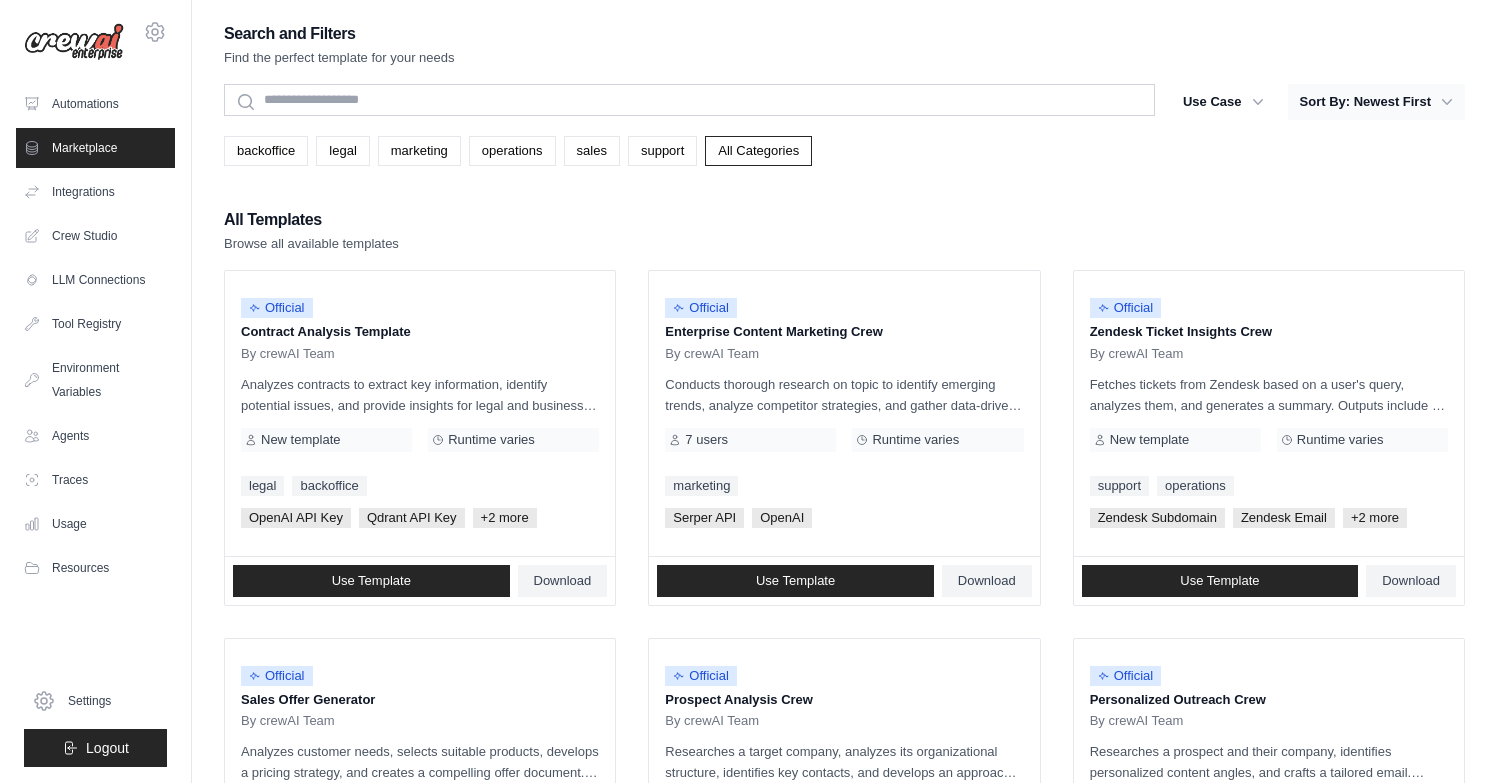 click on "Sort By:
Newest First" at bounding box center [1376, 102] 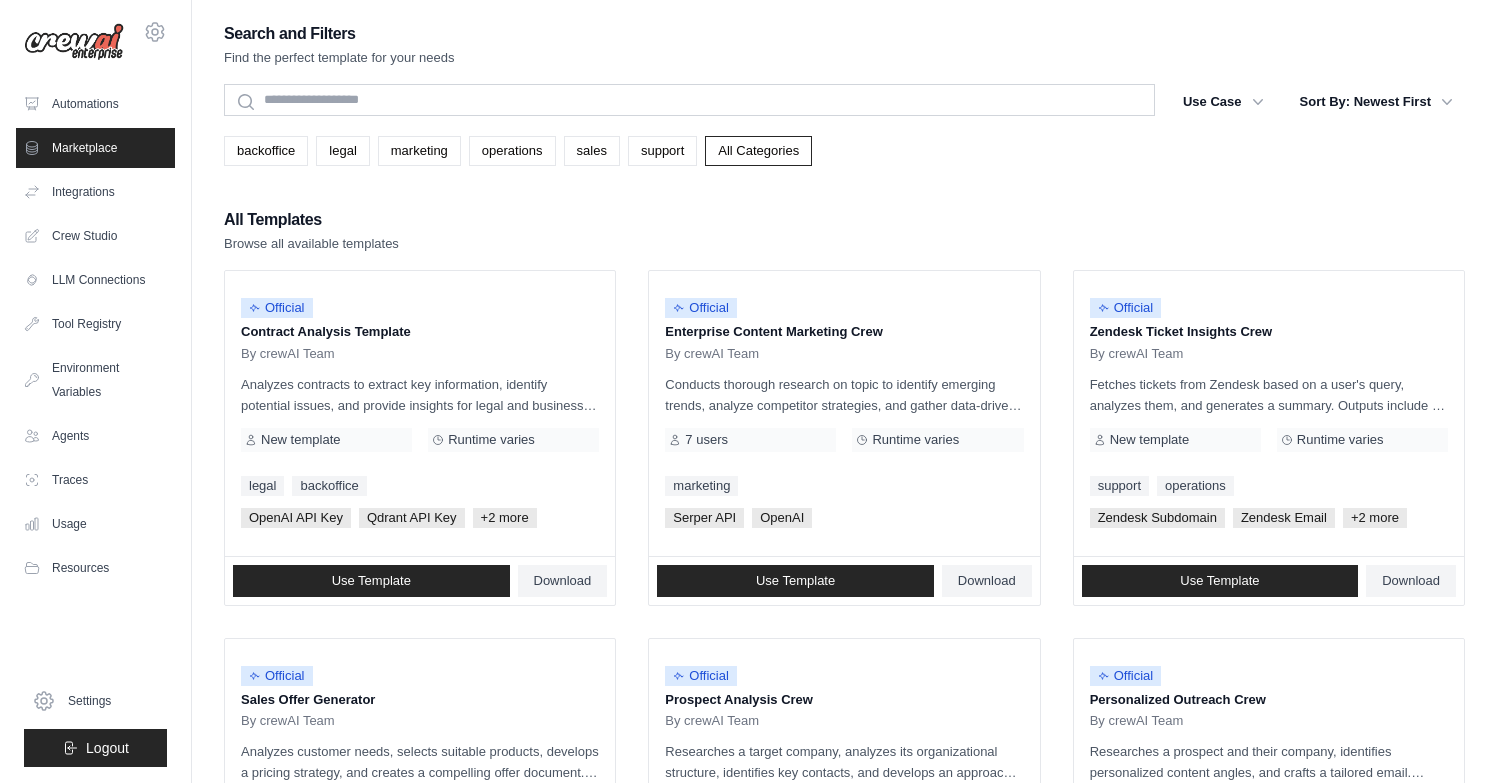click on "backoffice
legal
marketing
operations
sales
support
All Categories" at bounding box center [844, 143] 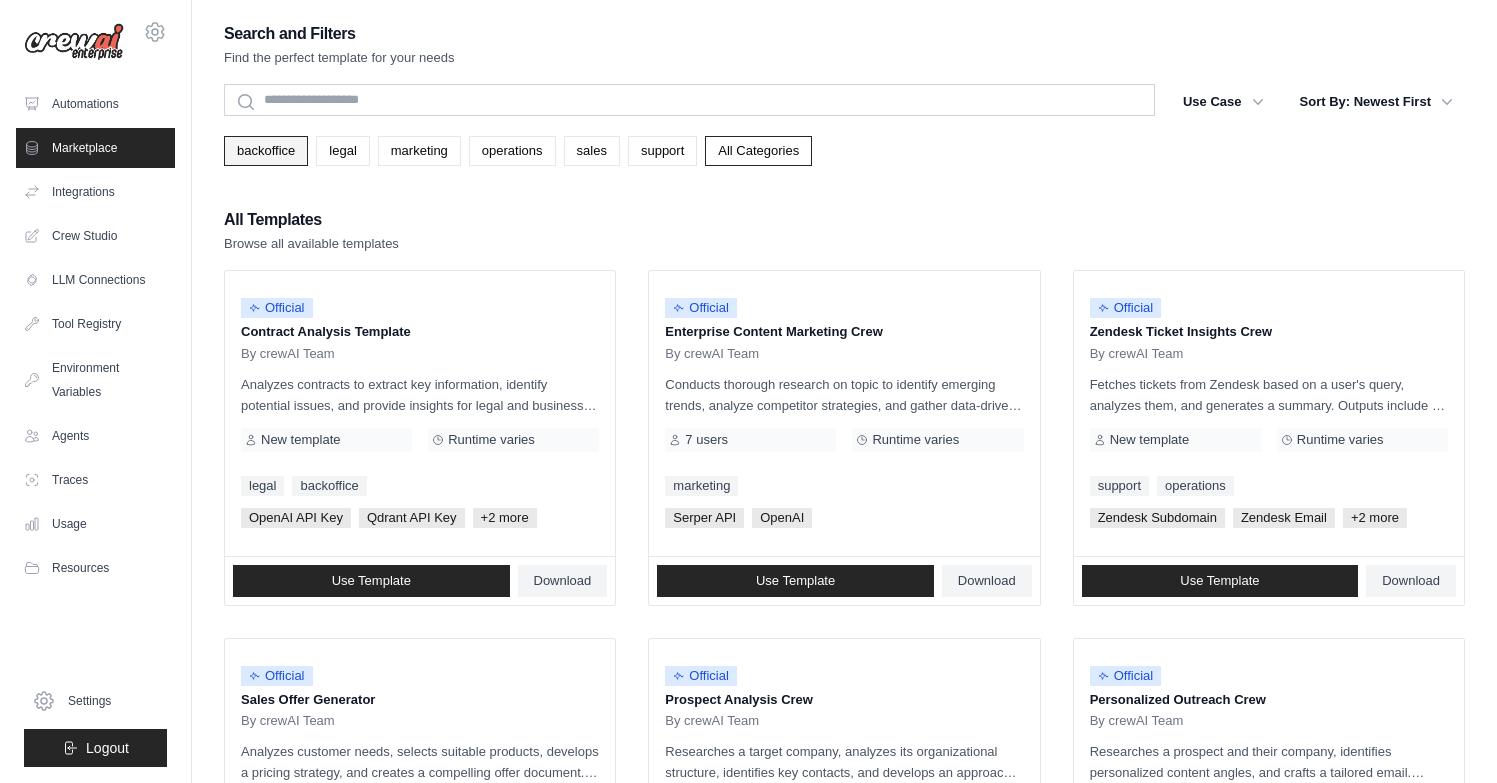 click on "backoffice" at bounding box center [266, 151] 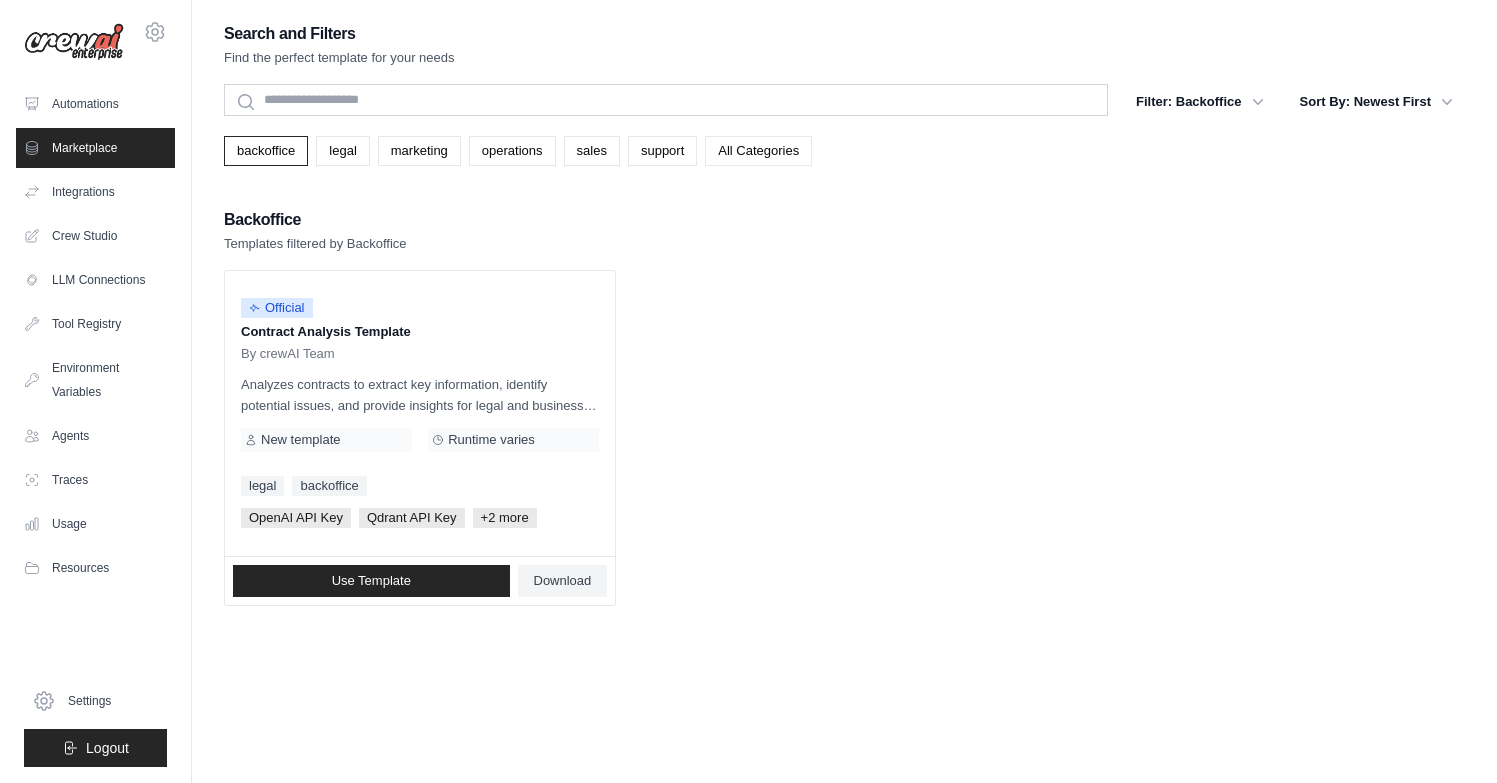 click on "All Categories" at bounding box center [758, 151] 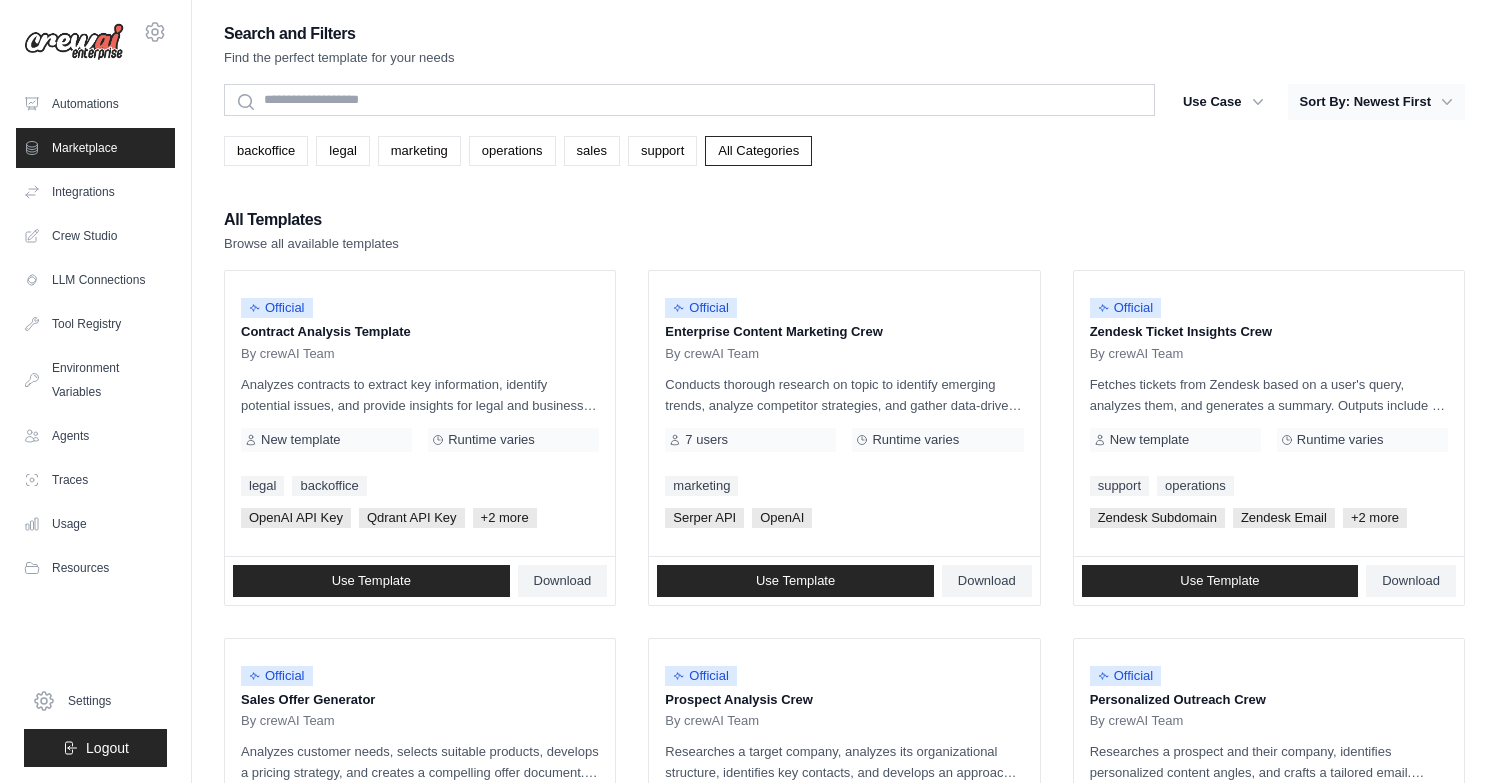click on "Sort By:
Newest First" at bounding box center [1376, 102] 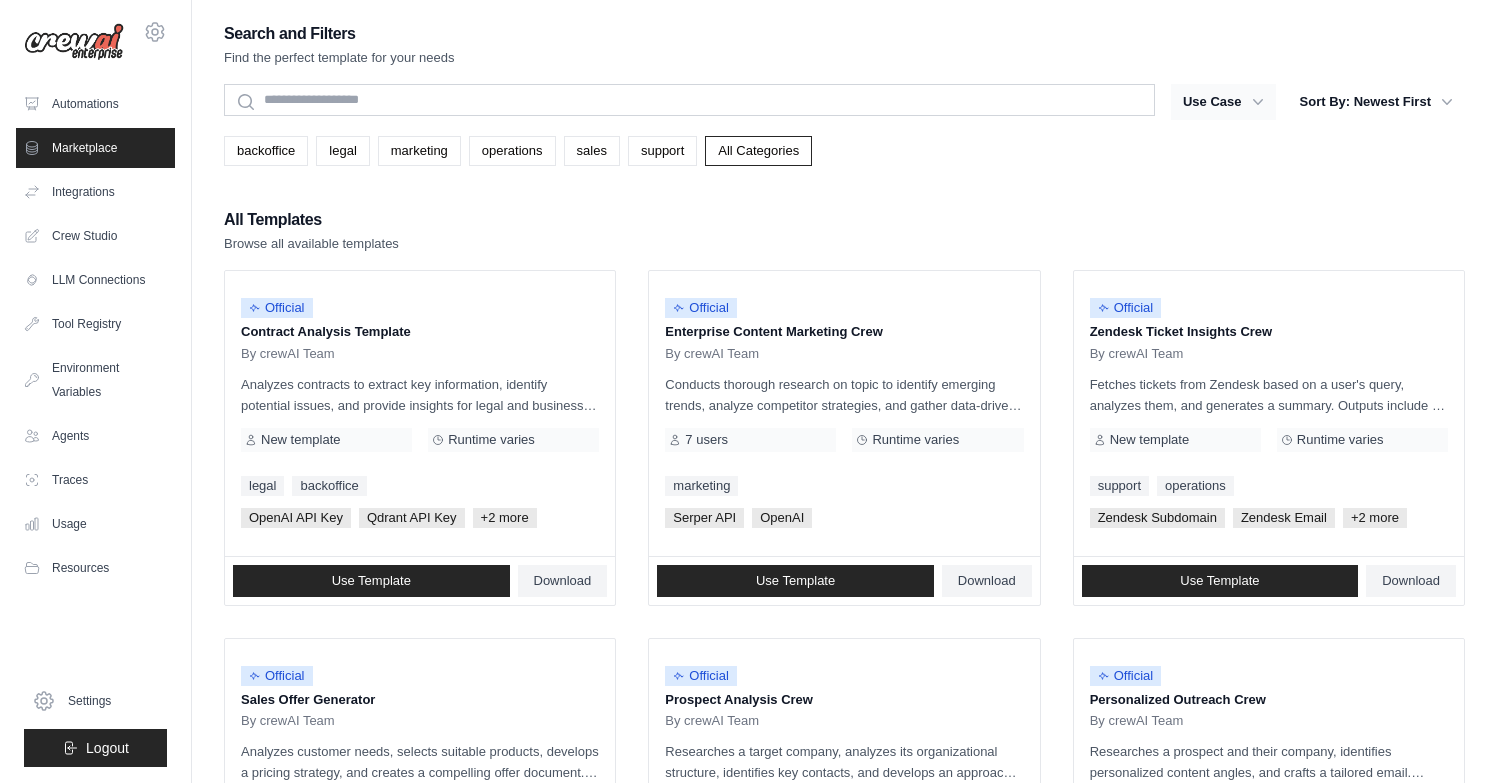 click on "Use Case" at bounding box center (1223, 102) 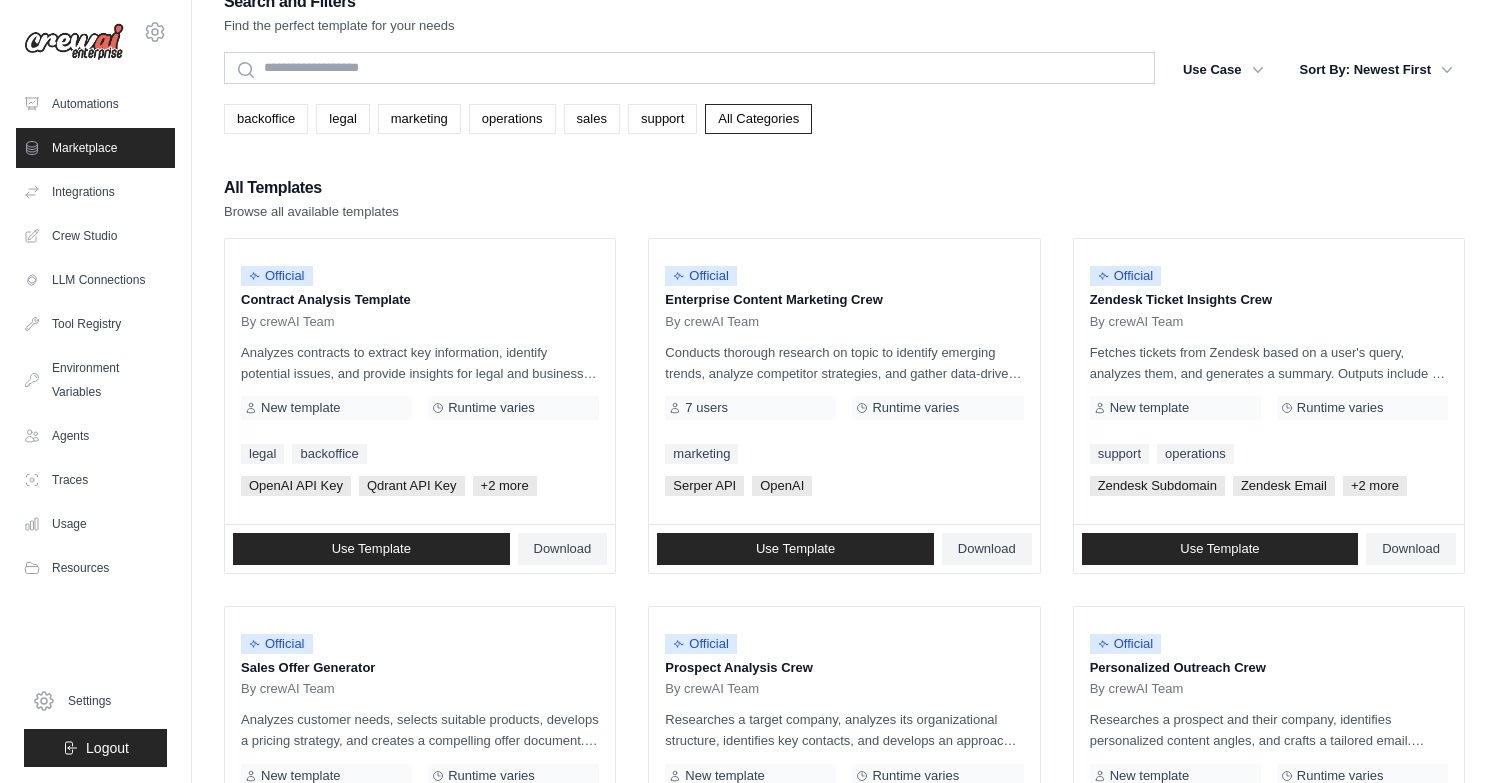 scroll, scrollTop: 35, scrollLeft: 0, axis: vertical 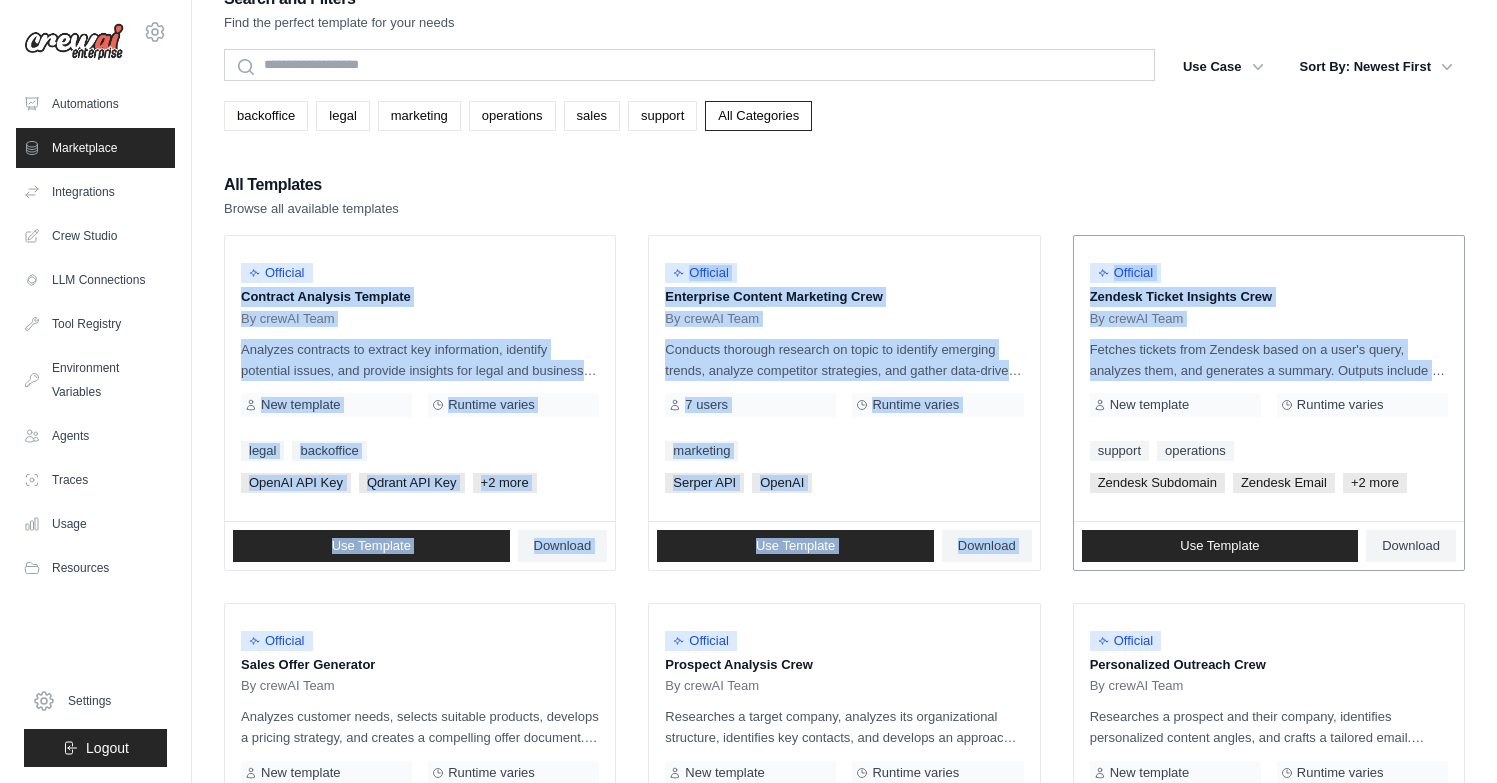 drag, startPoint x: 886, startPoint y: 316, endPoint x: 1120, endPoint y: 399, distance: 248.28412 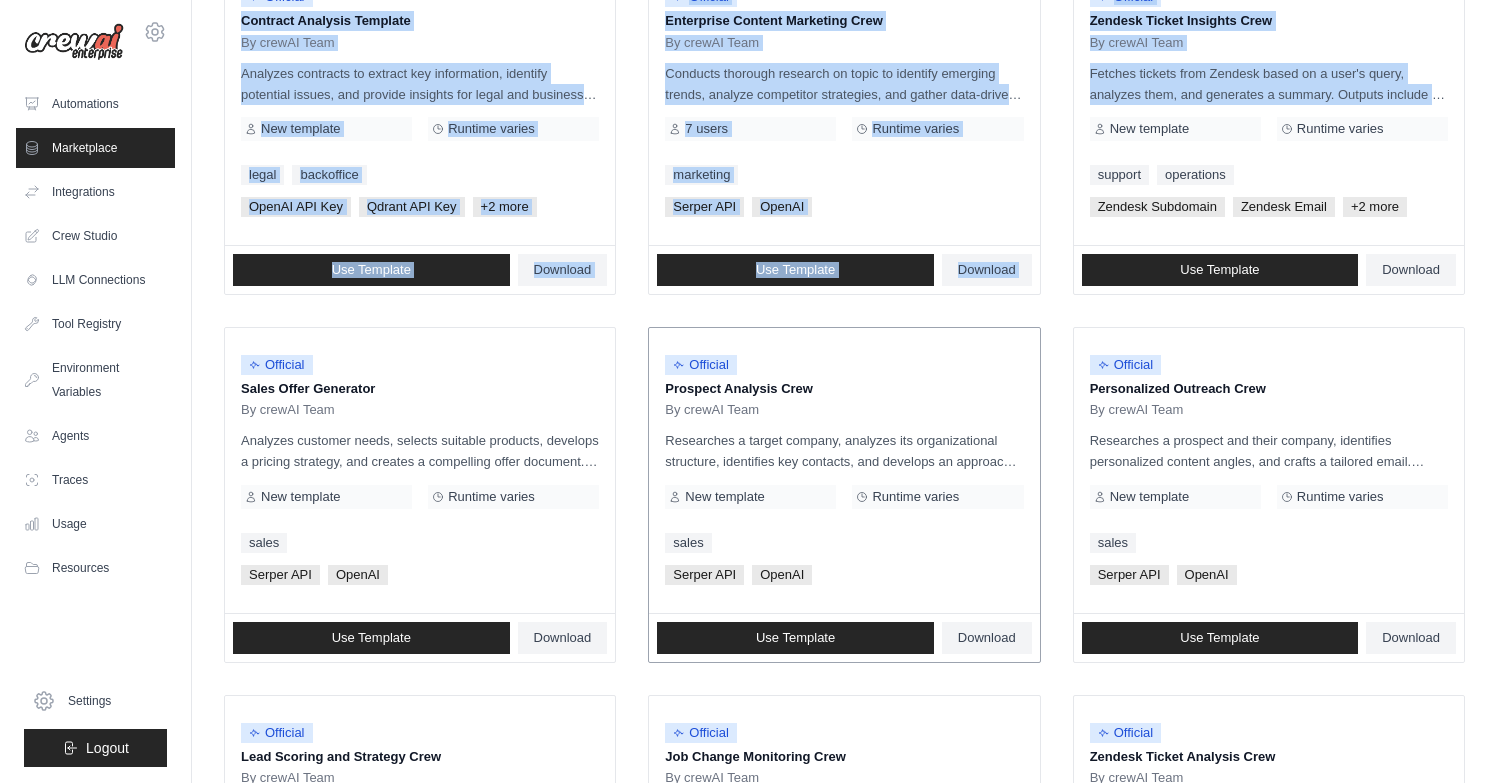 scroll, scrollTop: 566, scrollLeft: 0, axis: vertical 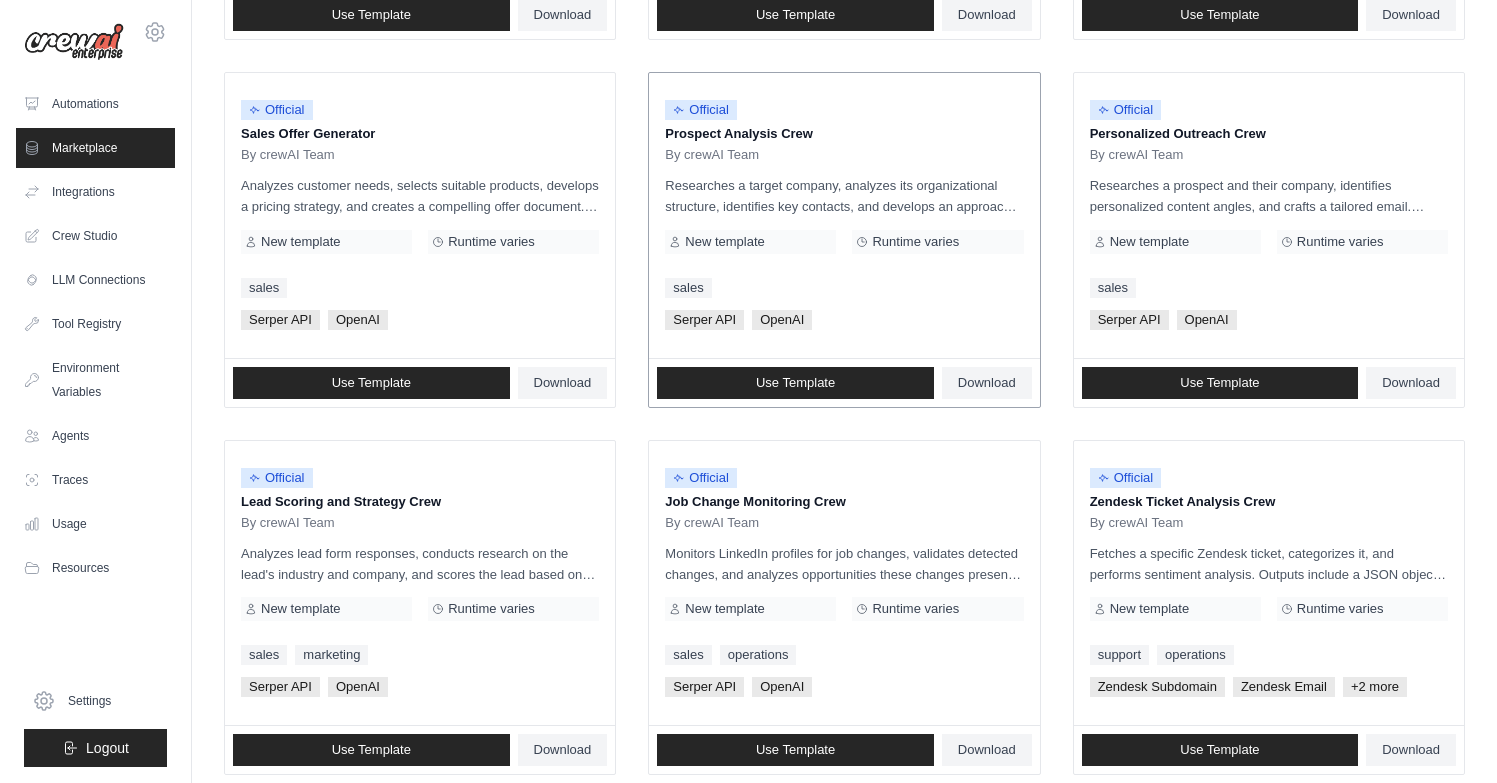 click on "Official
Prospect Analysis Crew
By
crewAI Team
Researches a target company, analyzes its organizational structure, identifies key contacts, and develops an approach strategy. Outputs include a company overview, a list of key decision-makers, and a tailored outreach strategy, all formatted for easy sharing with the sales team
New template
Runtime varies
sales
Serper API
OpenAI" at bounding box center [844, 215] 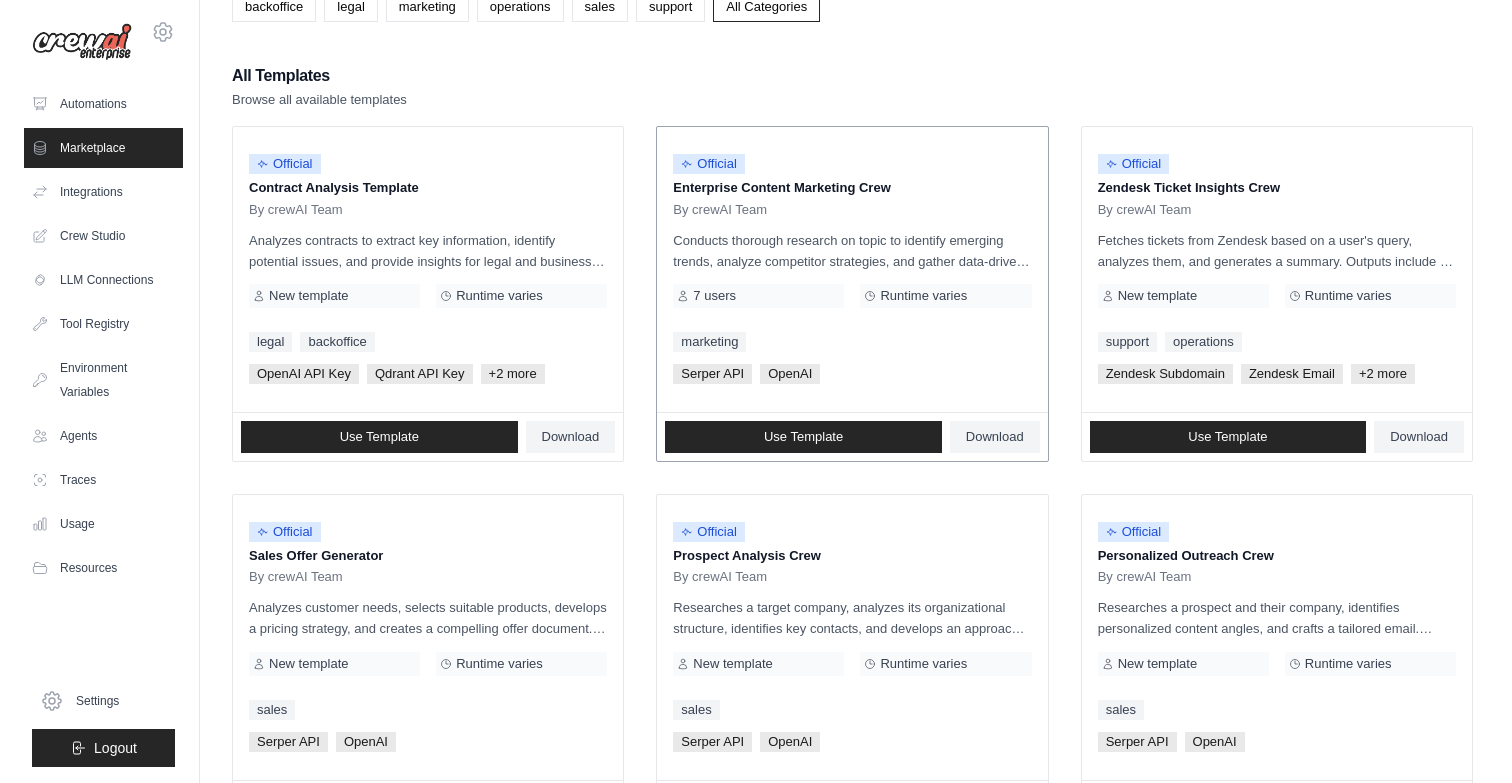 scroll, scrollTop: 0, scrollLeft: 0, axis: both 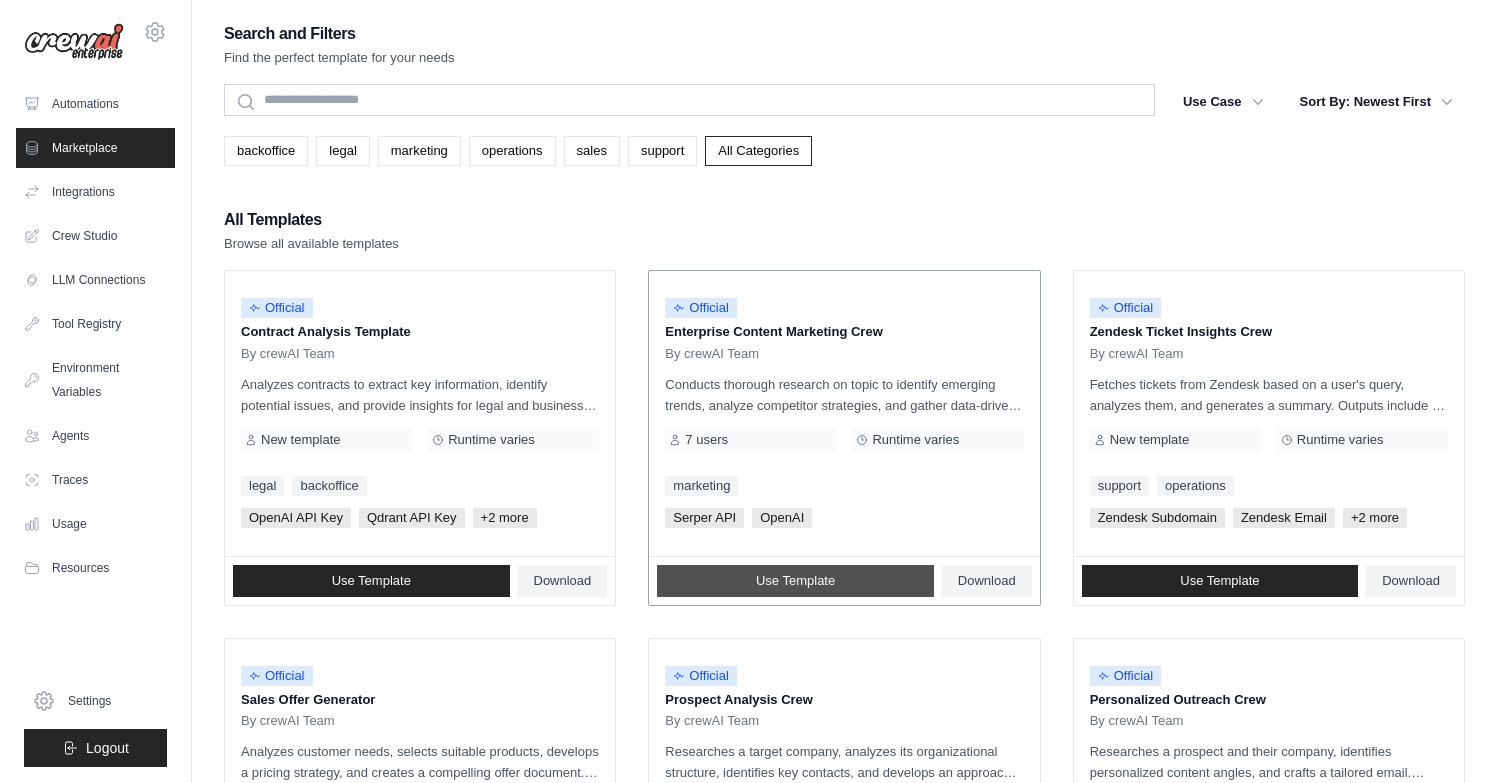 click on "Use Template" at bounding box center [795, 581] 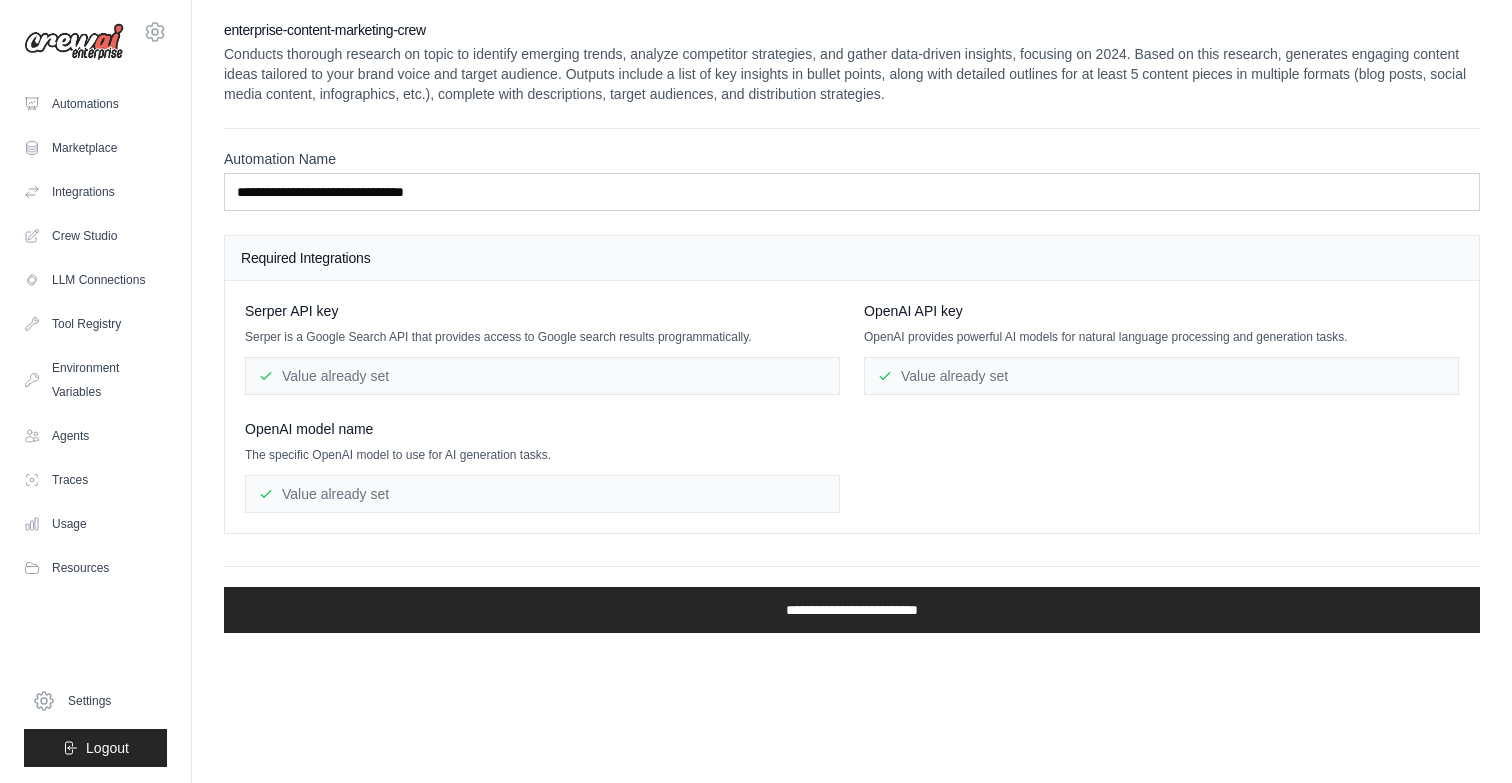 click on "Serper API key
Serper is a Google Search API that provides access to Google search results programmatically.
Value already set" at bounding box center (542, 348) 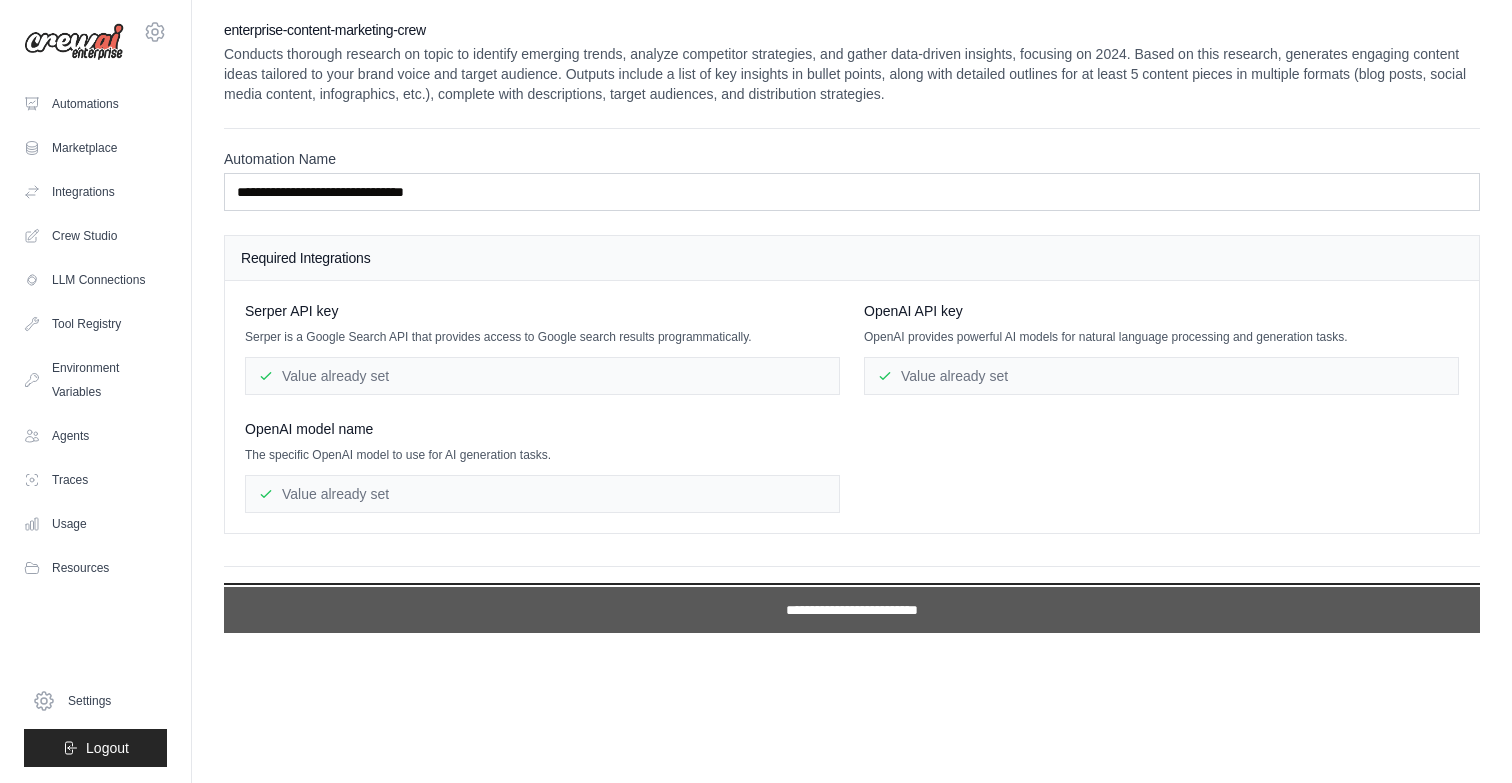 click on "**********" at bounding box center (852, 610) 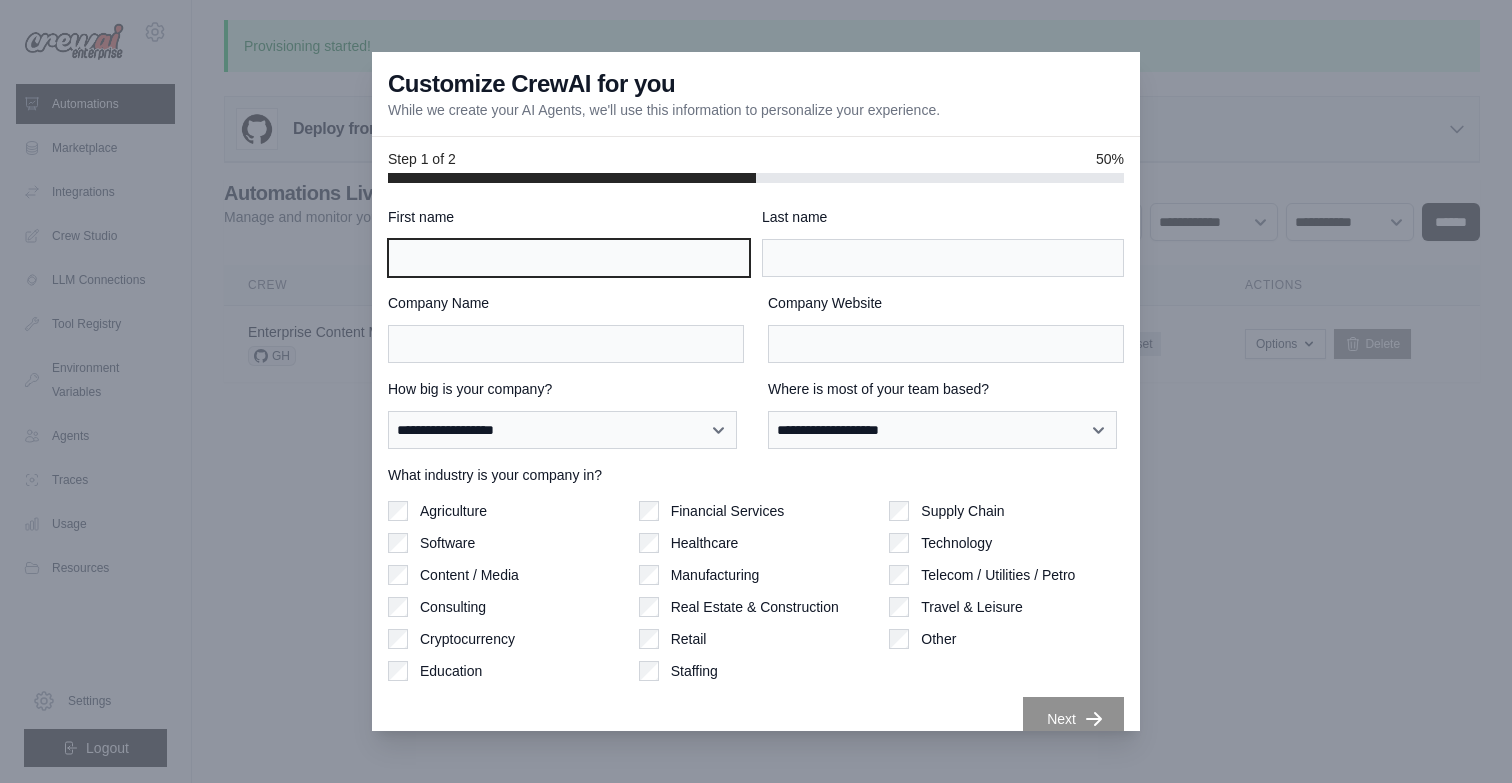 click on "First name" at bounding box center (569, 258) 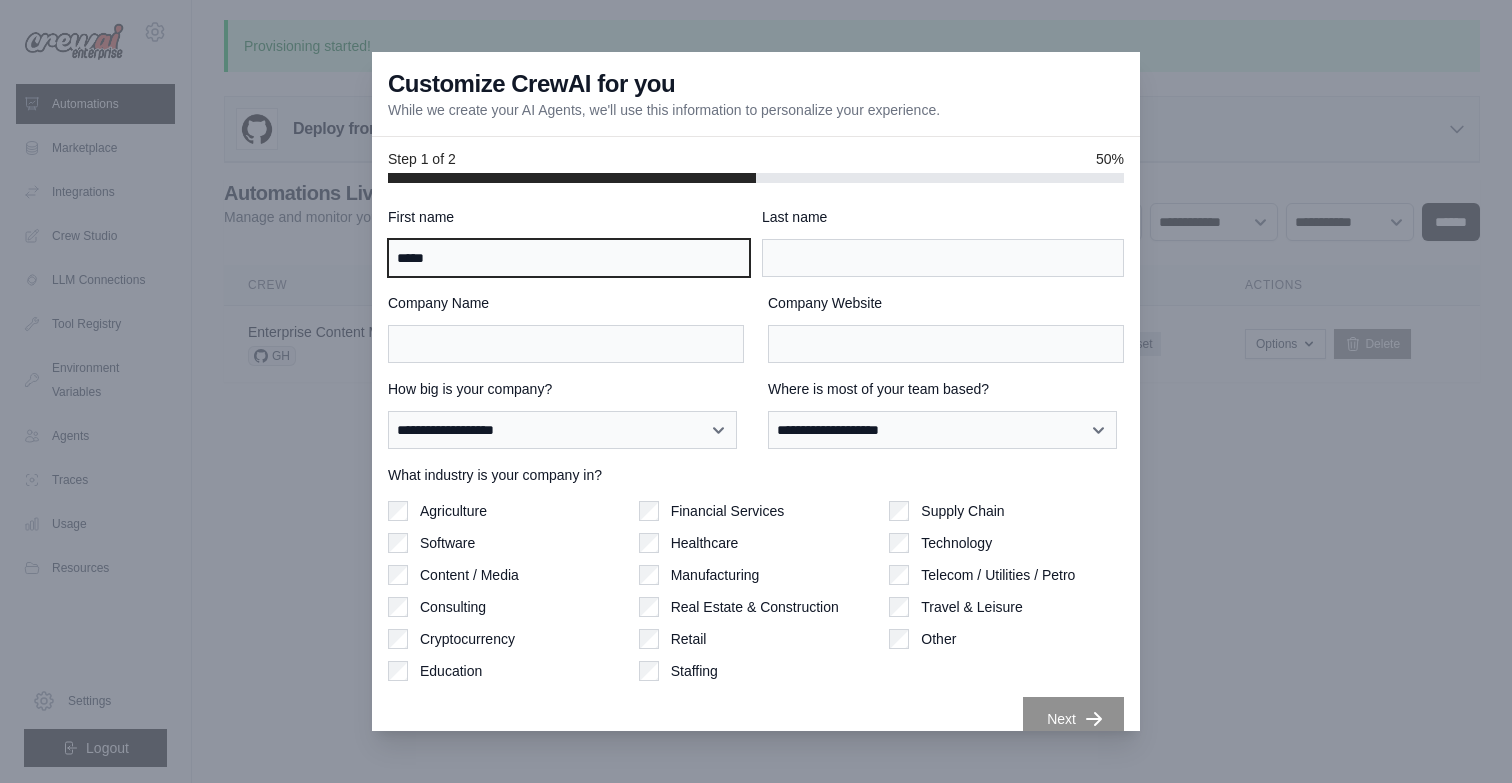 type on "****" 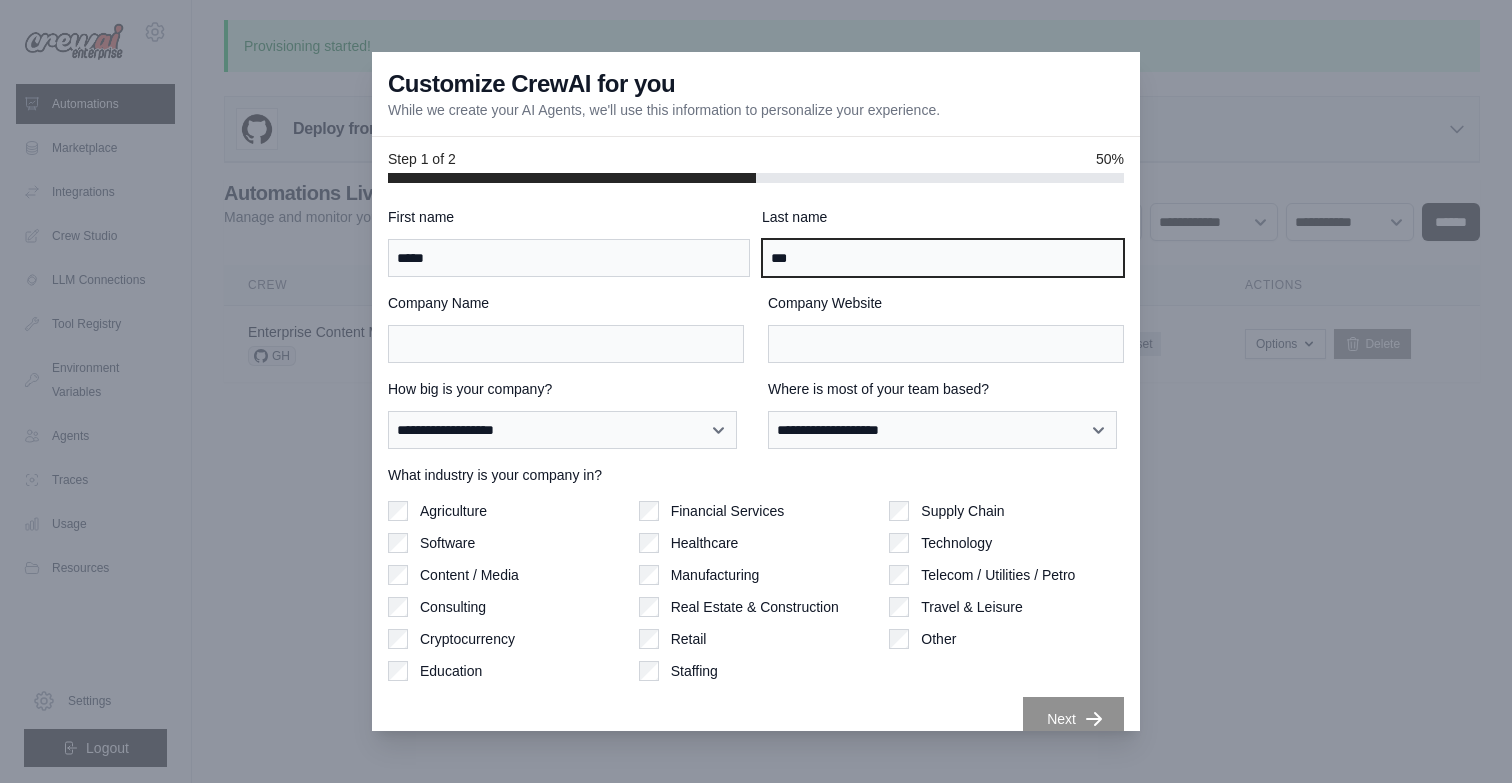type on "***" 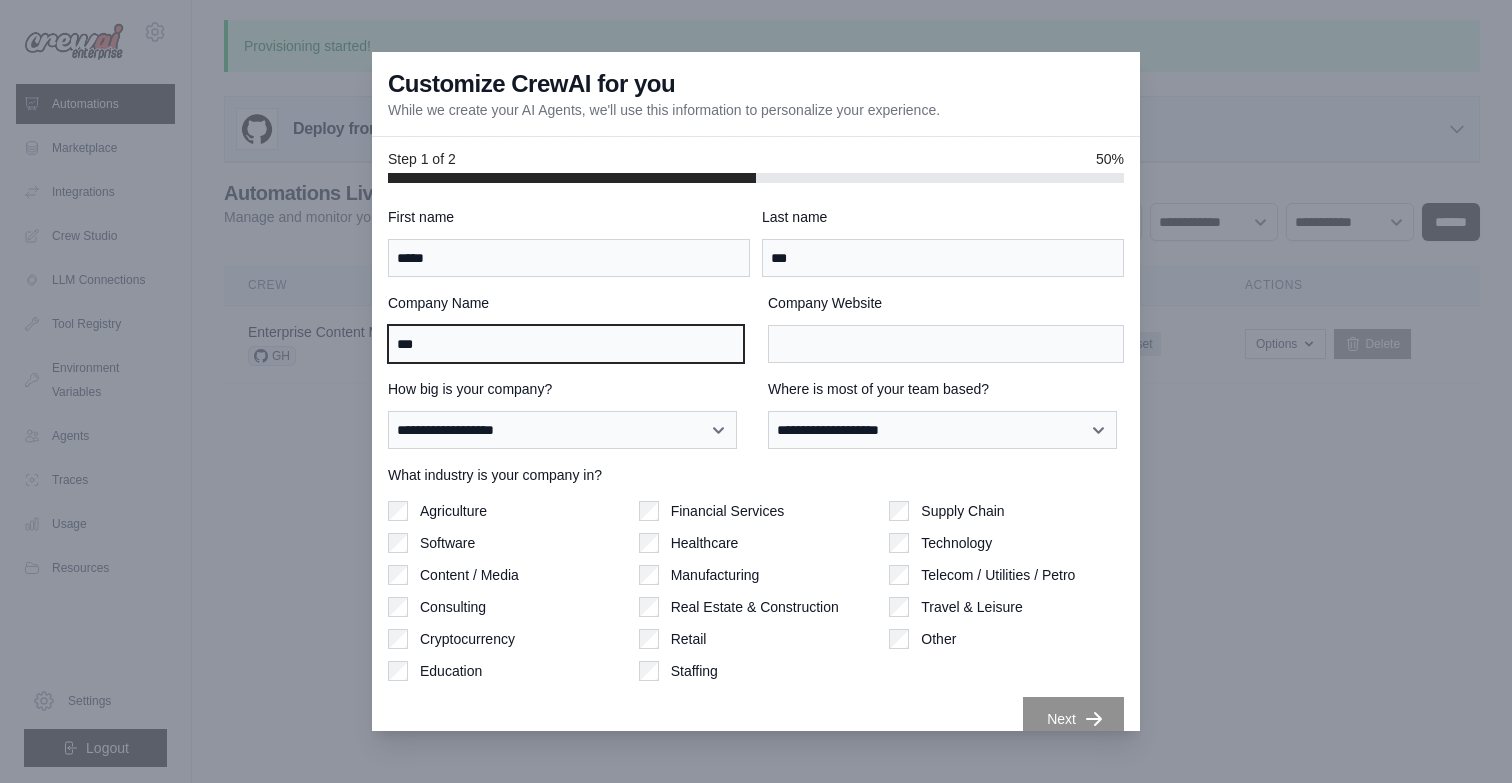 type on "***" 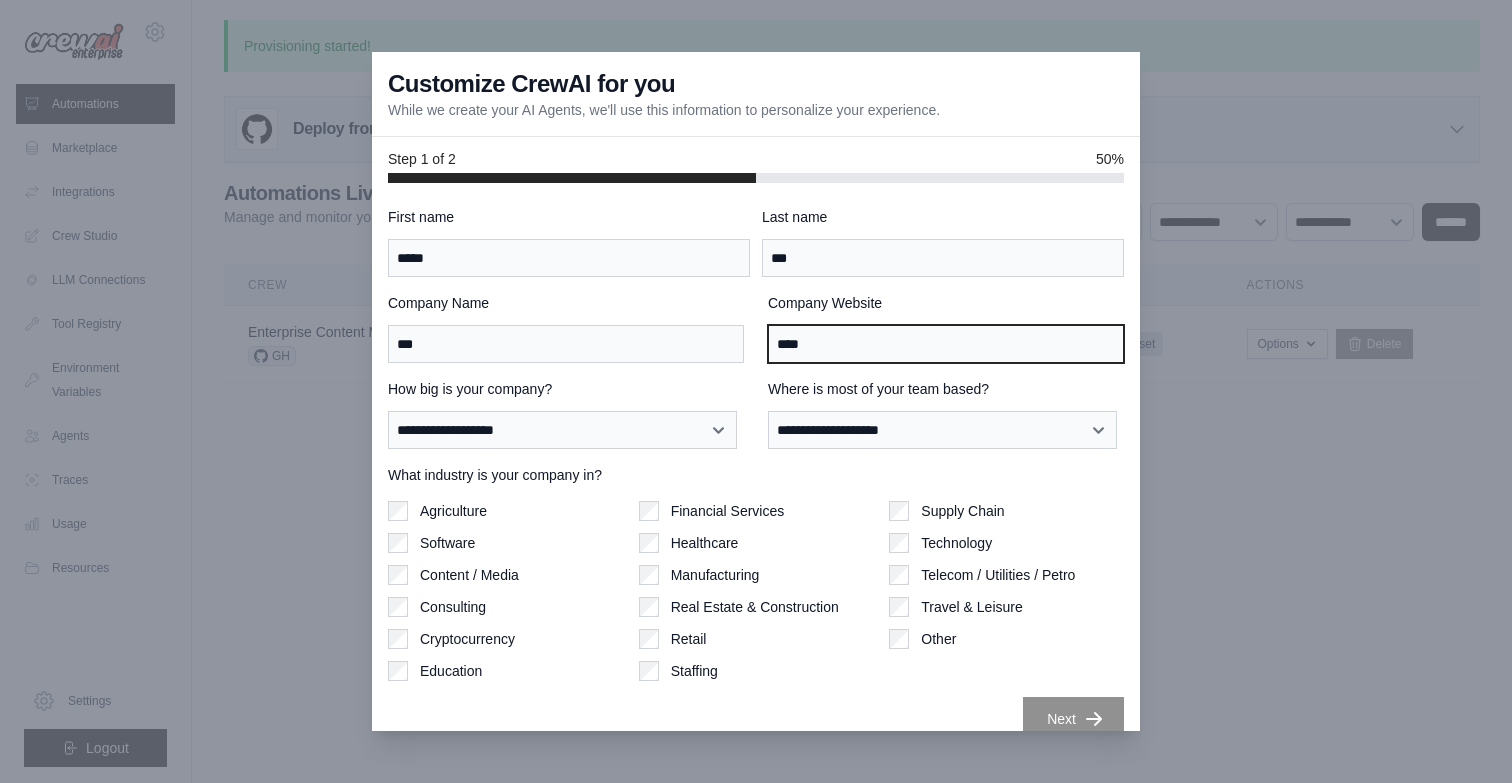 type on "****" 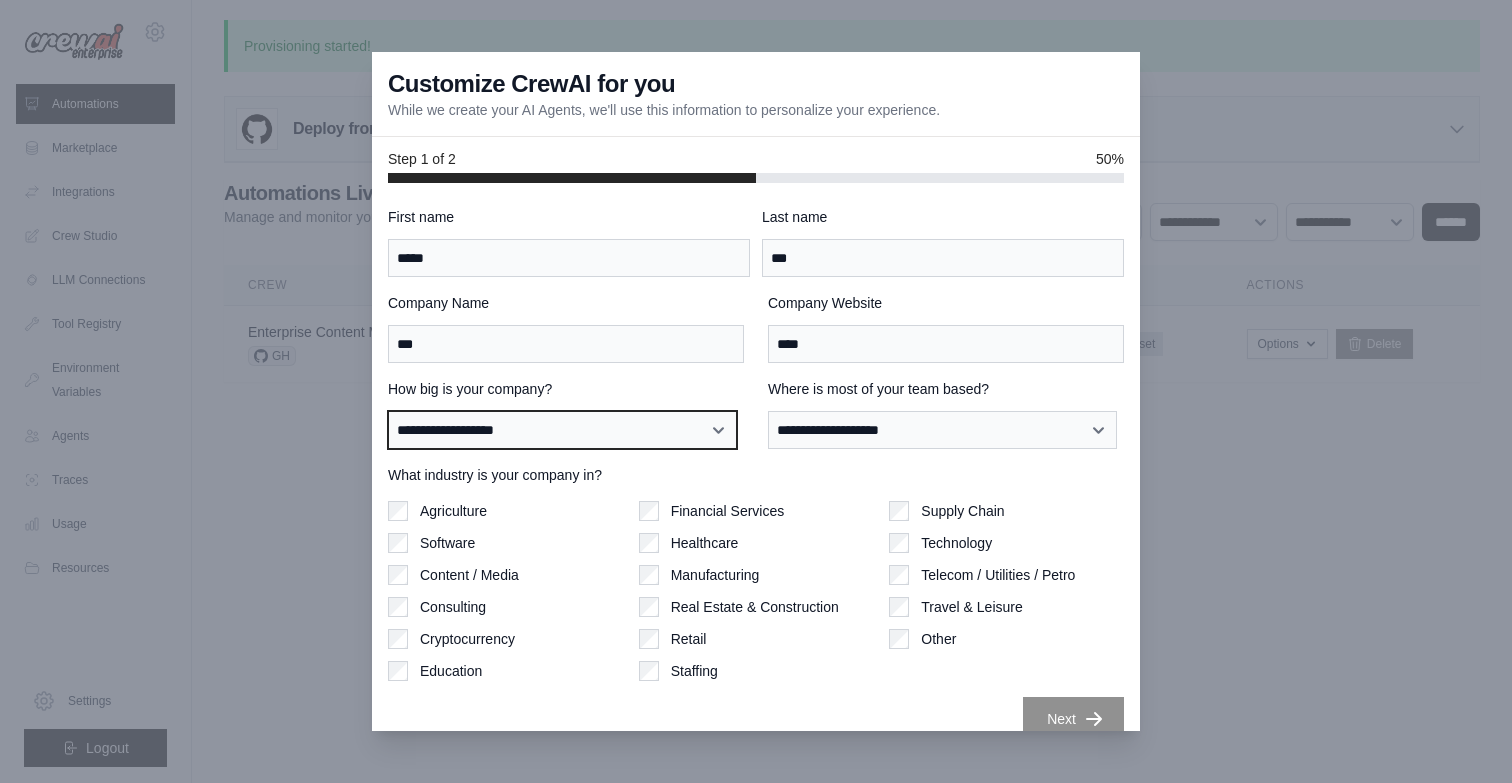 click on "**********" at bounding box center [562, 430] 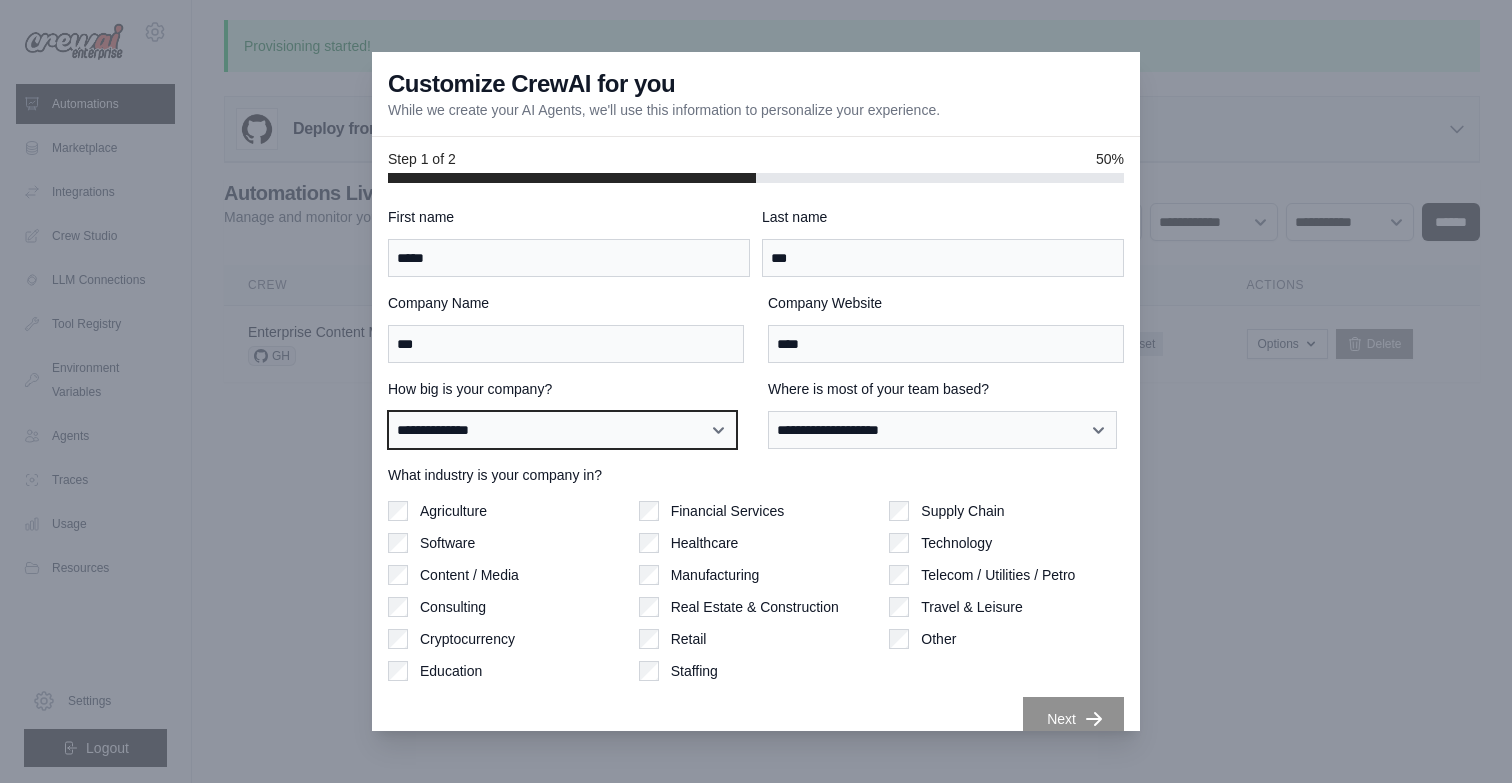 click on "**********" at bounding box center (562, 430) 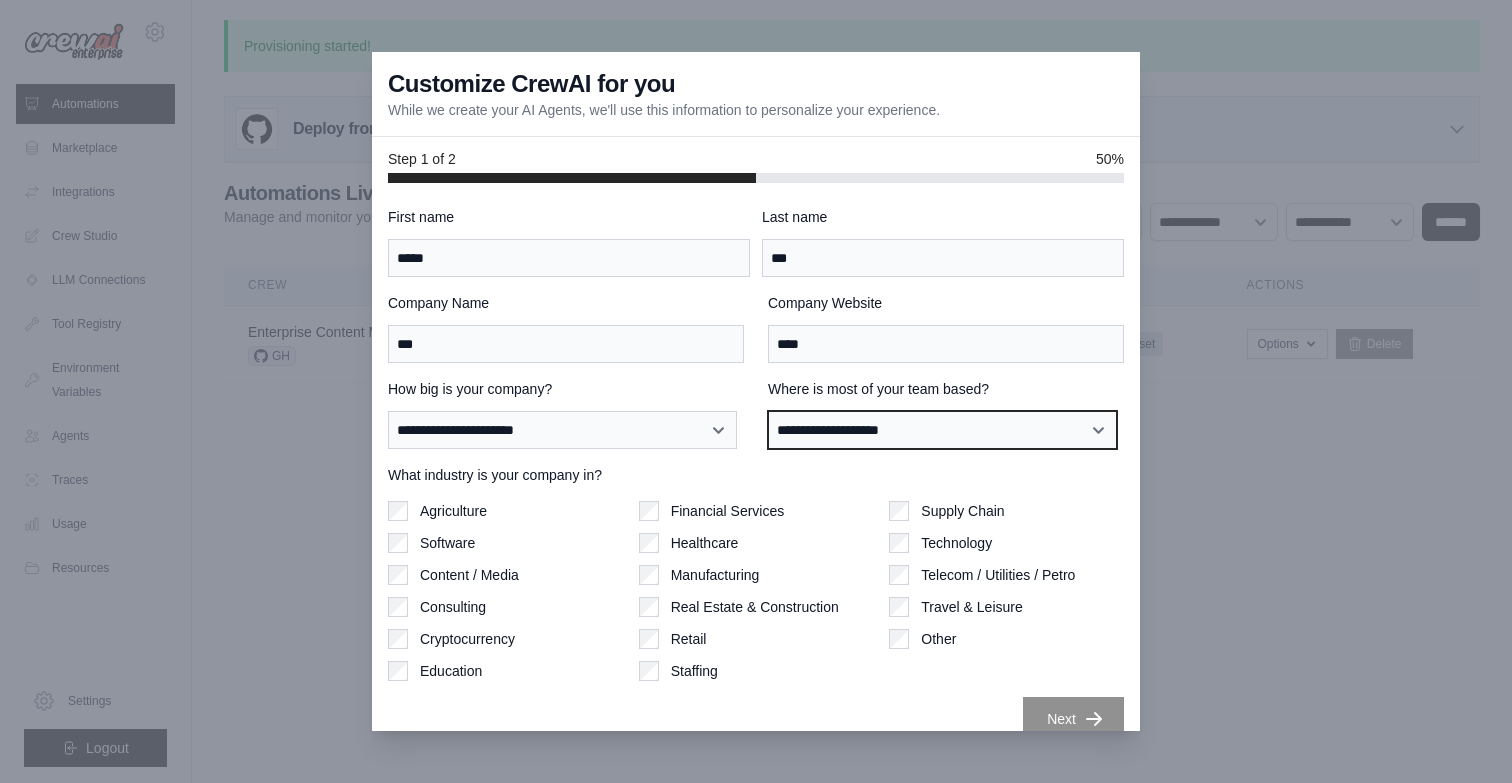 click on "**********" at bounding box center (942, 430) 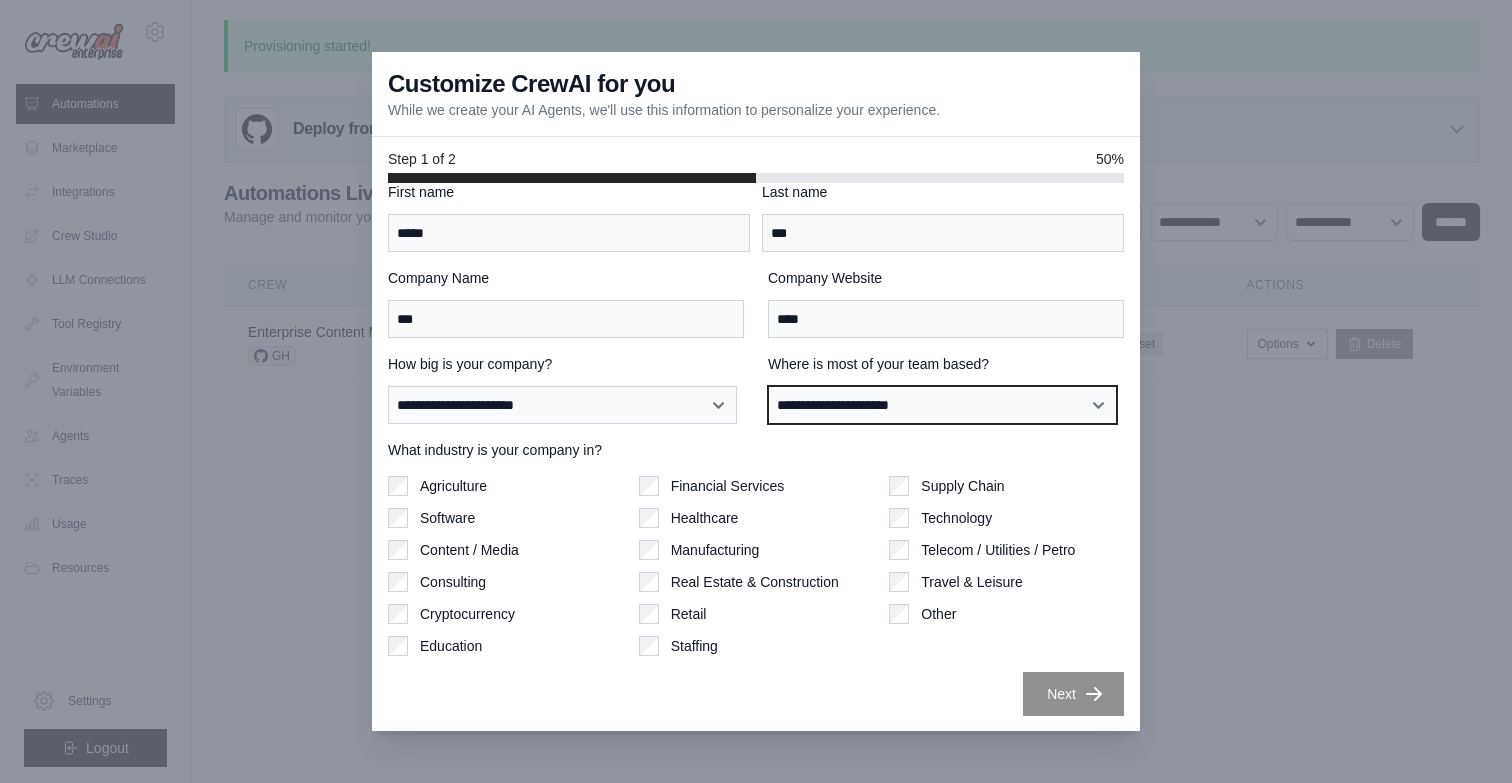scroll, scrollTop: 26, scrollLeft: 0, axis: vertical 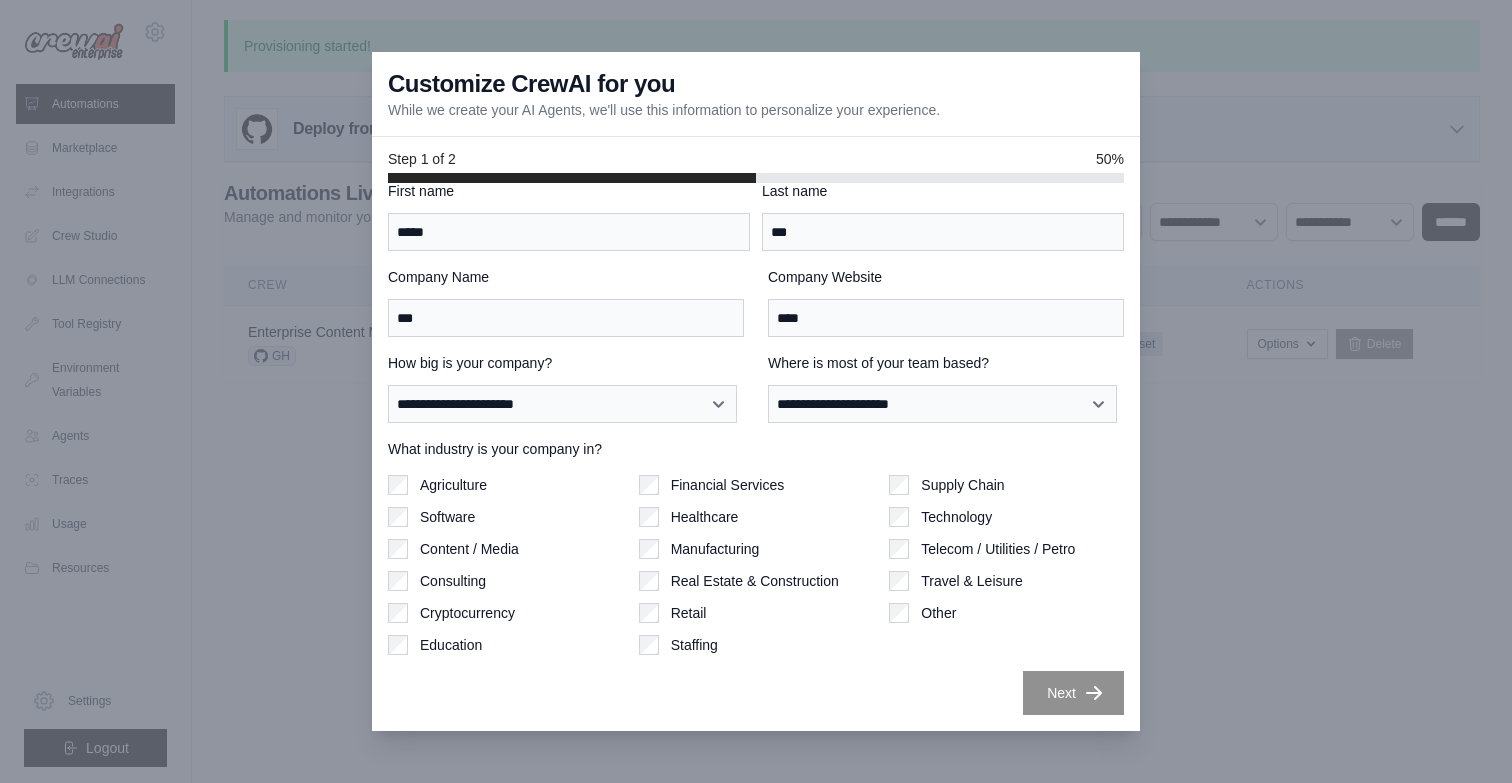 click on "Software" at bounding box center [505, 517] 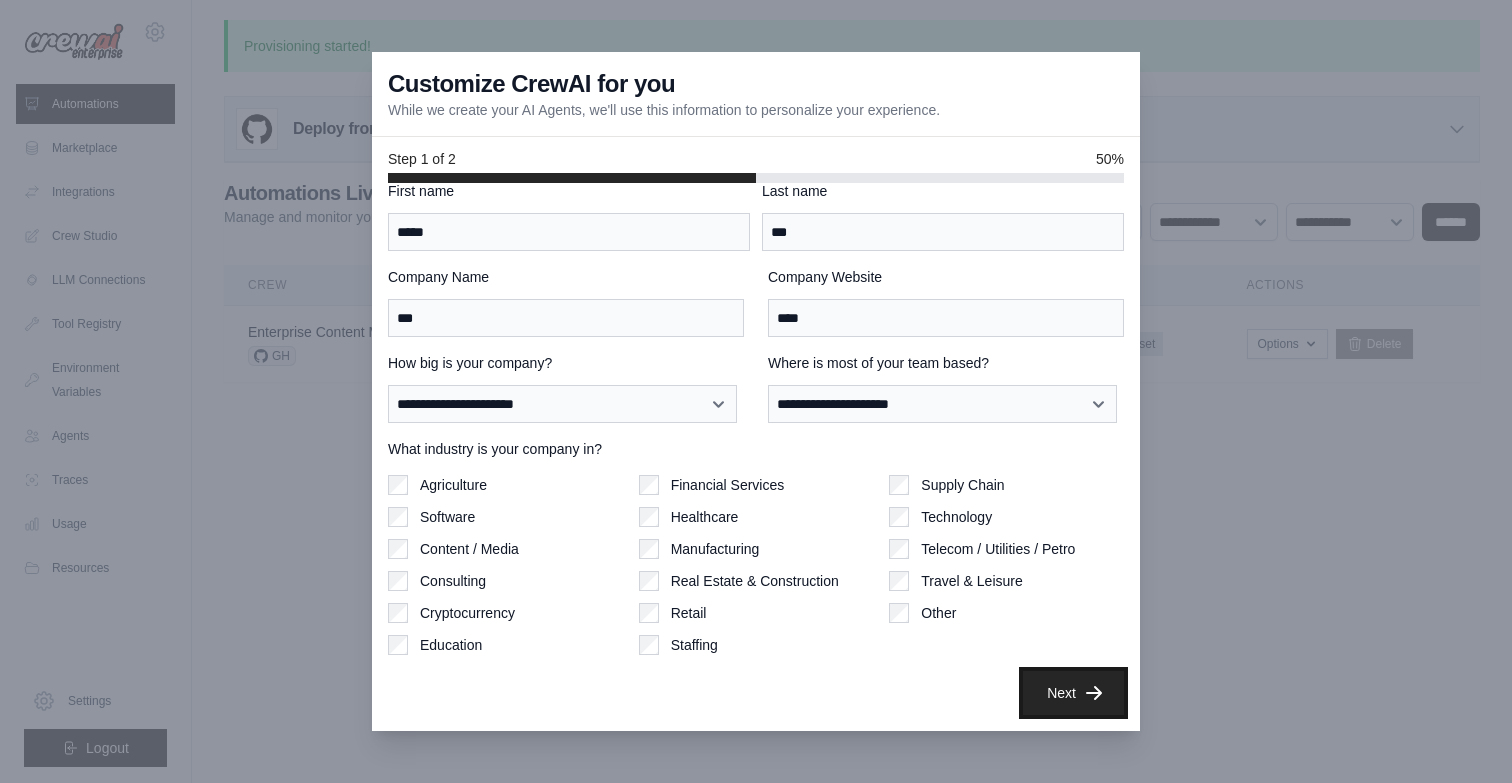 click 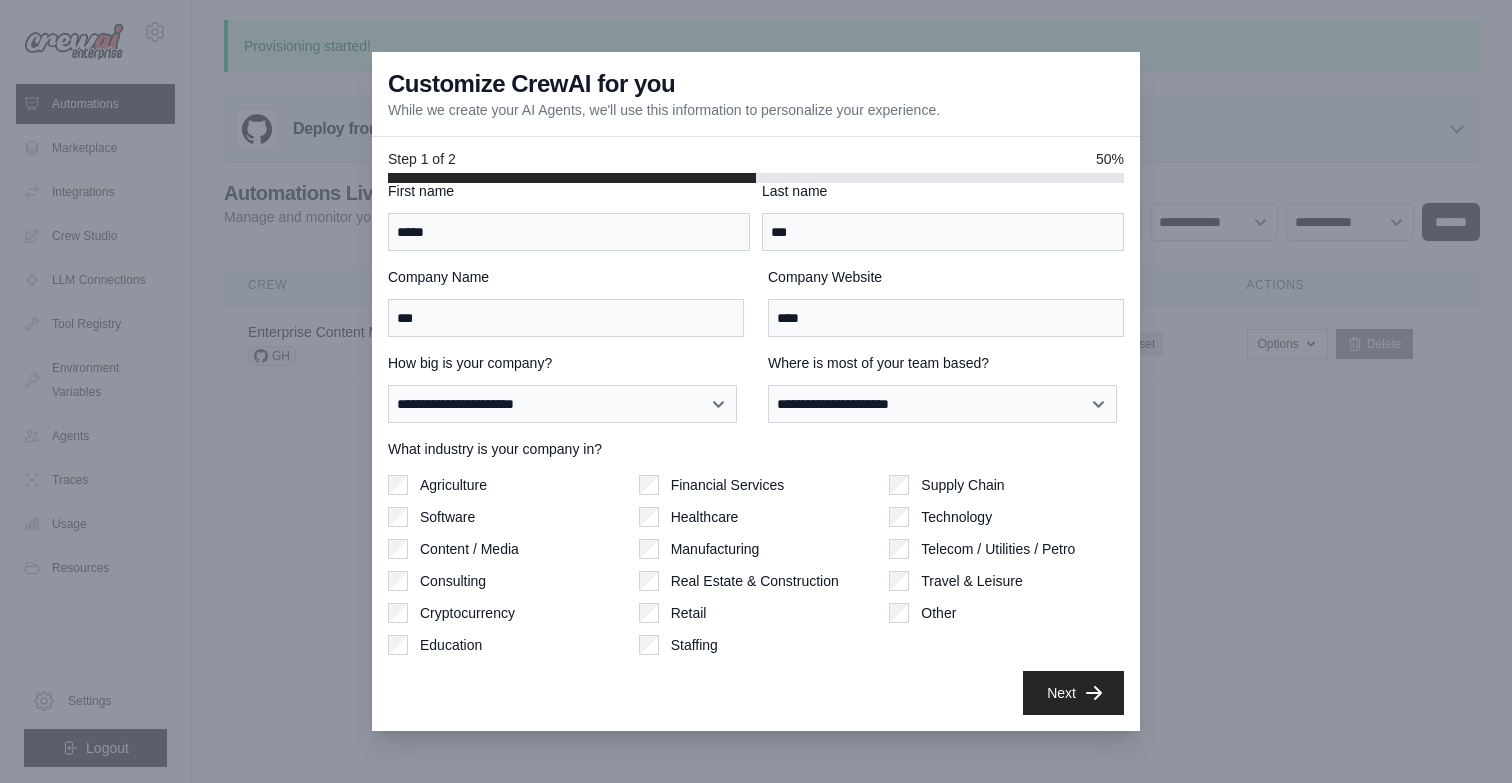 scroll, scrollTop: 0, scrollLeft: 0, axis: both 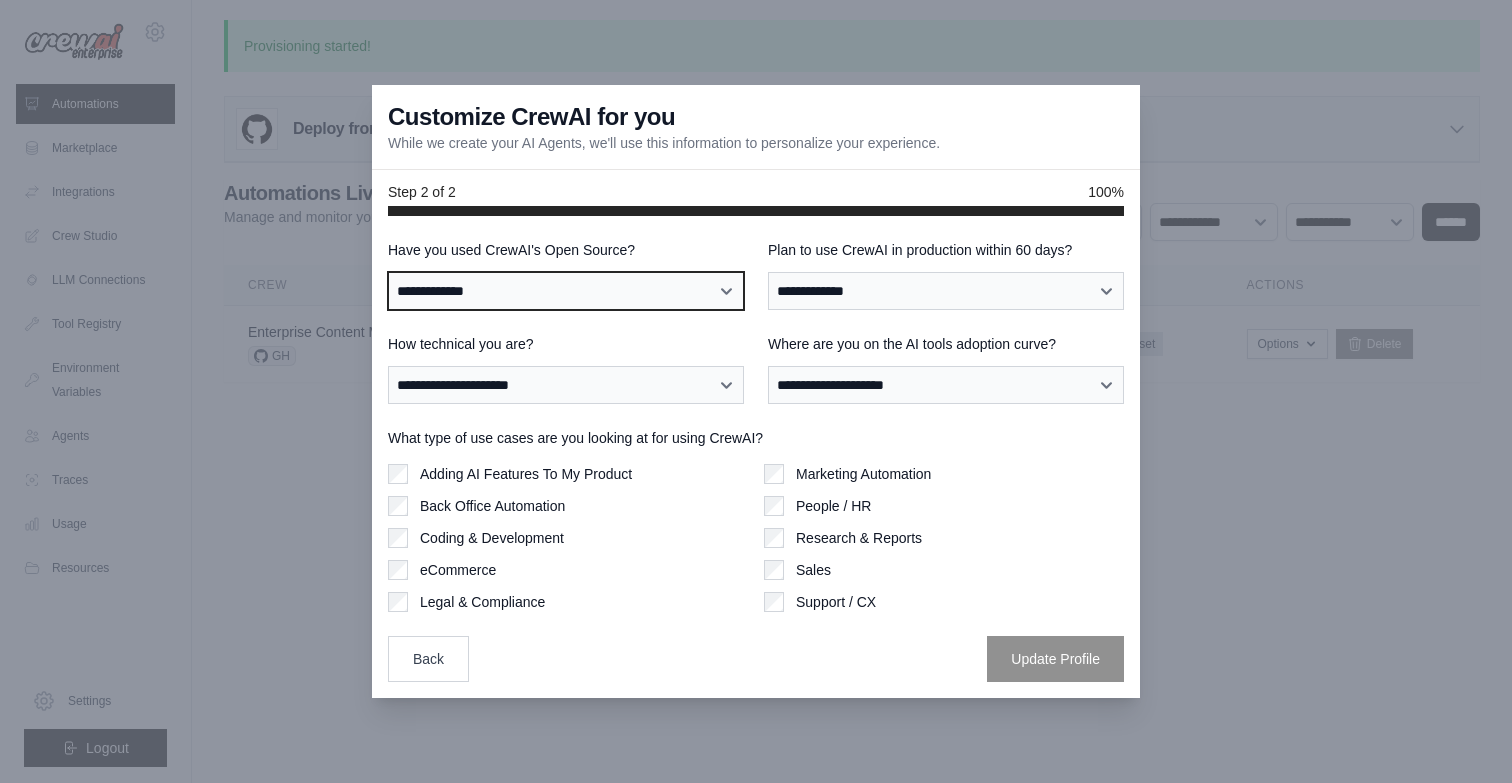 click on "**********" at bounding box center [566, 291] 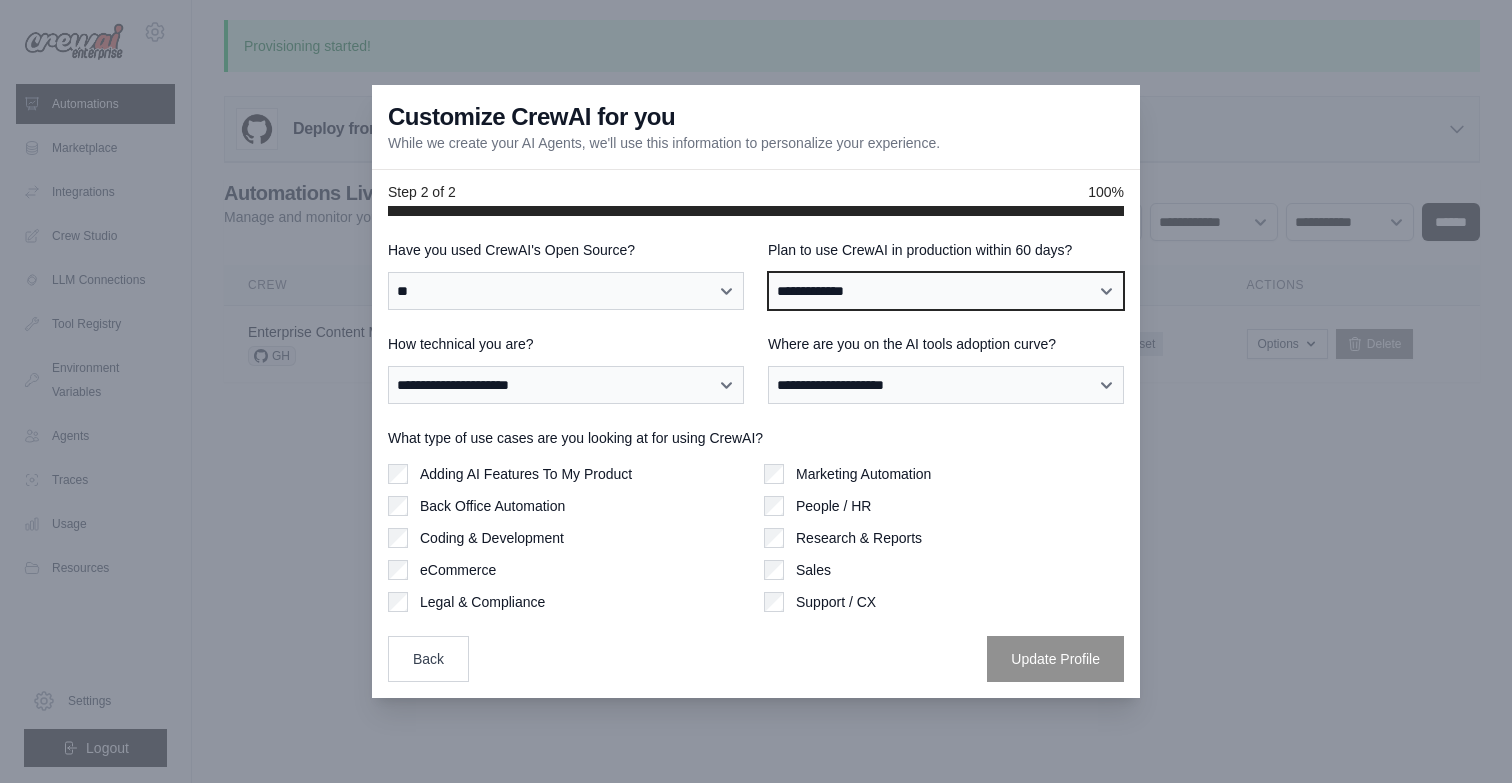 click on "**********" at bounding box center (946, 291) 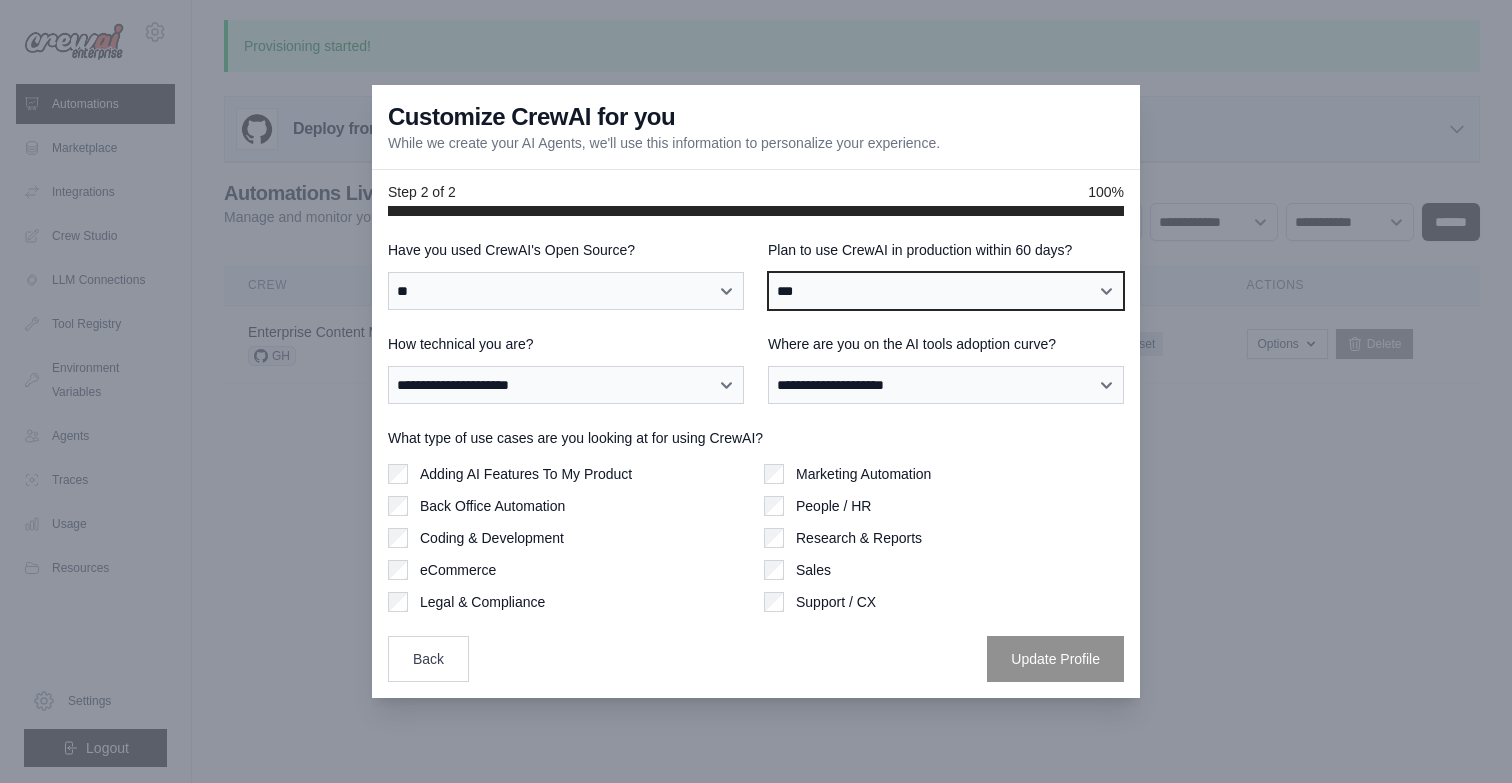 click on "**********" at bounding box center (946, 291) 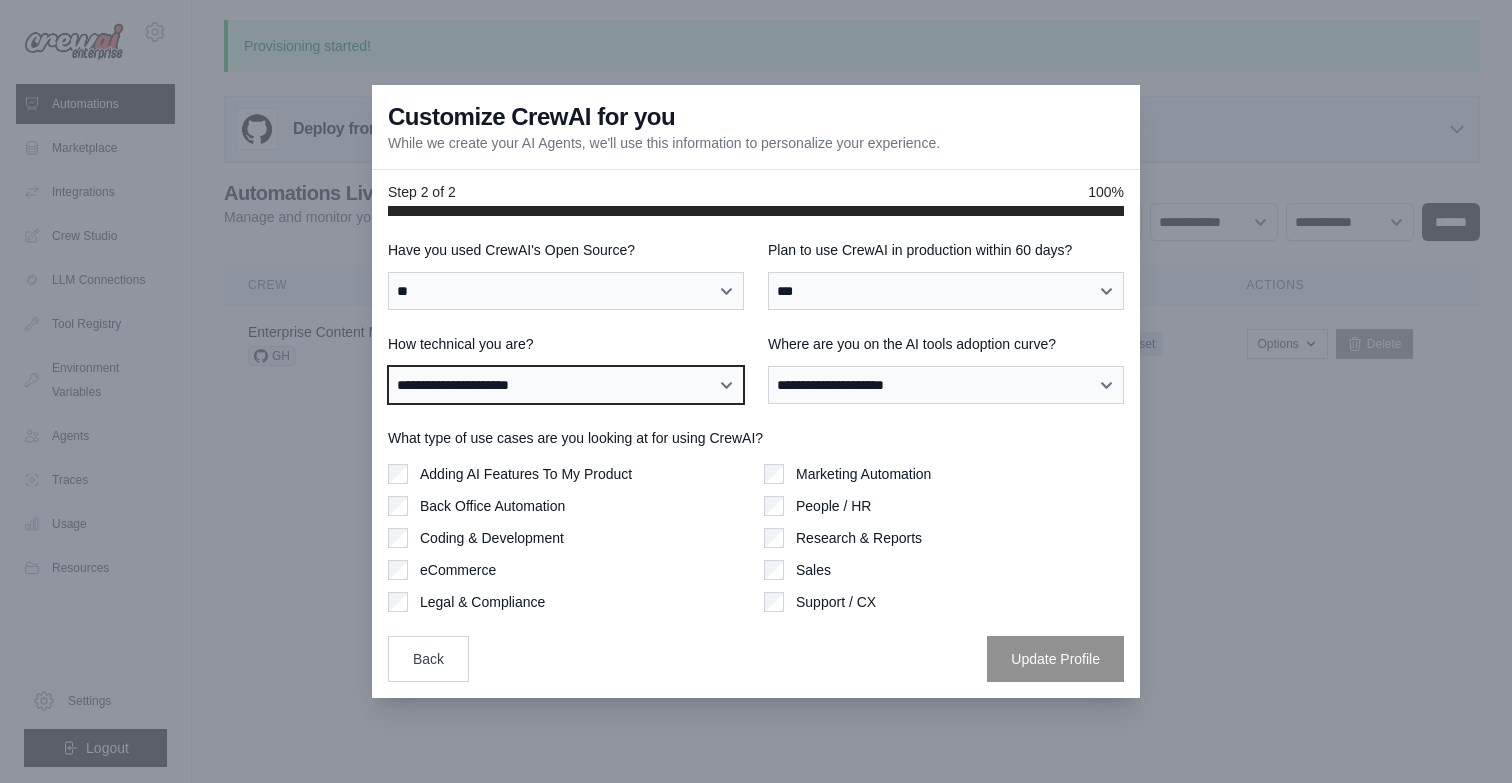 click on "**********" at bounding box center (566, 385) 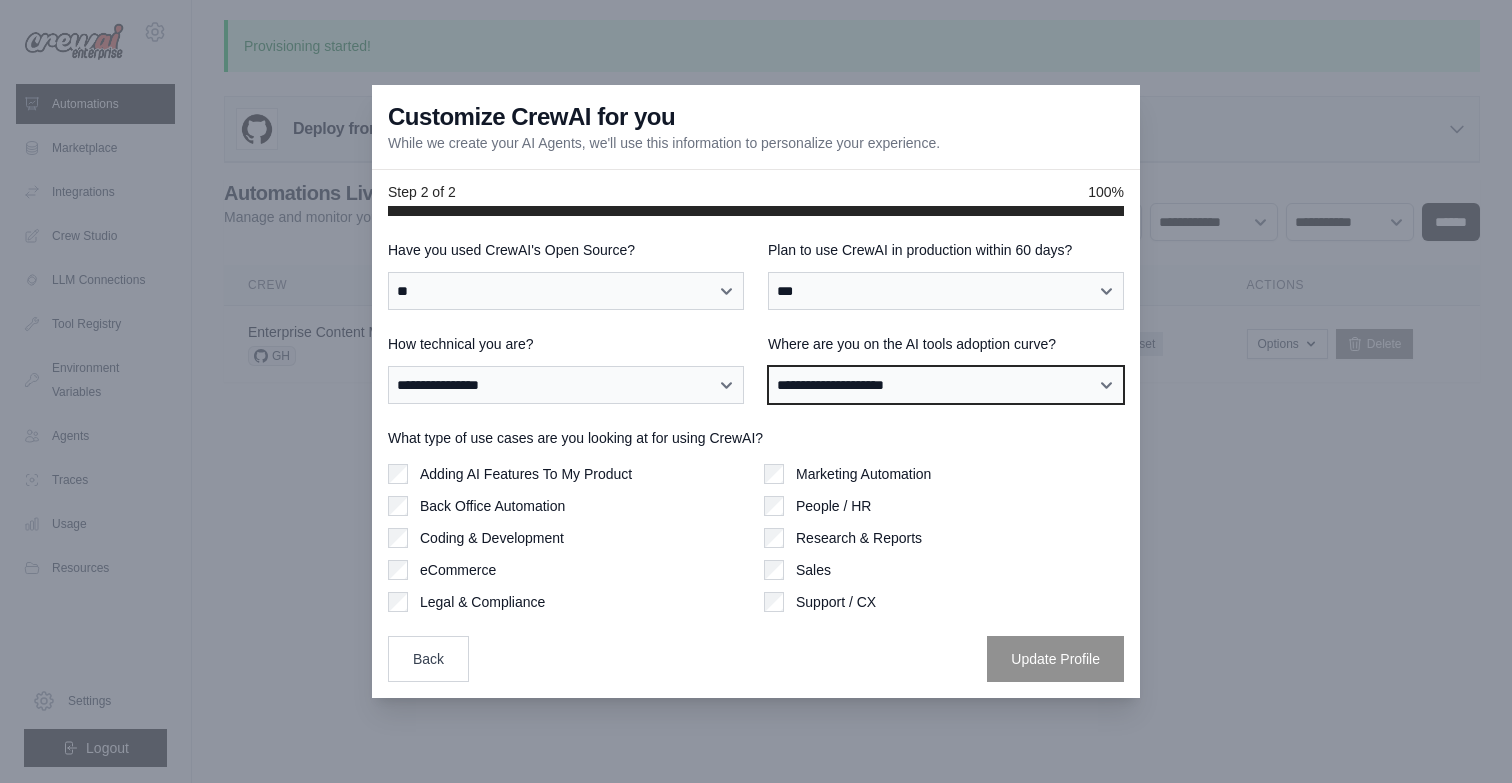 click on "**********" at bounding box center (946, 385) 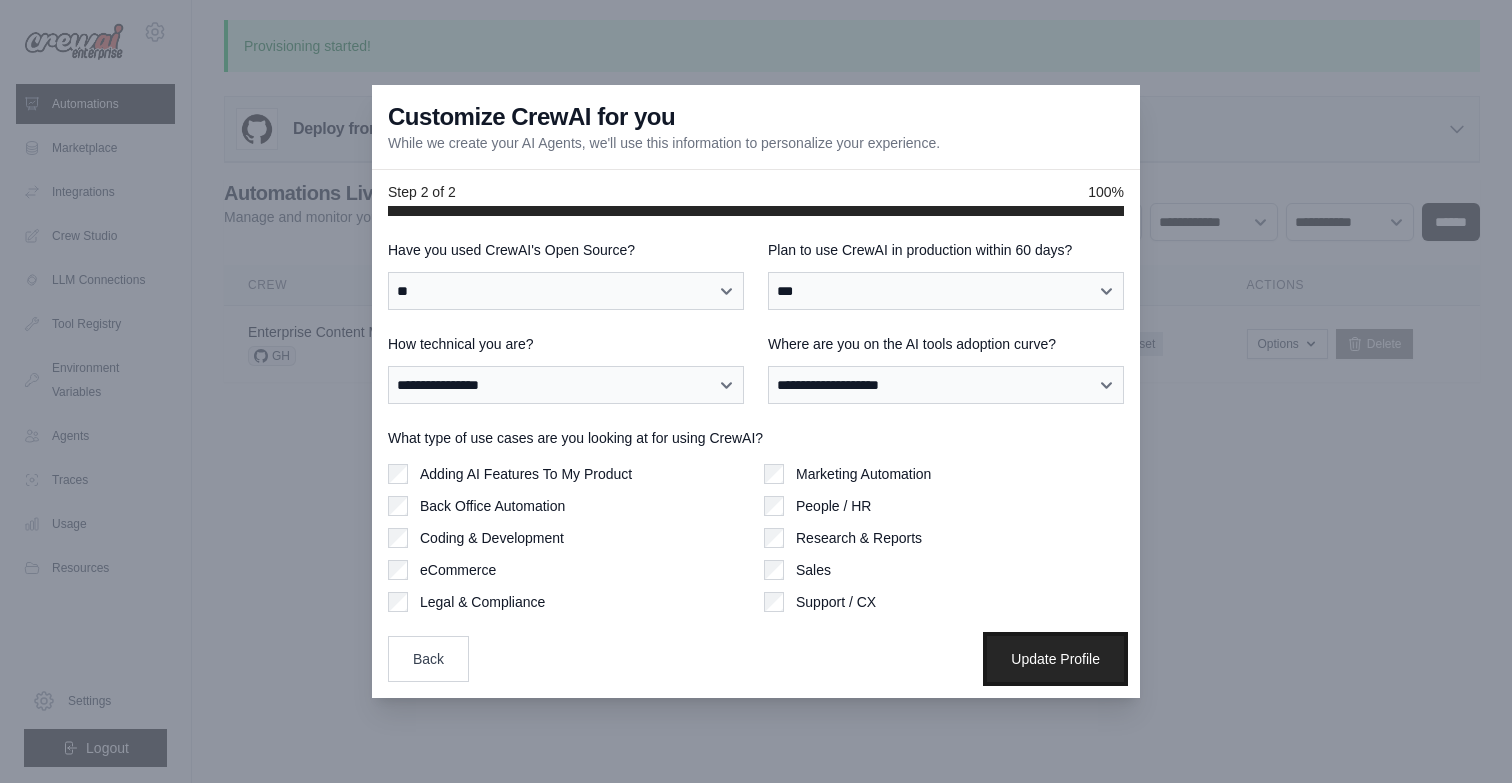 click on "Update Profile" at bounding box center [1055, 659] 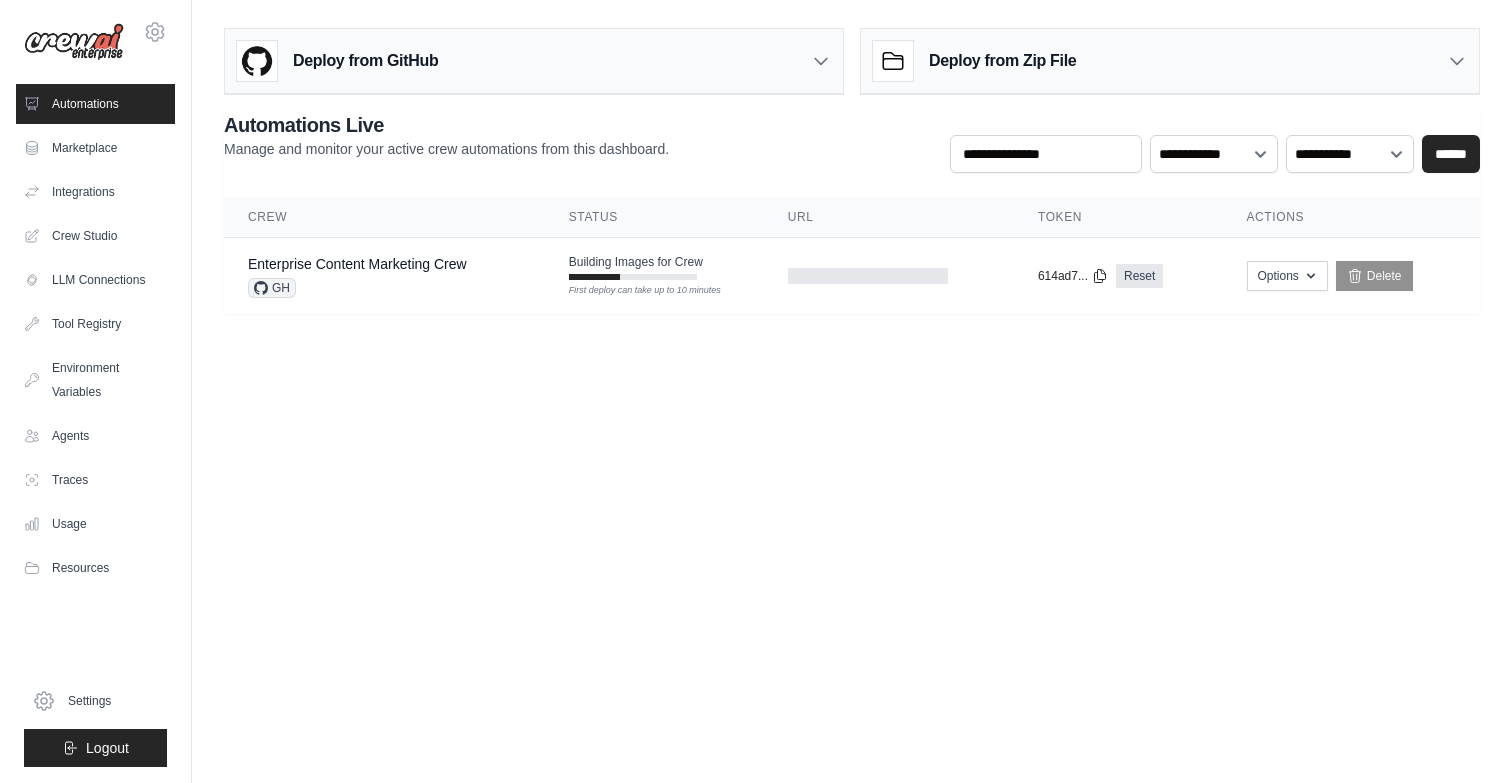 scroll, scrollTop: 0, scrollLeft: 0, axis: both 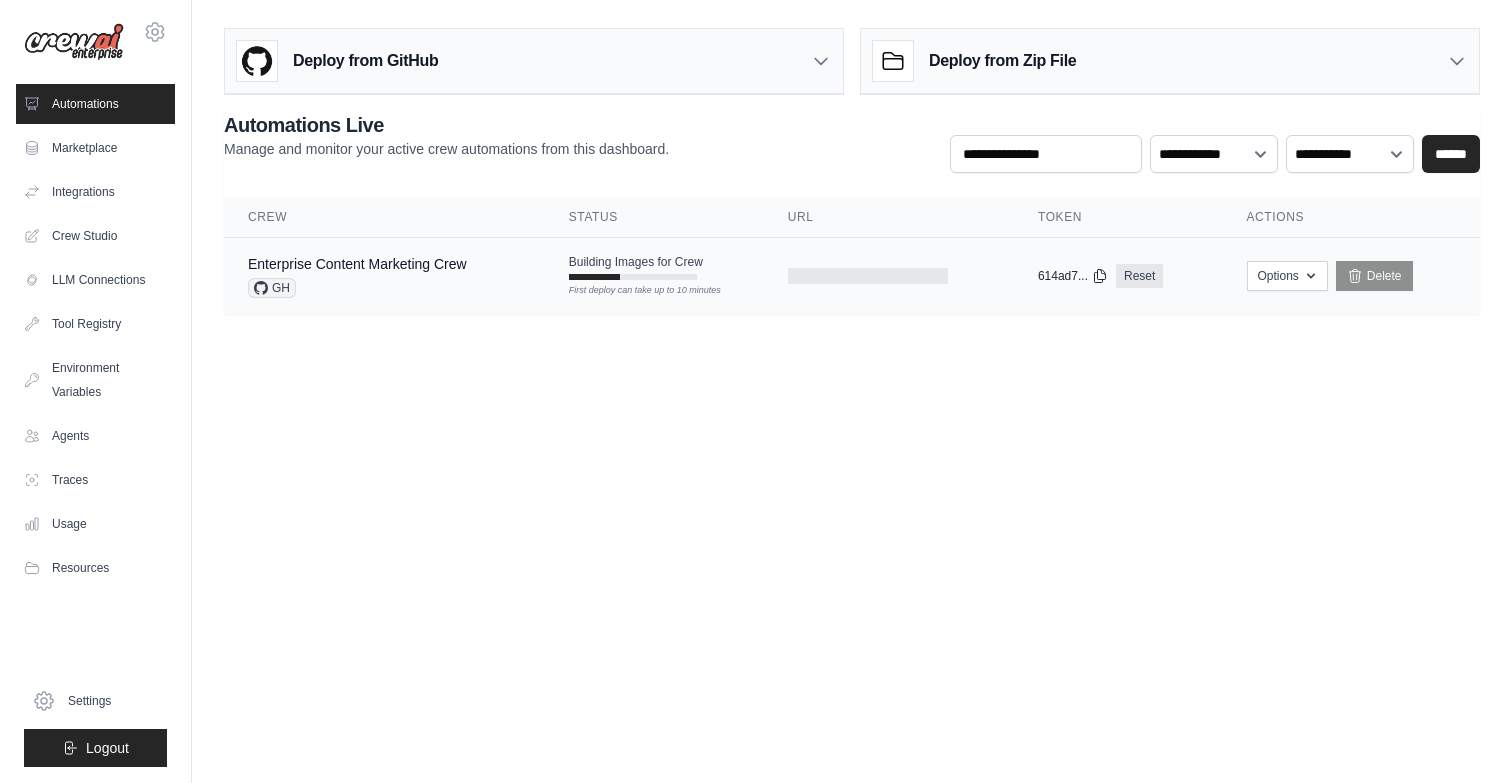 click on "Building Images for Crew" at bounding box center [636, 262] 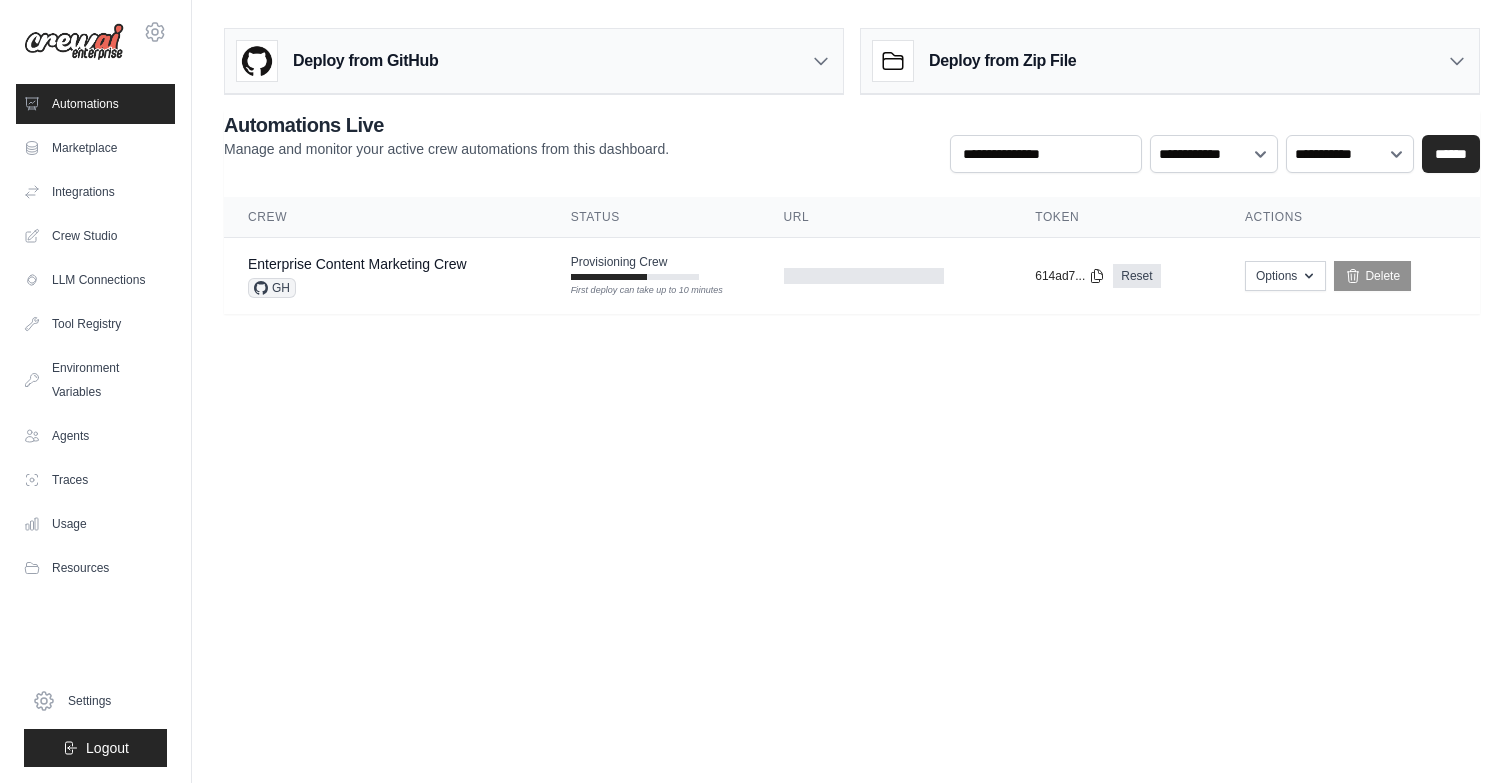 click on "tg6709032@gmail.com
Settings
Automations
Marketplace
Integrations" at bounding box center (756, 391) 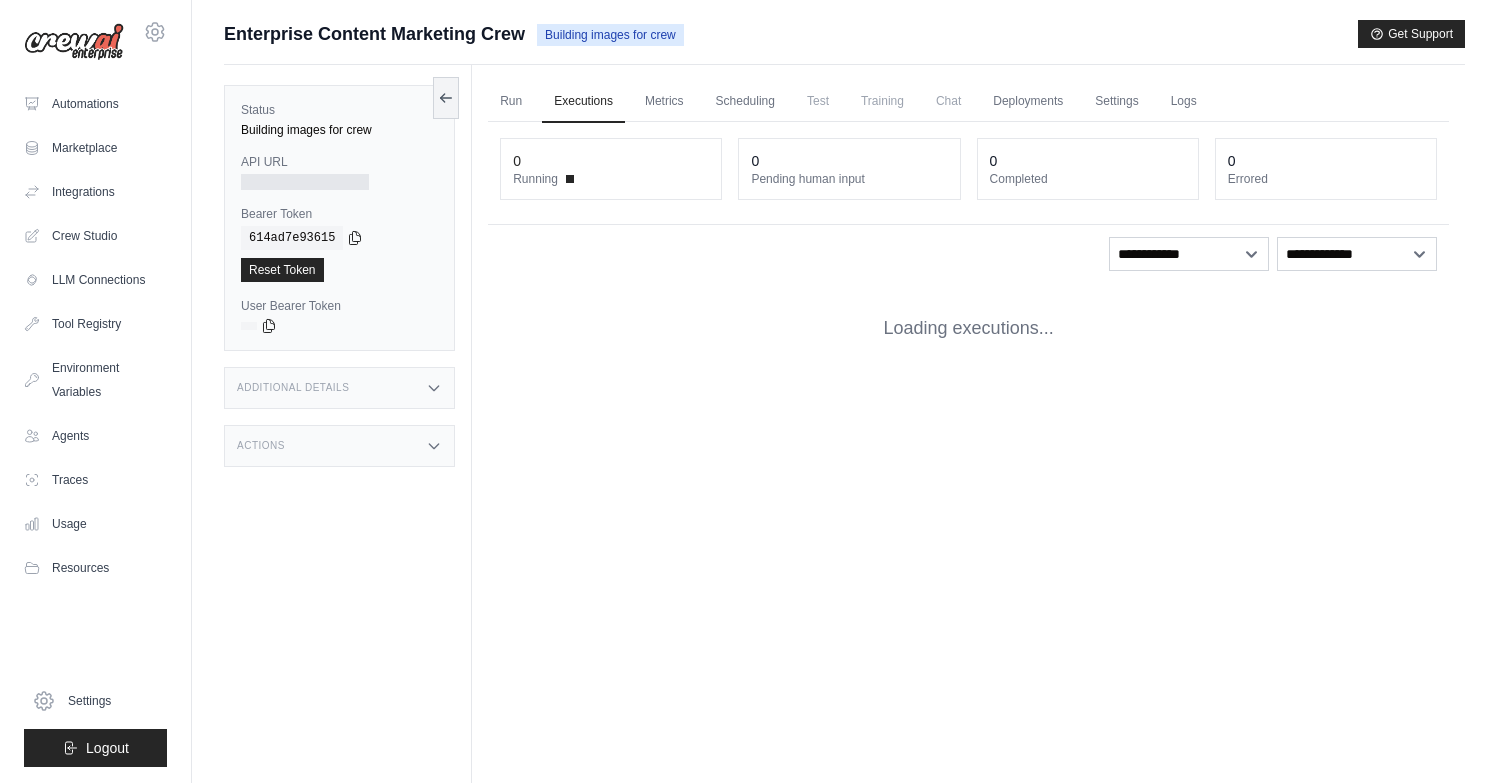 scroll, scrollTop: 0, scrollLeft: 0, axis: both 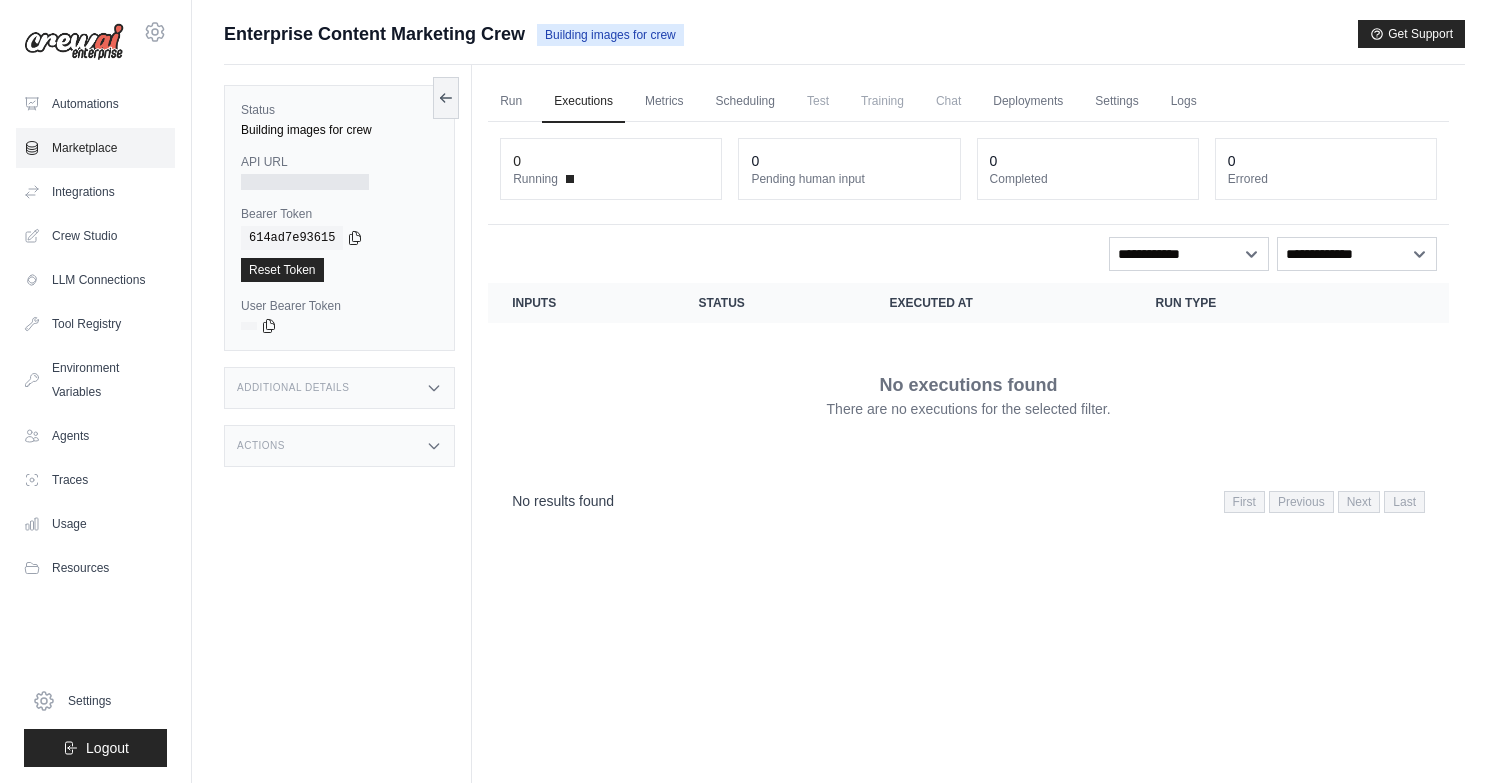 click on "Marketplace" at bounding box center [95, 148] 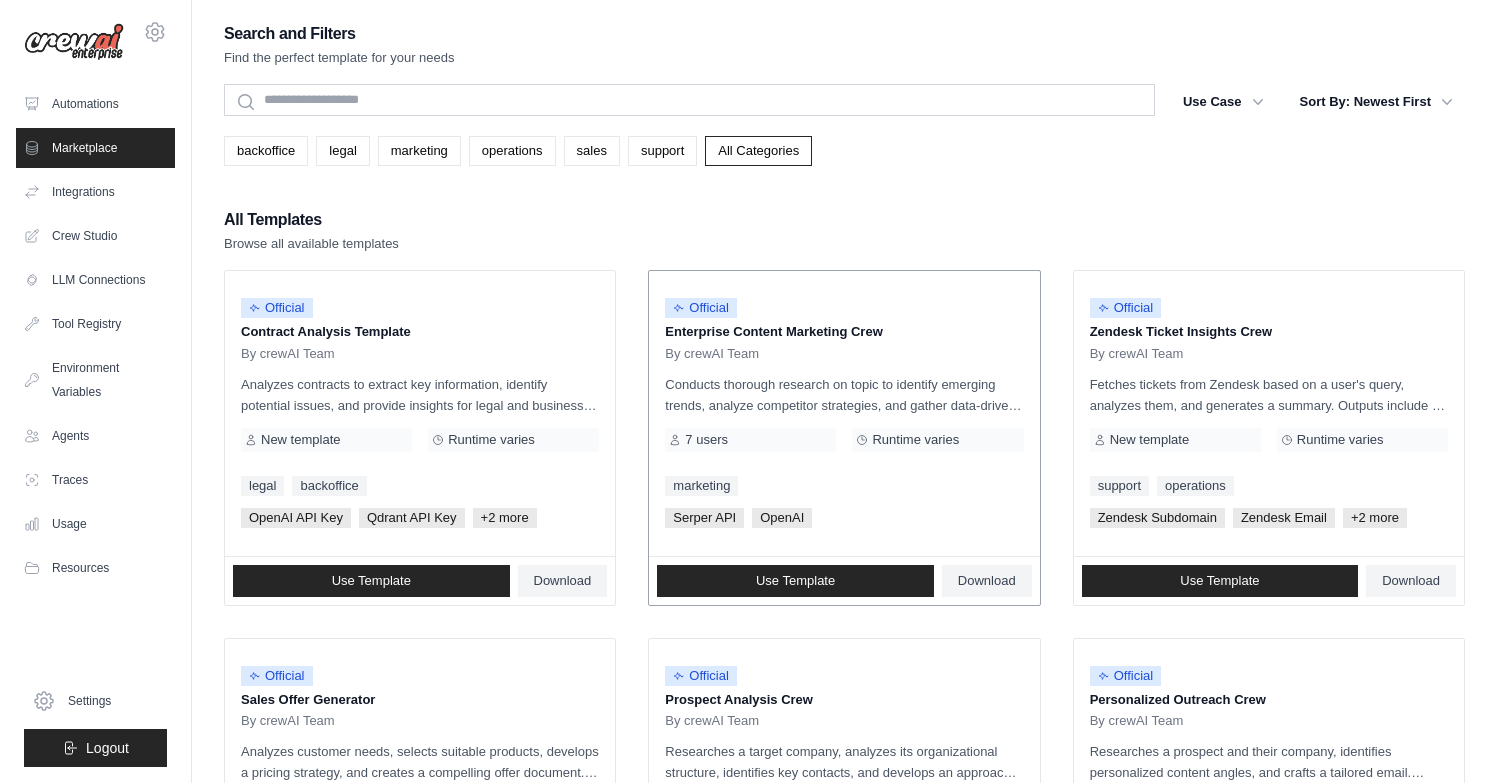 click on "Official
Enterprise Content Marketing Crew
By
crewAI Team" at bounding box center (844, 324) 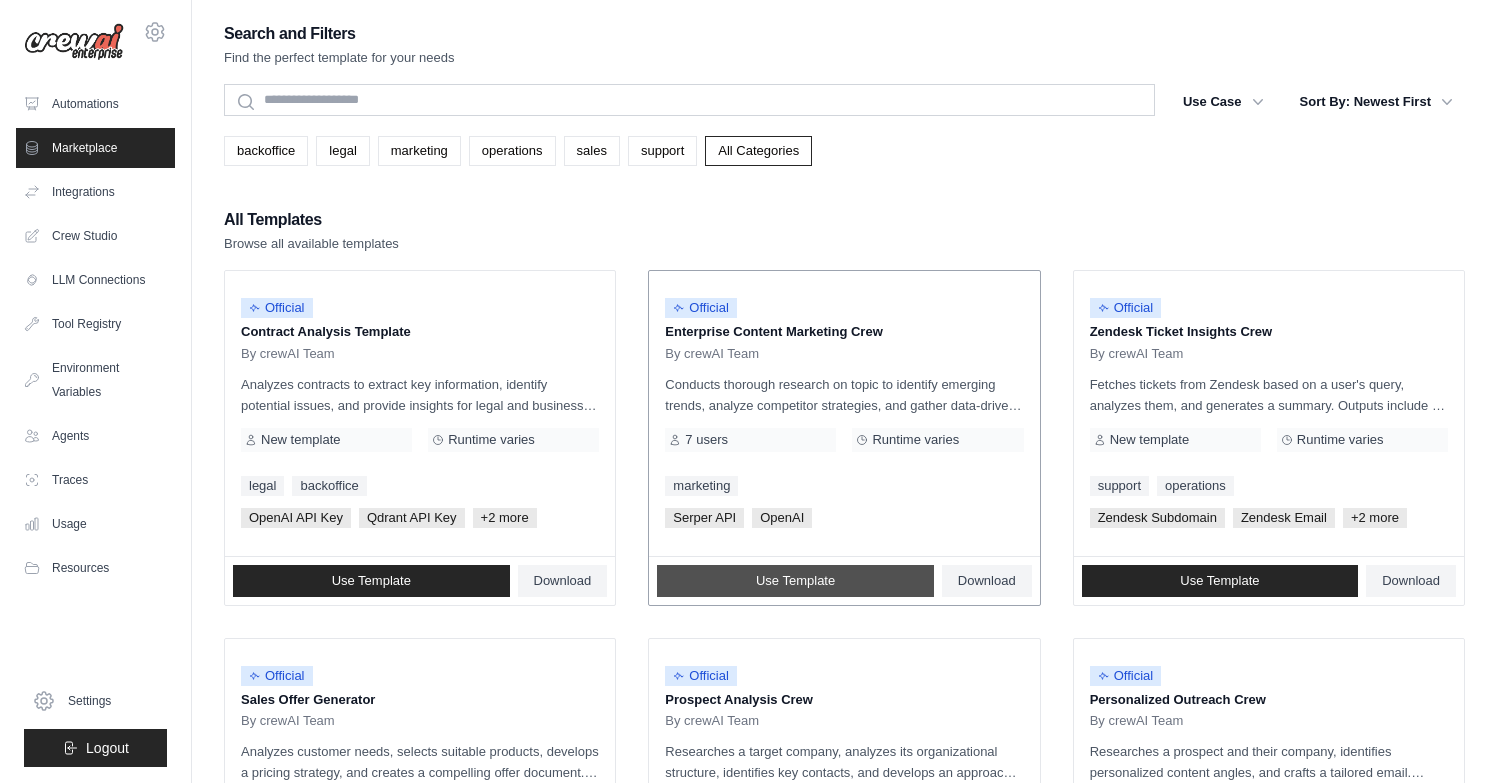click on "Use Template" at bounding box center (795, 581) 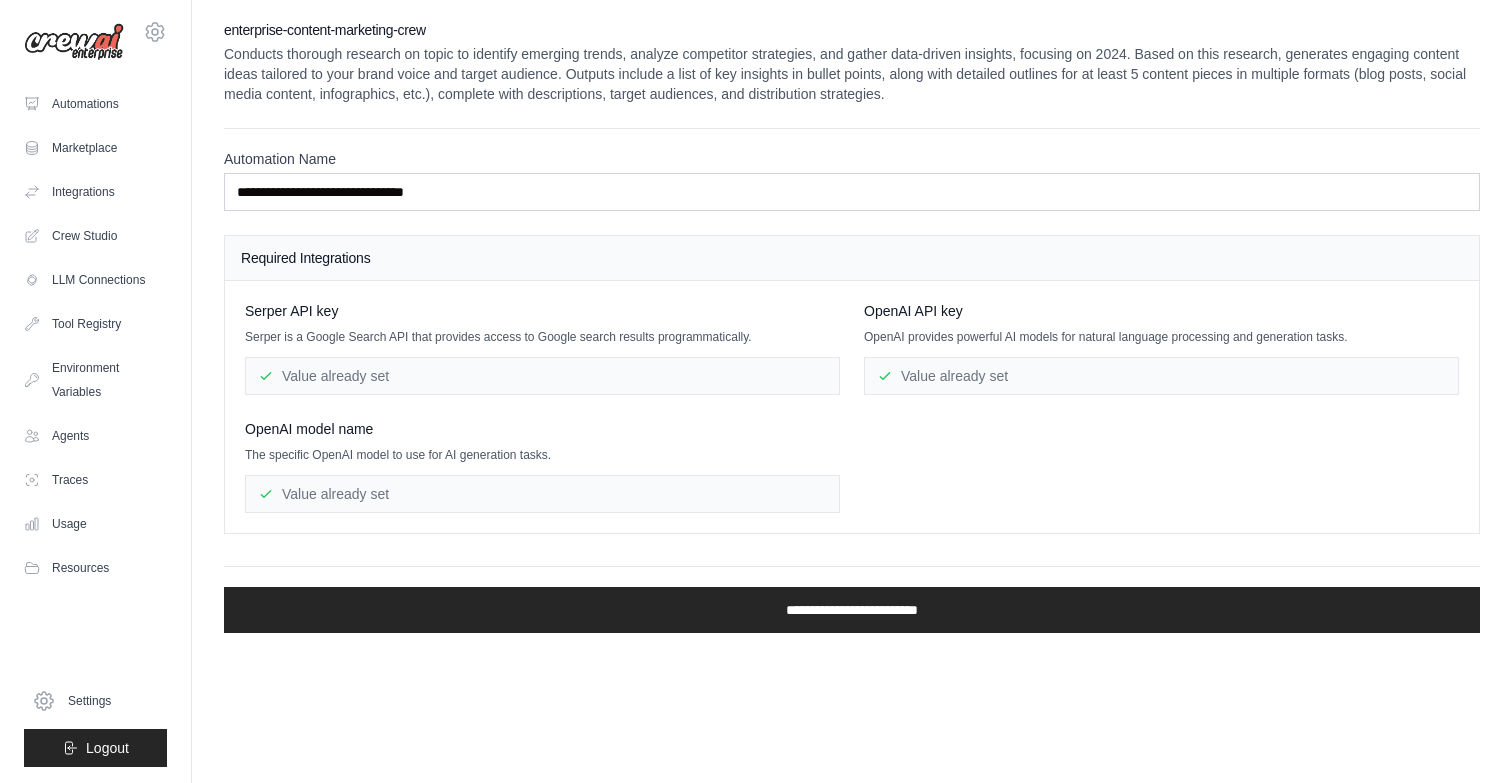 drag, startPoint x: 387, startPoint y: 48, endPoint x: 531, endPoint y: 61, distance: 144.58562 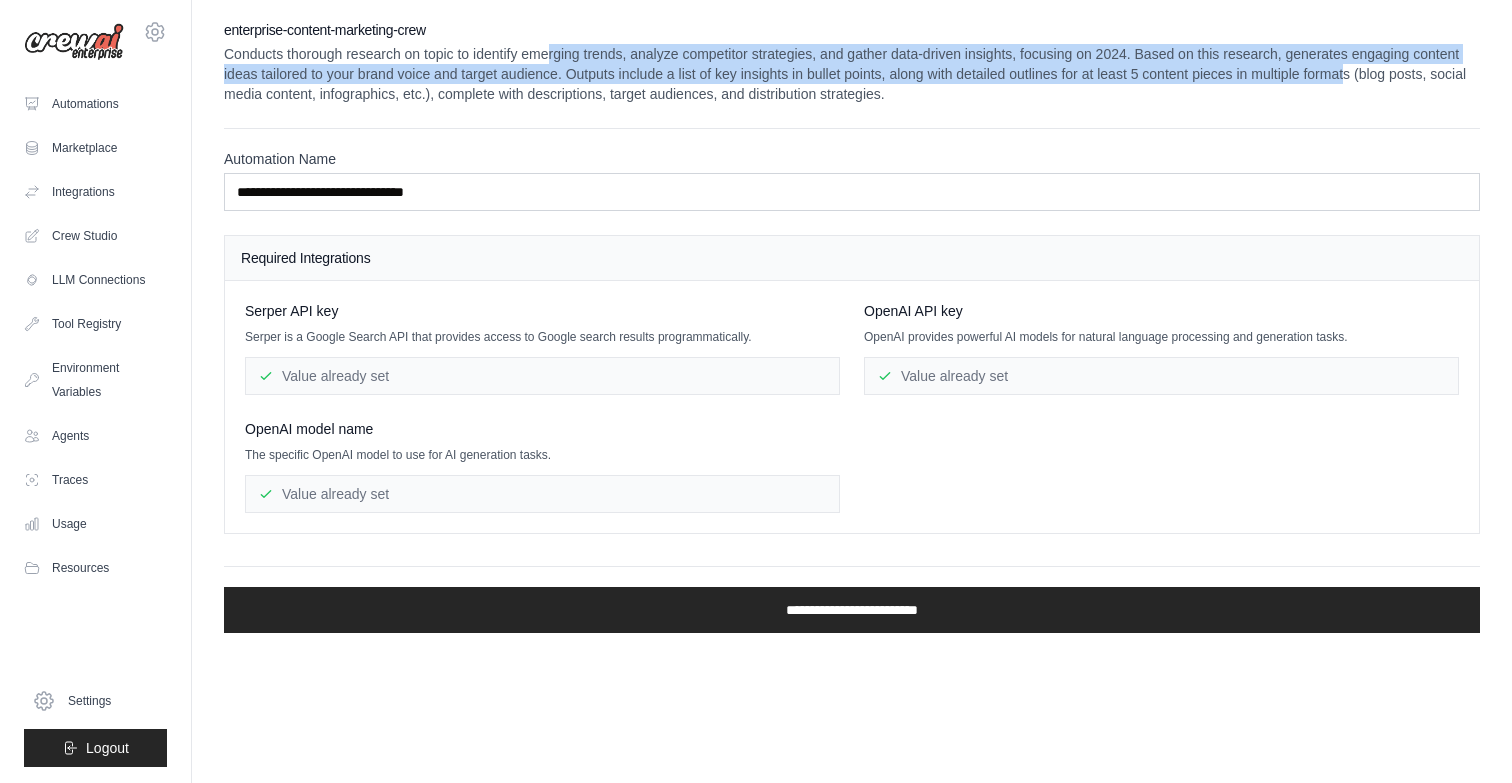 drag, startPoint x: 551, startPoint y: 60, endPoint x: 1345, endPoint y: 64, distance: 794.0101 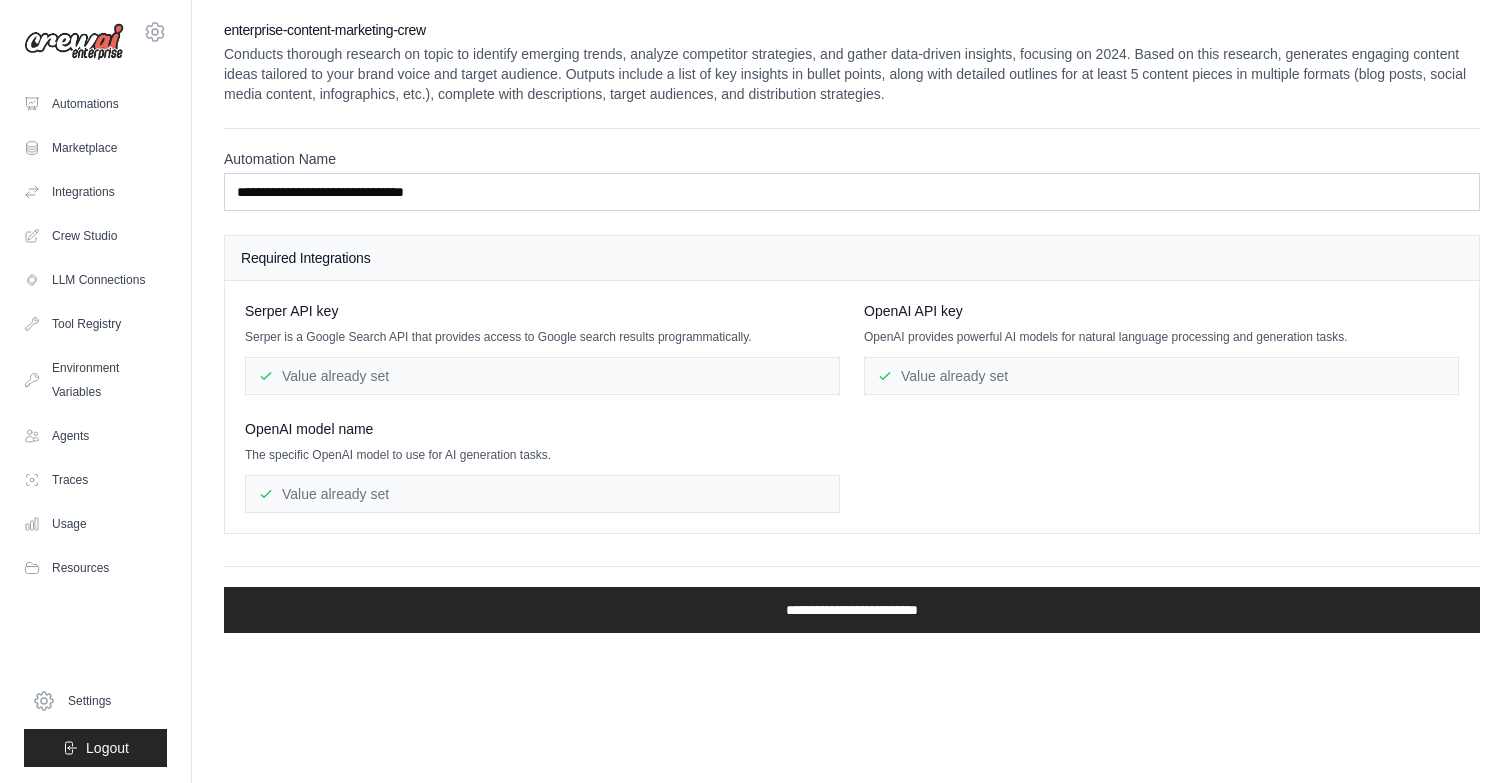 click on "Conducts thorough research on topic to identify emerging trends, analyze competitor strategies, and gather data-driven insights, focusing on 2024. Based on this research, generates engaging content ideas tailored to your brand voice and target audience. Outputs include a list of key insights in bullet points, along with detailed outlines for at least 5 content pieces in multiple formats (blog posts, social media content, infographics, etc.), complete with descriptions, target audiences, and distribution strategies." at bounding box center [852, 74] 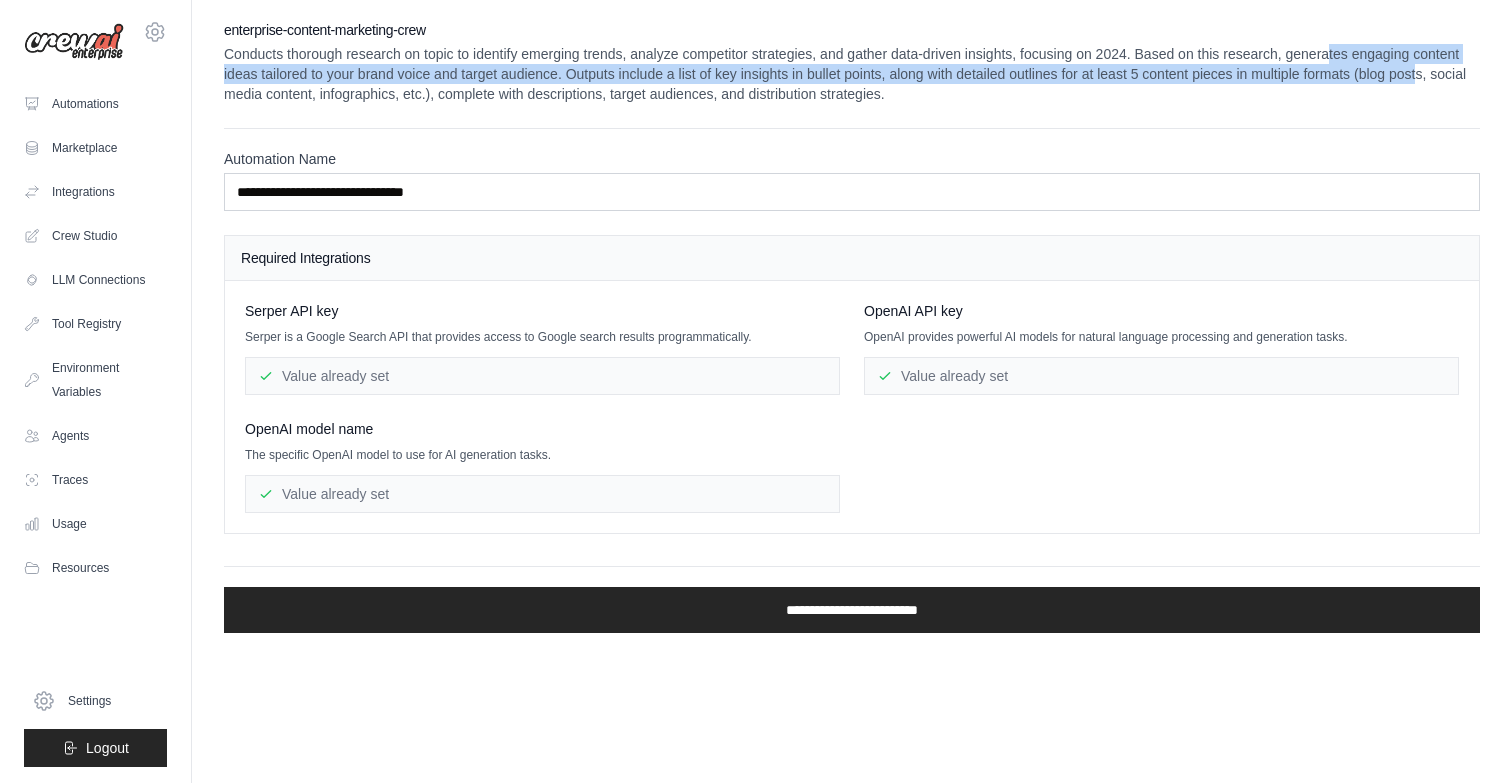 drag, startPoint x: 1331, startPoint y: 55, endPoint x: 1418, endPoint y: 65, distance: 87.57283 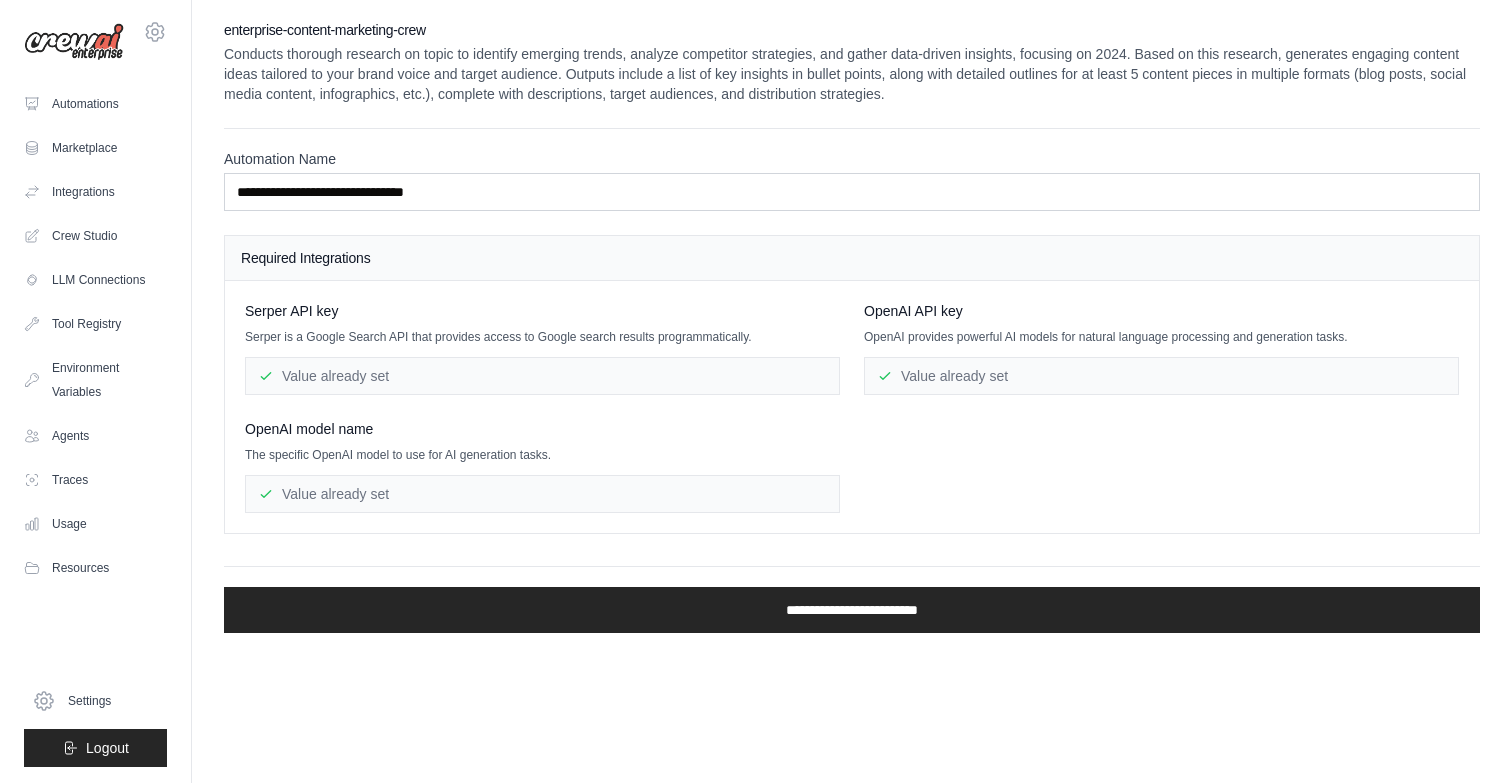 click on "Conducts thorough research on topic to identify emerging trends, analyze competitor strategies, and gather data-driven insights, focusing on 2024. Based on this research, generates engaging content ideas tailored to your brand voice and target audience. Outputs include a list of key insights in bullet points, along with detailed outlines for at least 5 content pieces in multiple formats (blog posts, social media content, infographics, etc.), complete with descriptions, target audiences, and distribution strategies." at bounding box center (852, 74) 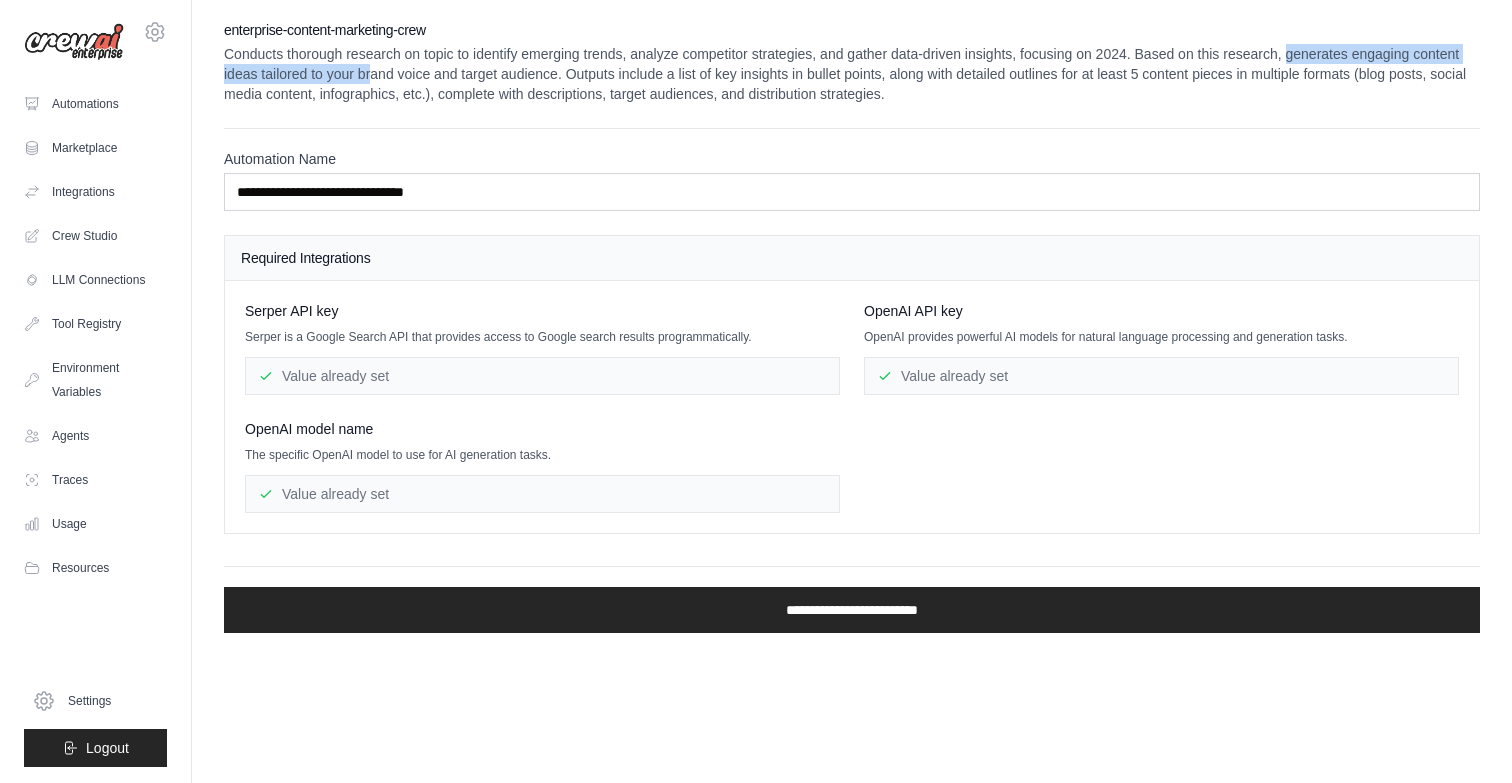 drag, startPoint x: 1287, startPoint y: 54, endPoint x: 369, endPoint y: 76, distance: 918.26355 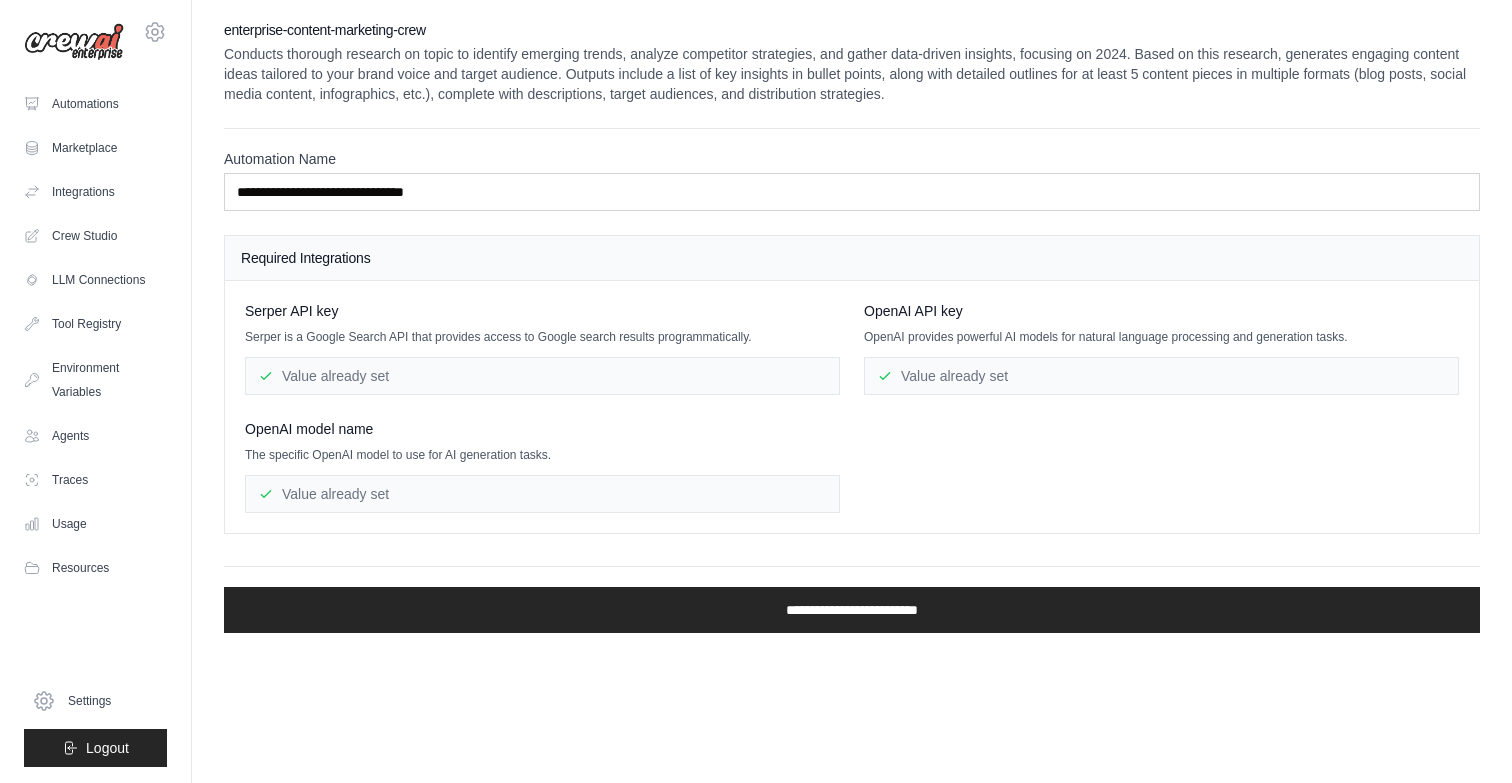 click on "Conducts thorough research on topic to identify emerging trends, analyze competitor strategies, and gather data-driven insights, focusing on 2024. Based on this research, generates engaging content ideas tailored to your brand voice and target audience. Outputs include a list of key insights in bullet points, along with detailed outlines for at least 5 content pieces in multiple formats (blog posts, social media content, infographics, etc.), complete with descriptions, target audiences, and distribution strategies." at bounding box center (852, 74) 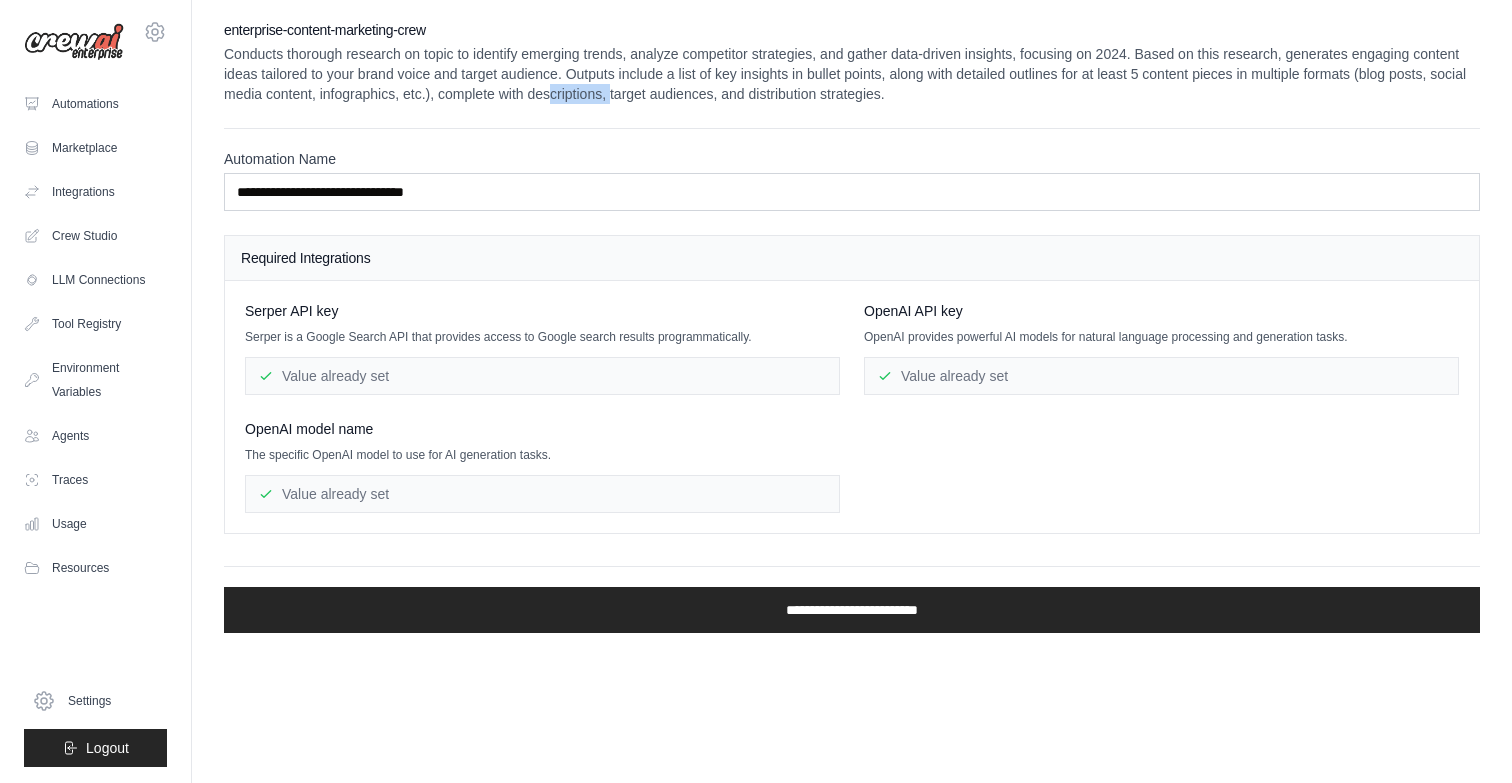 drag, startPoint x: 548, startPoint y: 86, endPoint x: 609, endPoint y: 96, distance: 61.81424 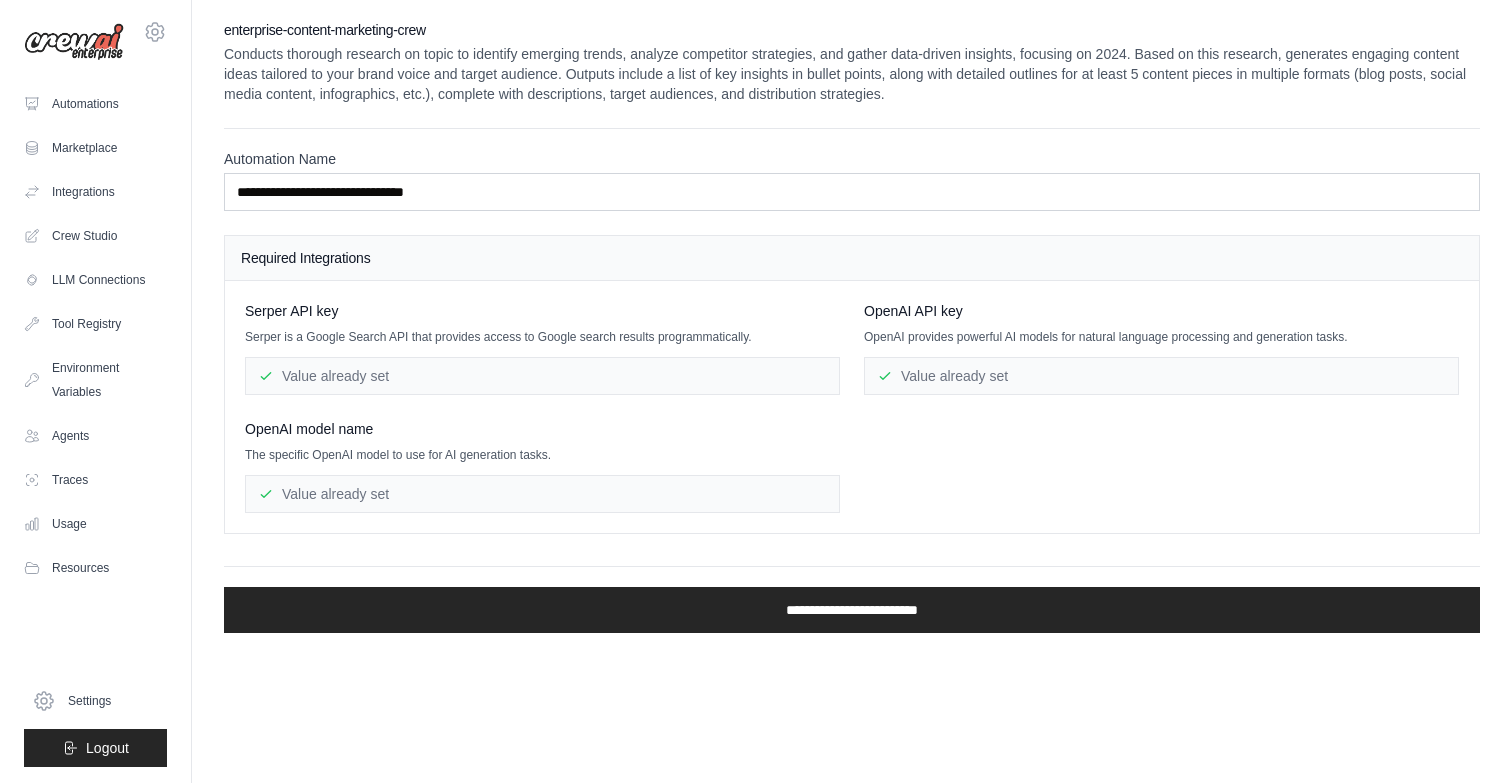 click on "**********" at bounding box center (852, 326) 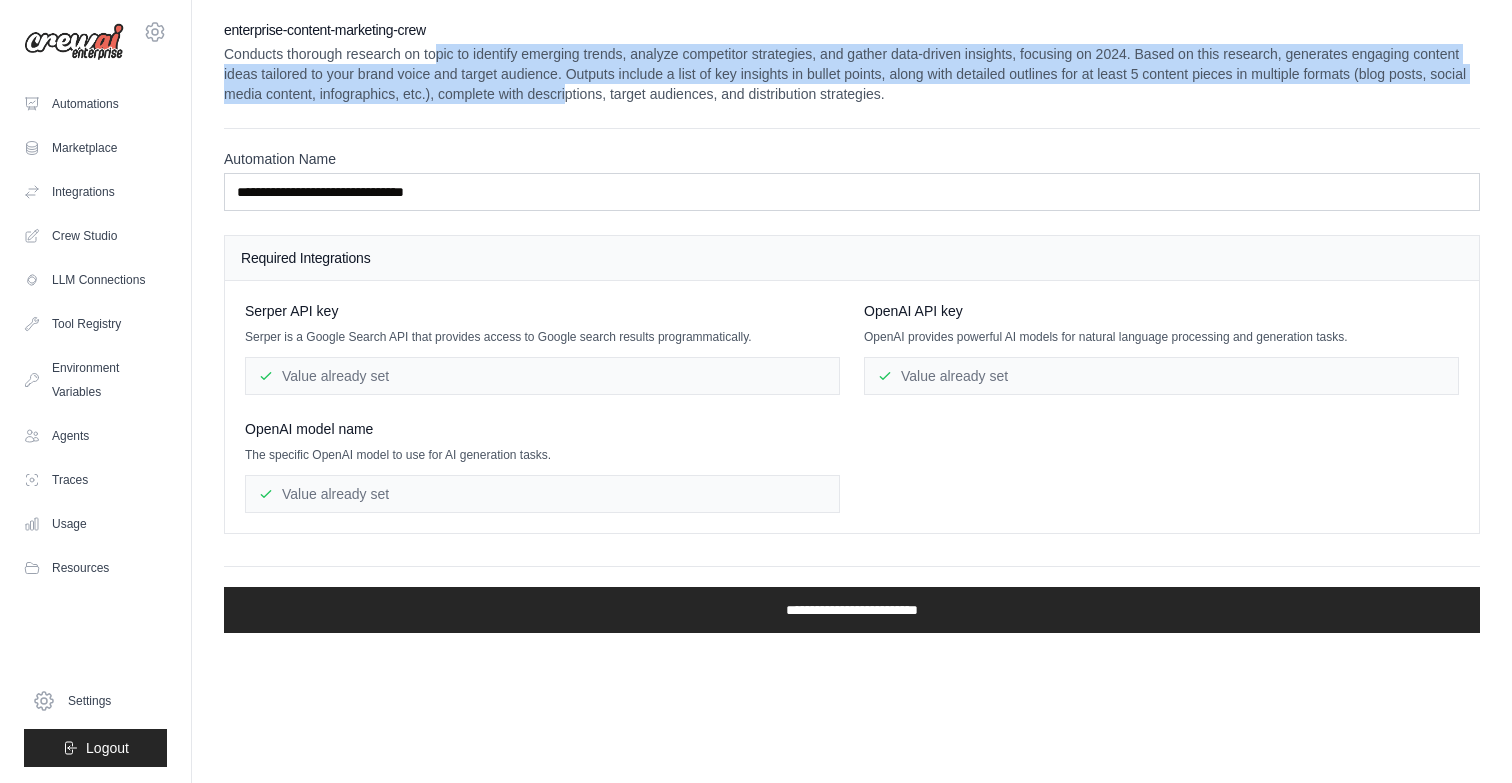 drag, startPoint x: 455, startPoint y: 56, endPoint x: 565, endPoint y: 96, distance: 117.047 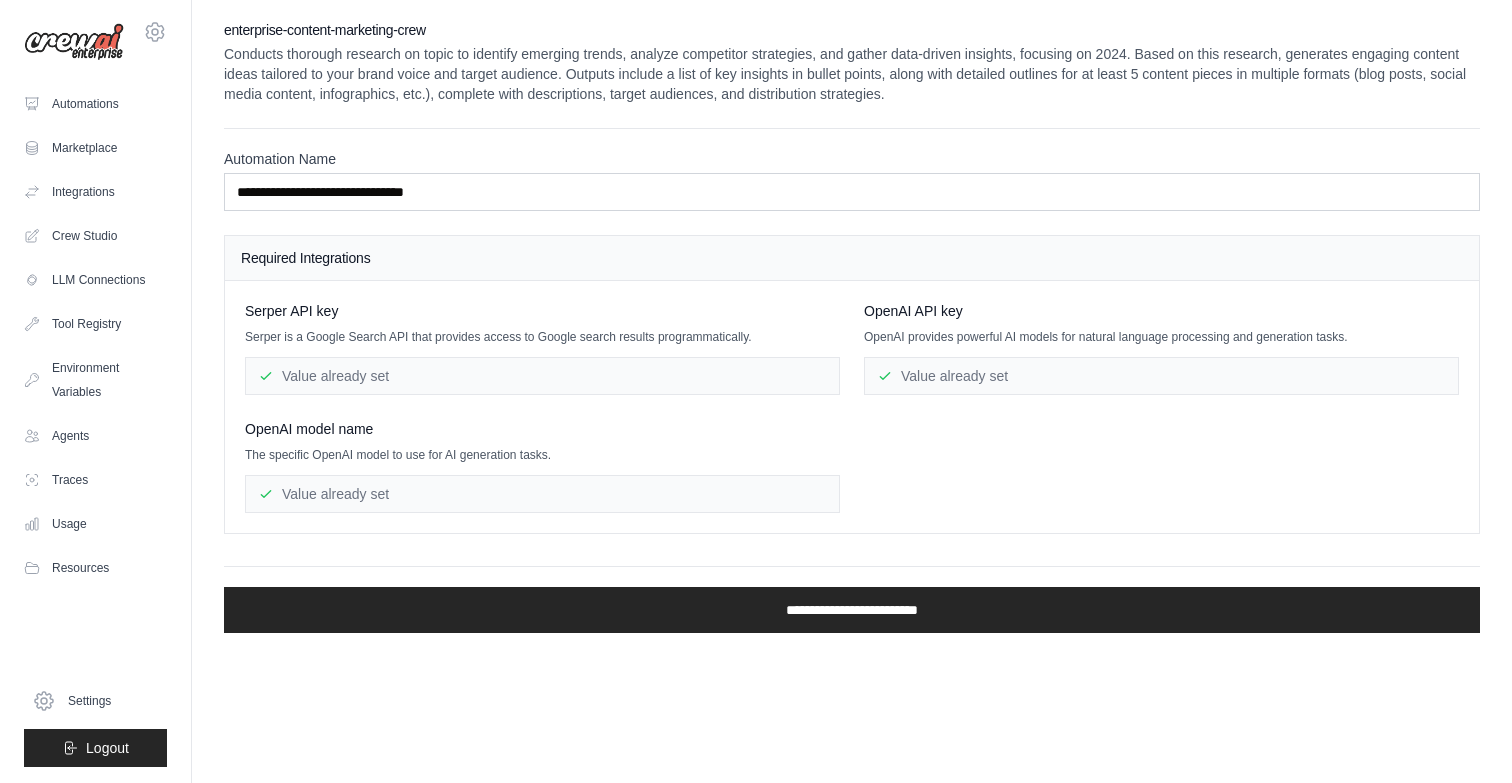 click on "Conducts thorough research on topic to identify emerging trends, analyze competitor strategies, and gather data-driven insights, focusing on 2024. Based on this research, generates engaging content ideas tailored to your brand voice and target audience. Outputs include a list of key insights in bullet points, along with detailed outlines for at least 5 content pieces in multiple formats (blog posts, social media content, infographics, etc.), complete with descriptions, target audiences, and distribution strategies." at bounding box center (852, 74) 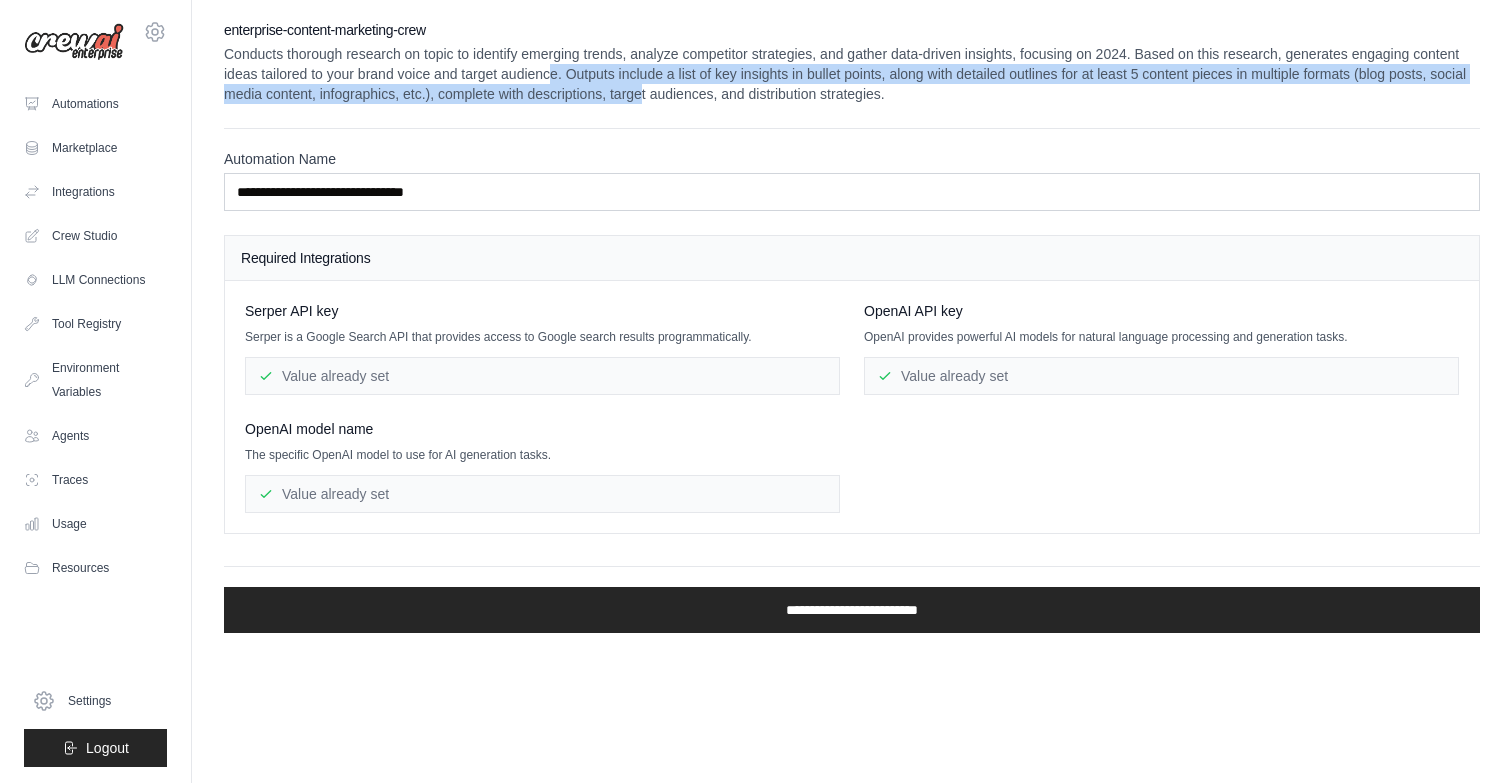 drag, startPoint x: 573, startPoint y: 77, endPoint x: 642, endPoint y: 85, distance: 69.46222 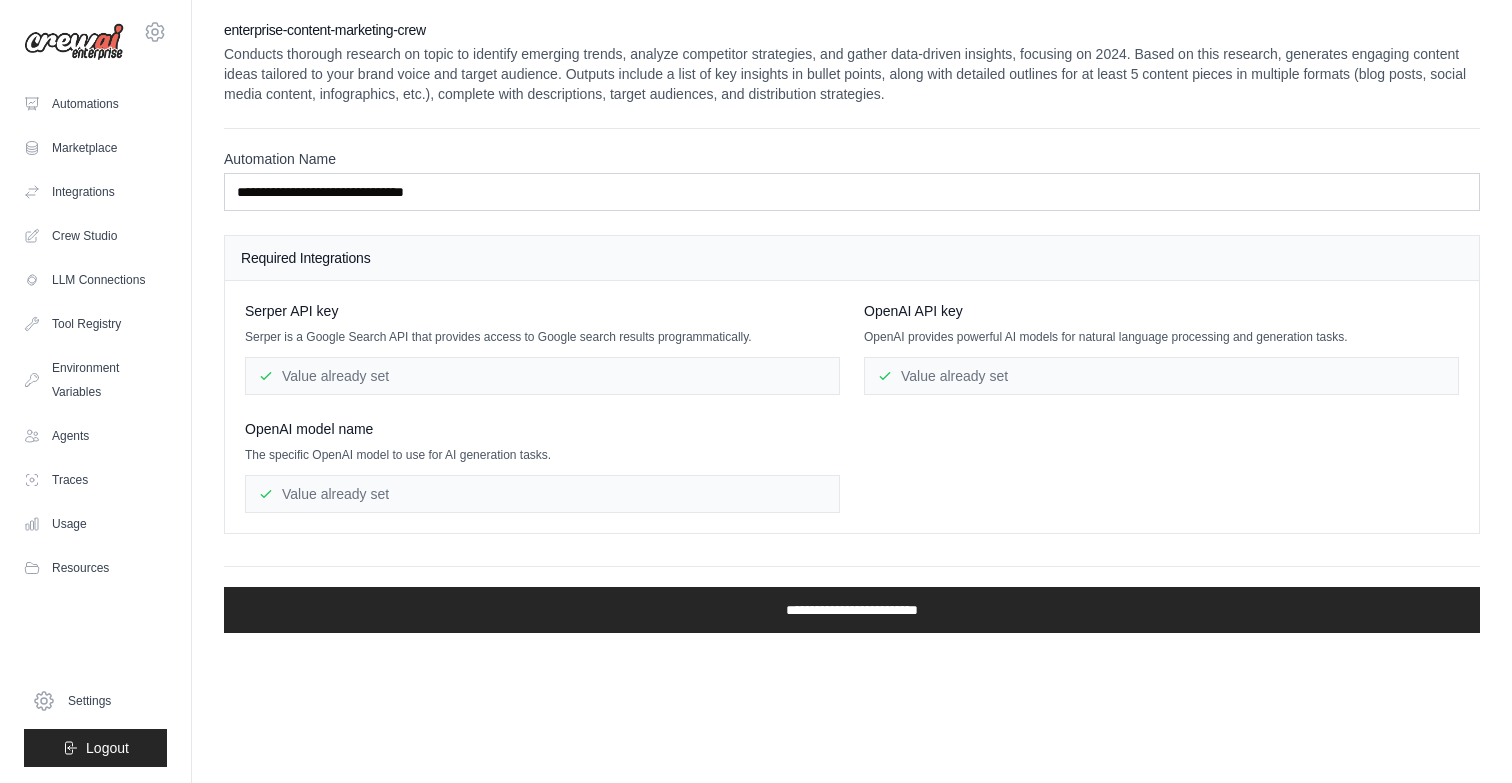 click on "**********" at bounding box center [852, 326] 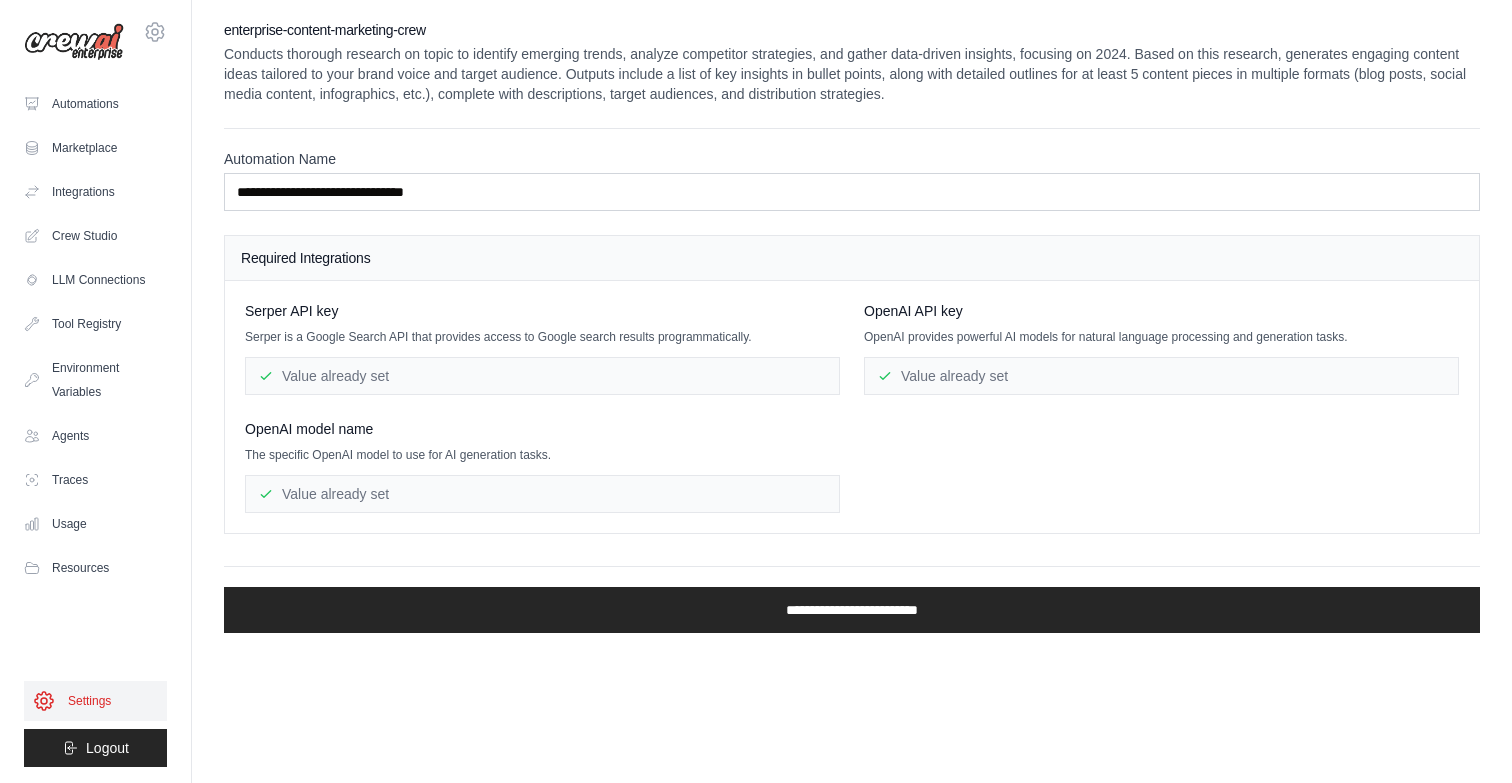 click on "Settings" at bounding box center (95, 701) 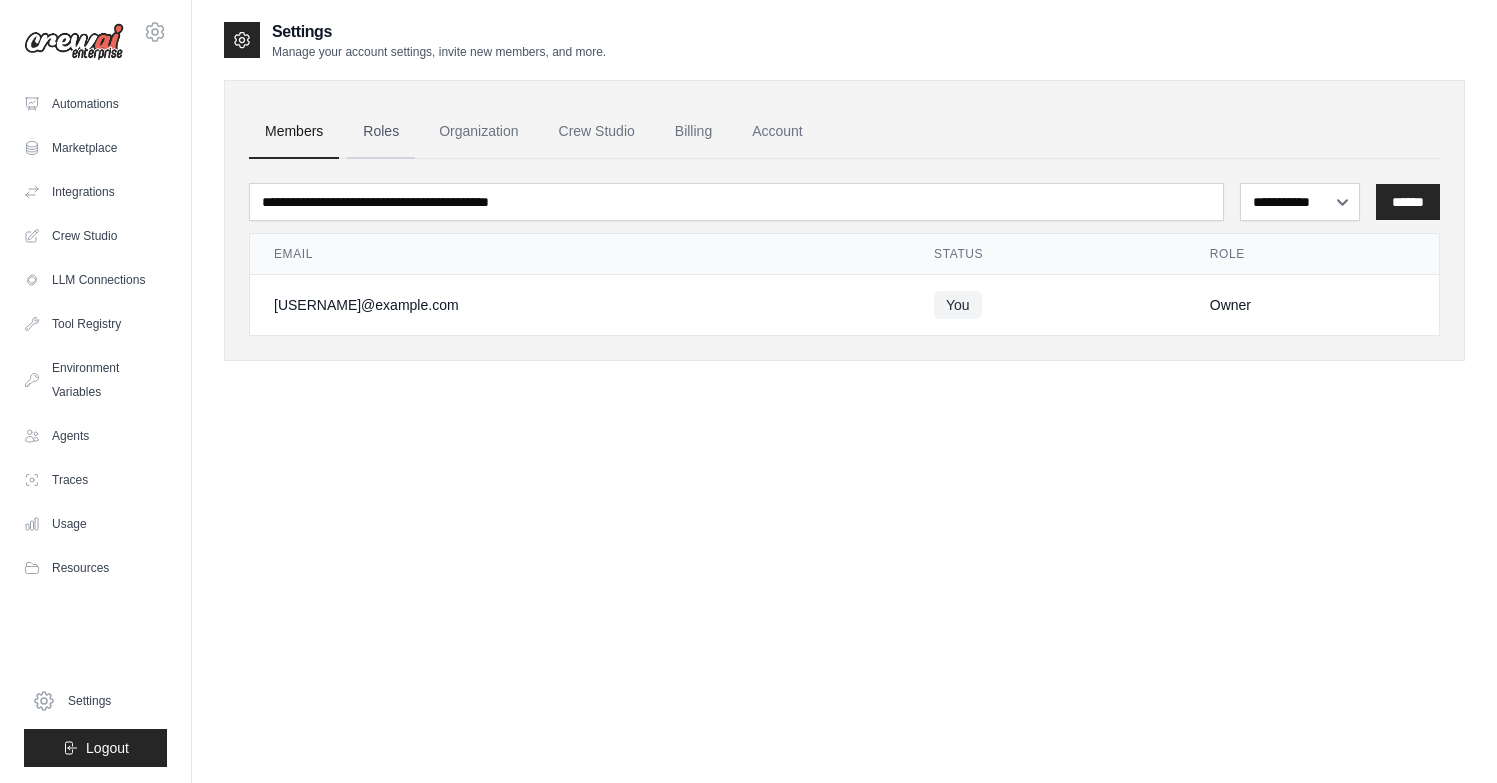 click on "Roles" at bounding box center [381, 132] 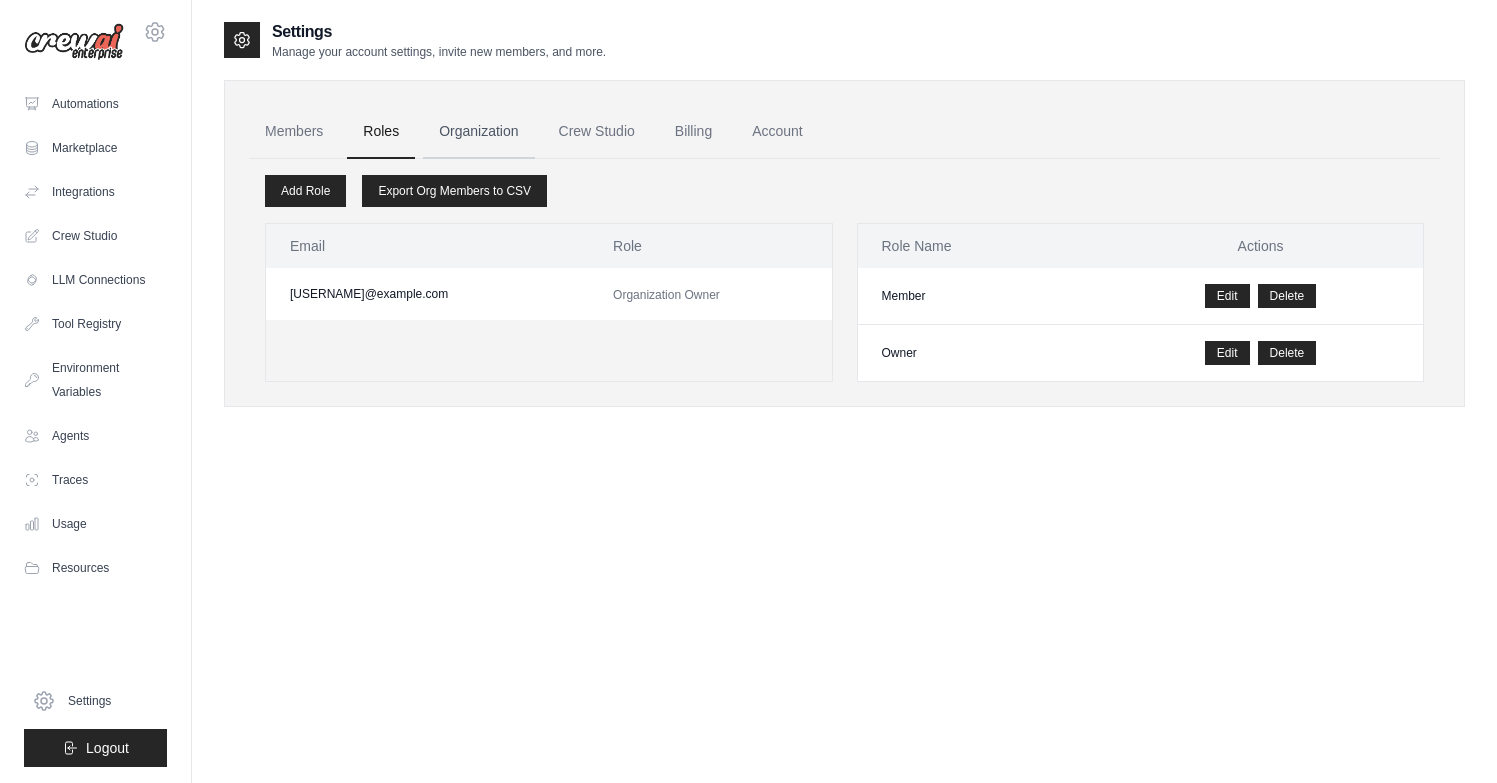 click on "Organization" at bounding box center [478, 132] 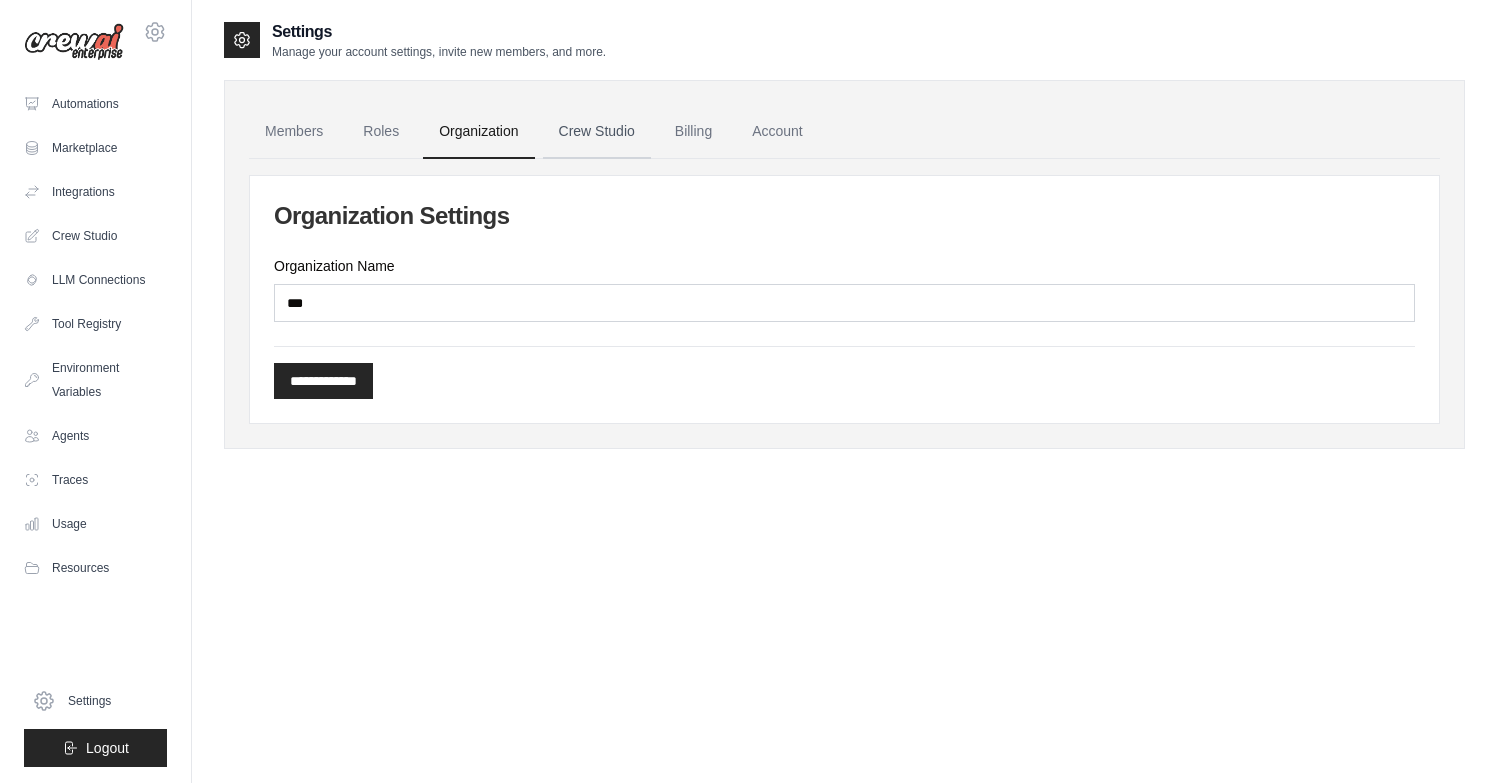 click on "Crew Studio" at bounding box center [597, 132] 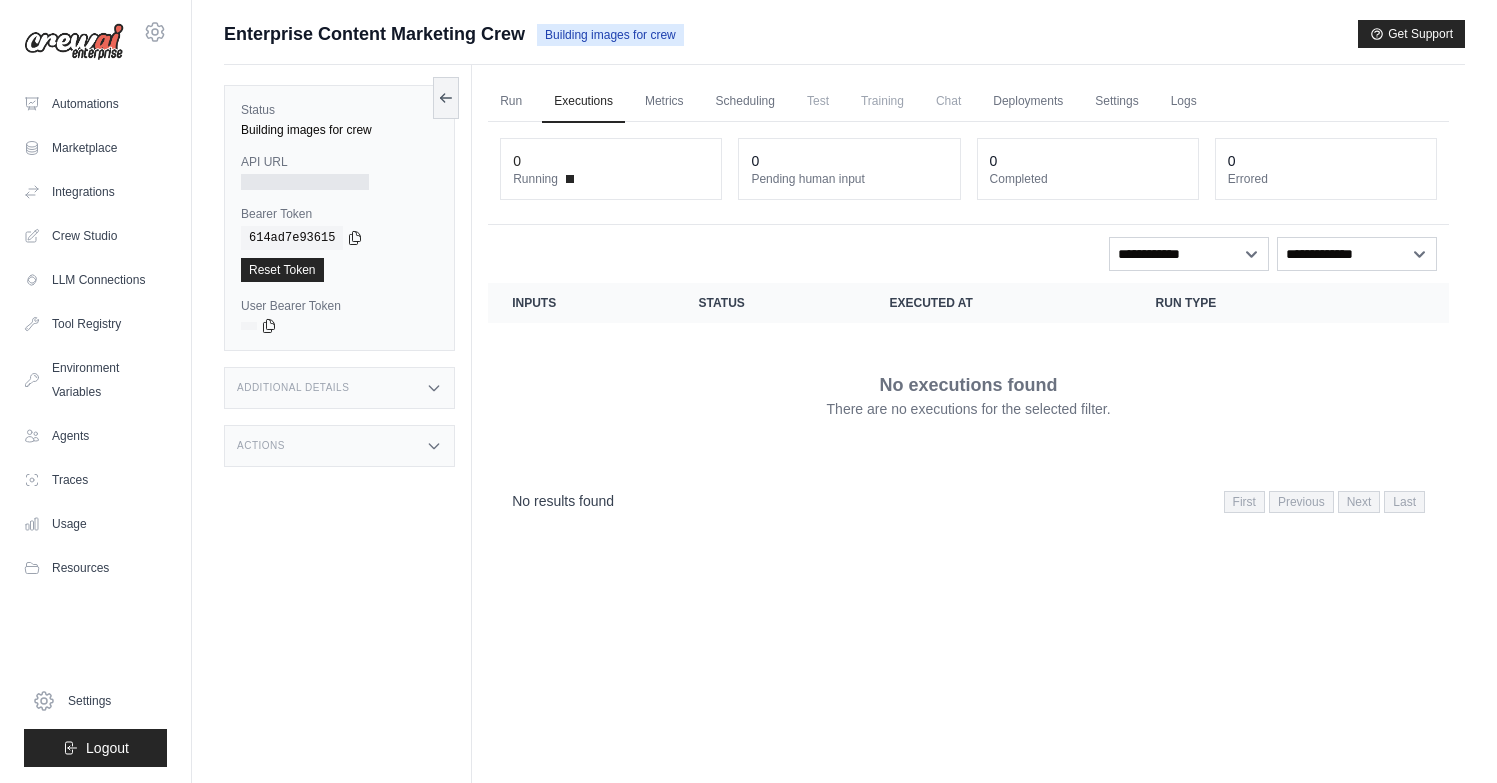 scroll, scrollTop: 0, scrollLeft: 0, axis: both 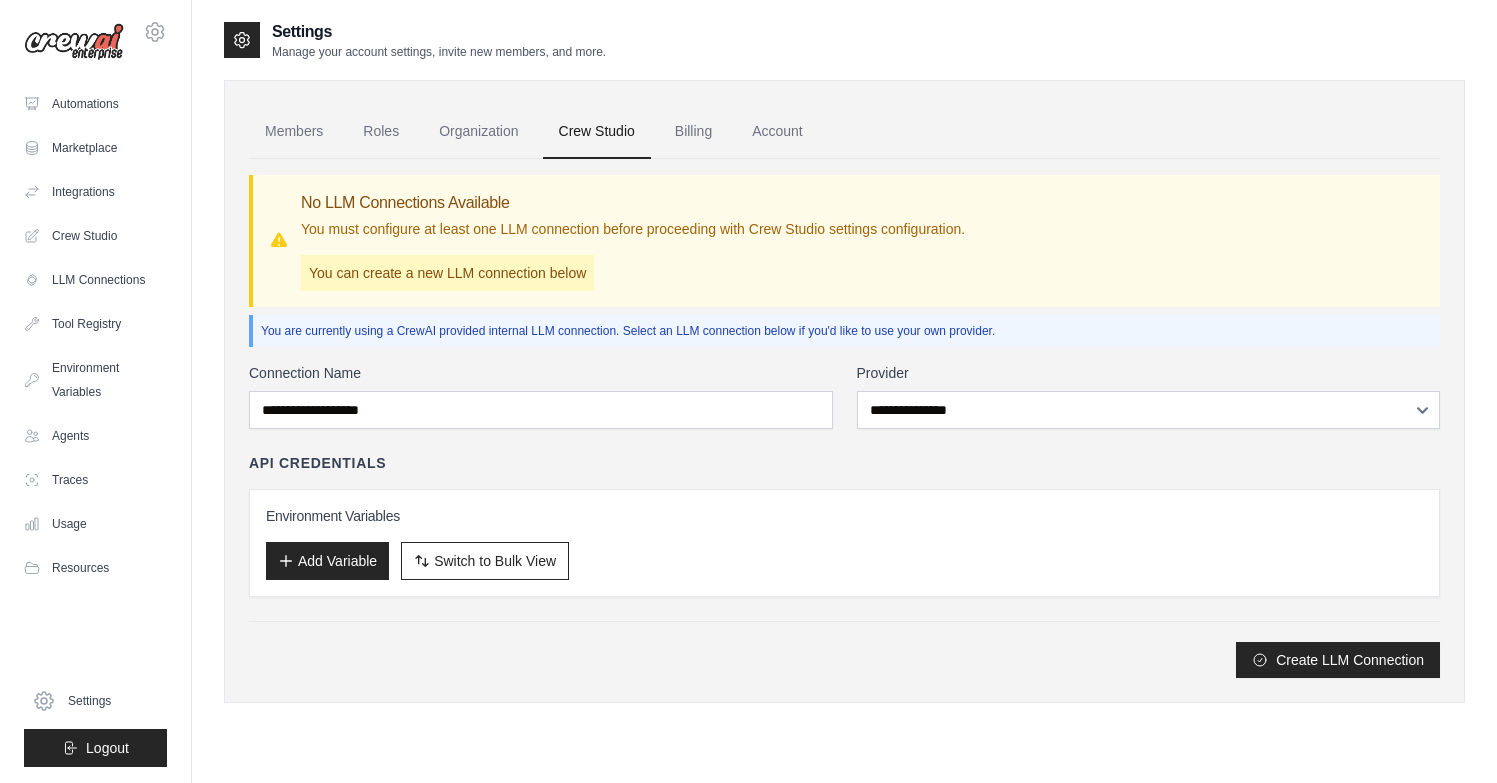 click on "Billing" at bounding box center (693, 132) 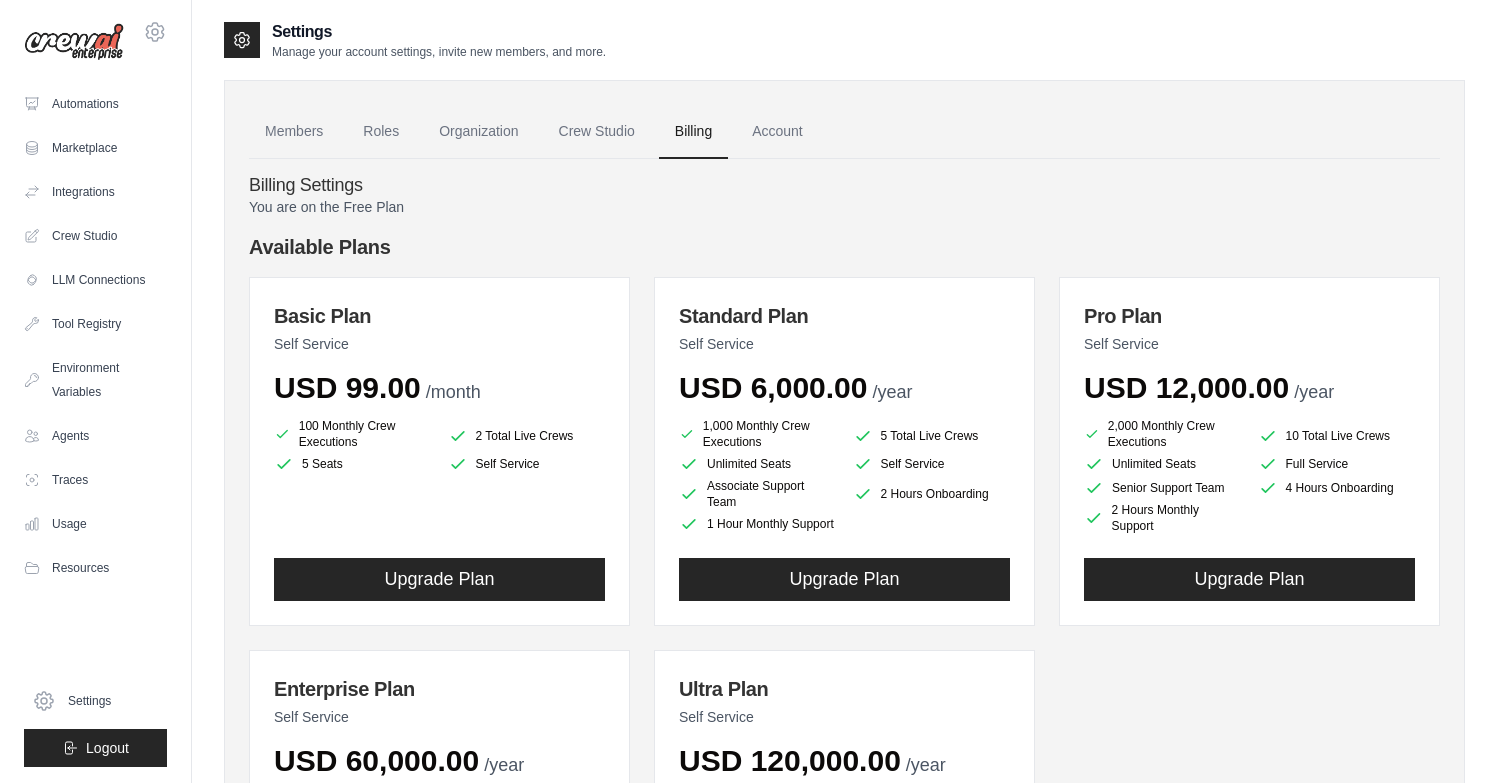 scroll, scrollTop: 0, scrollLeft: 0, axis: both 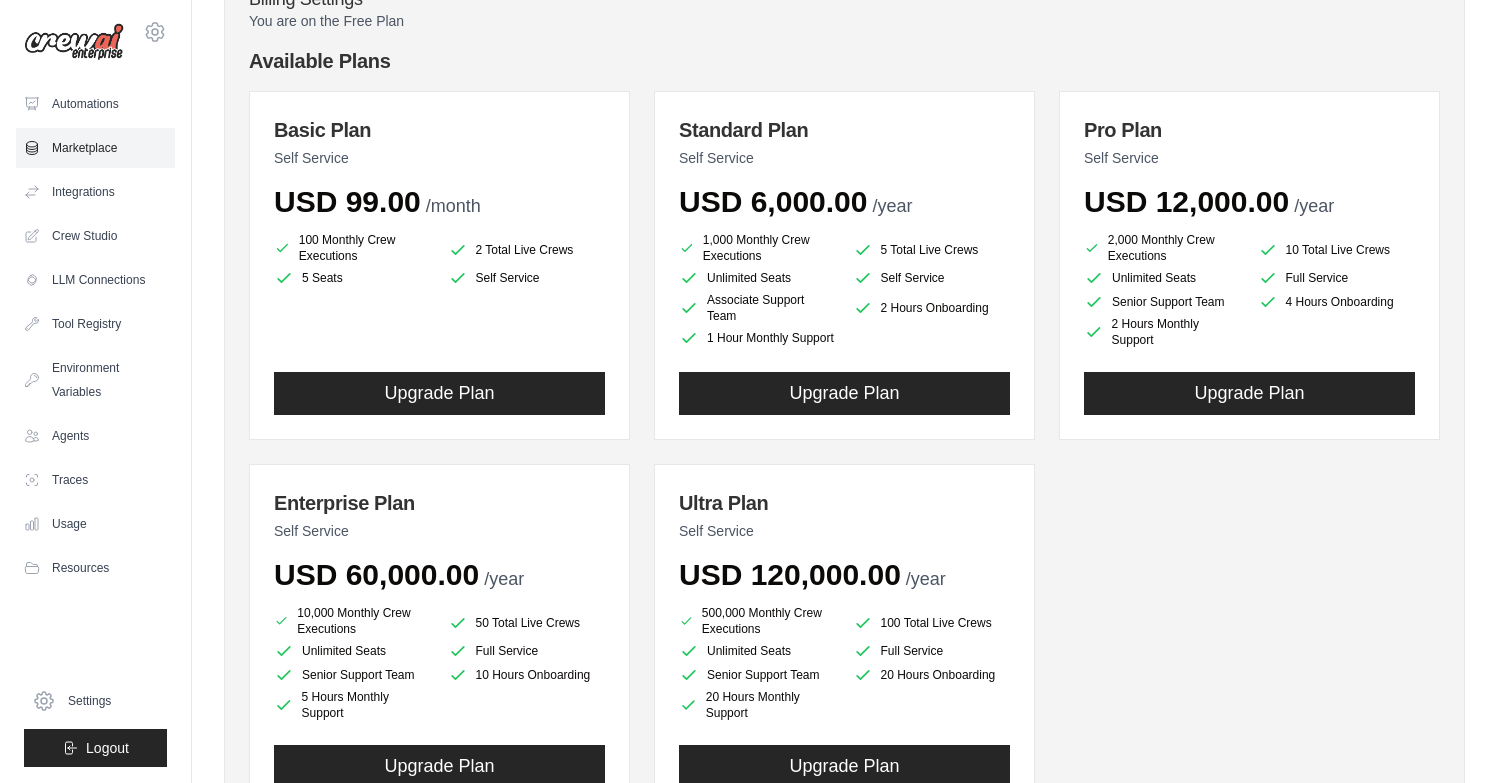 click on "Marketplace" at bounding box center [95, 148] 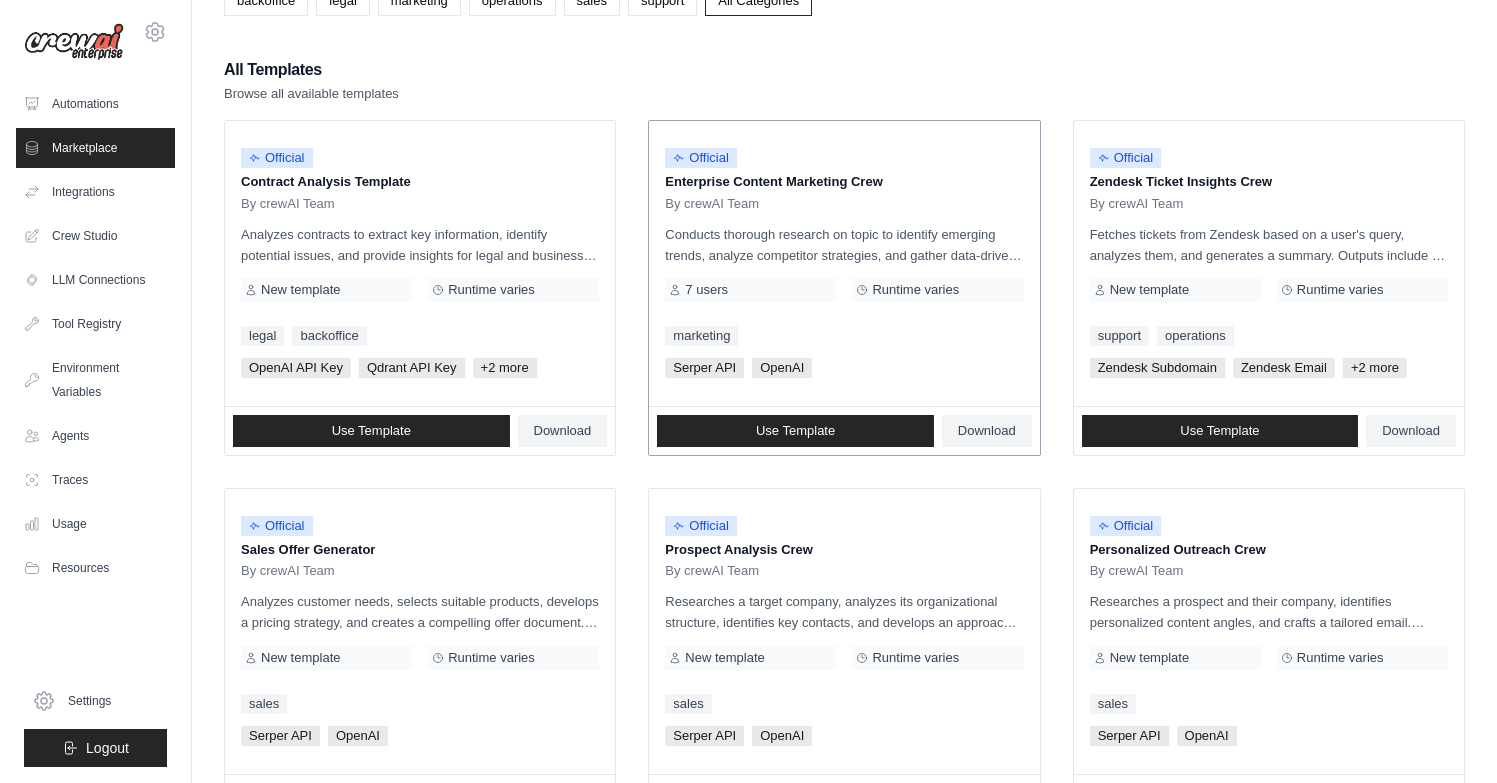 scroll, scrollTop: 126, scrollLeft: 0, axis: vertical 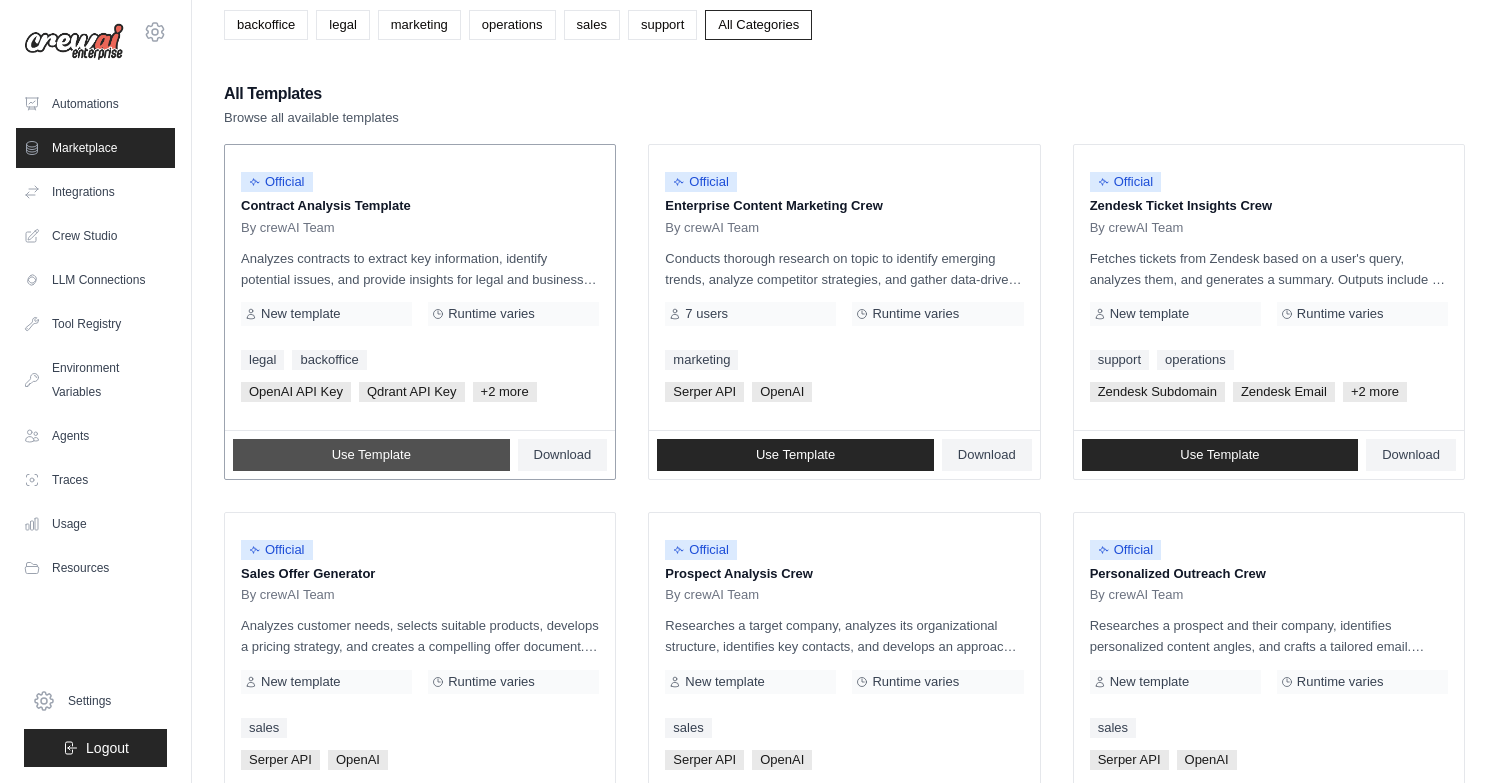 click on "Use Template" at bounding box center (371, 455) 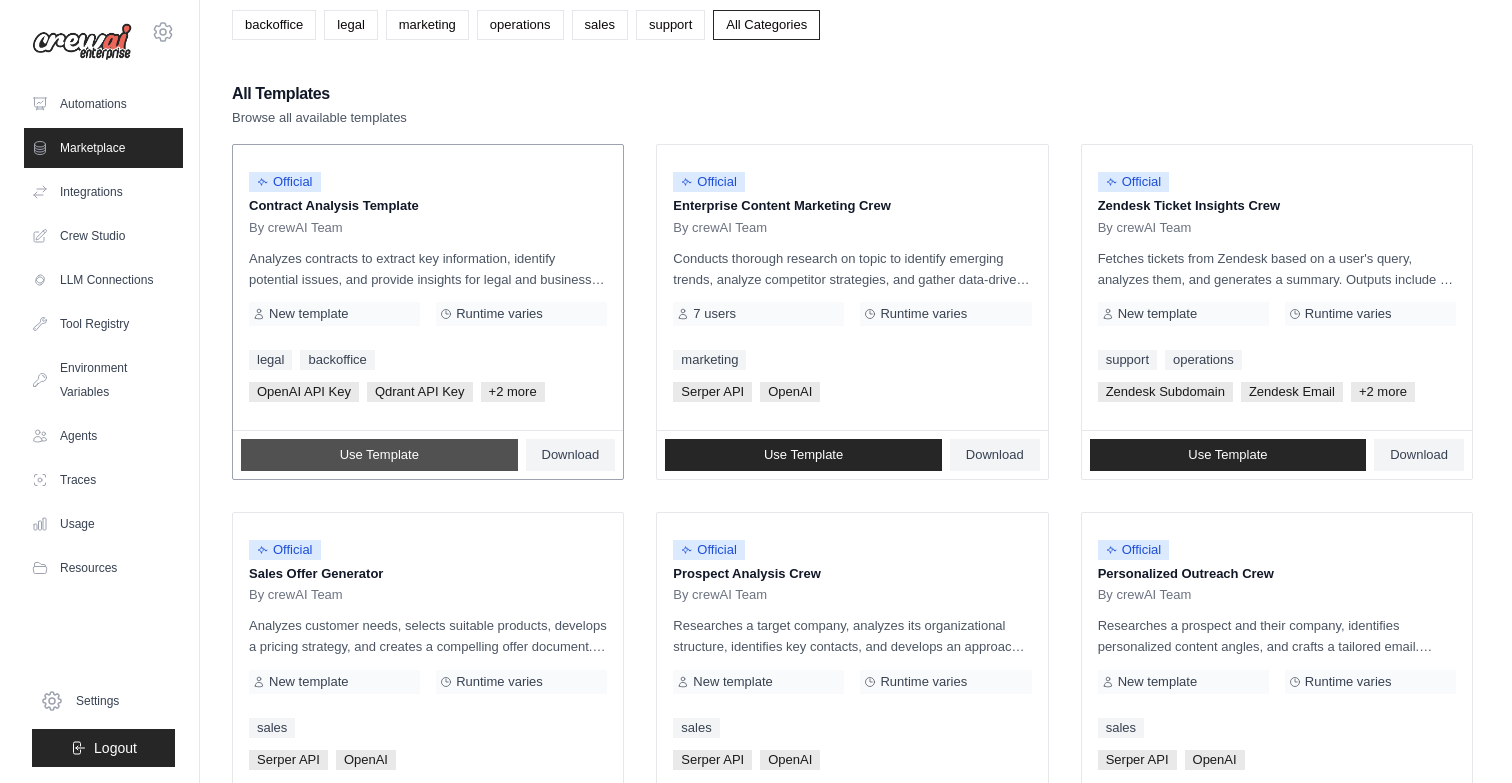 scroll, scrollTop: 0, scrollLeft: 0, axis: both 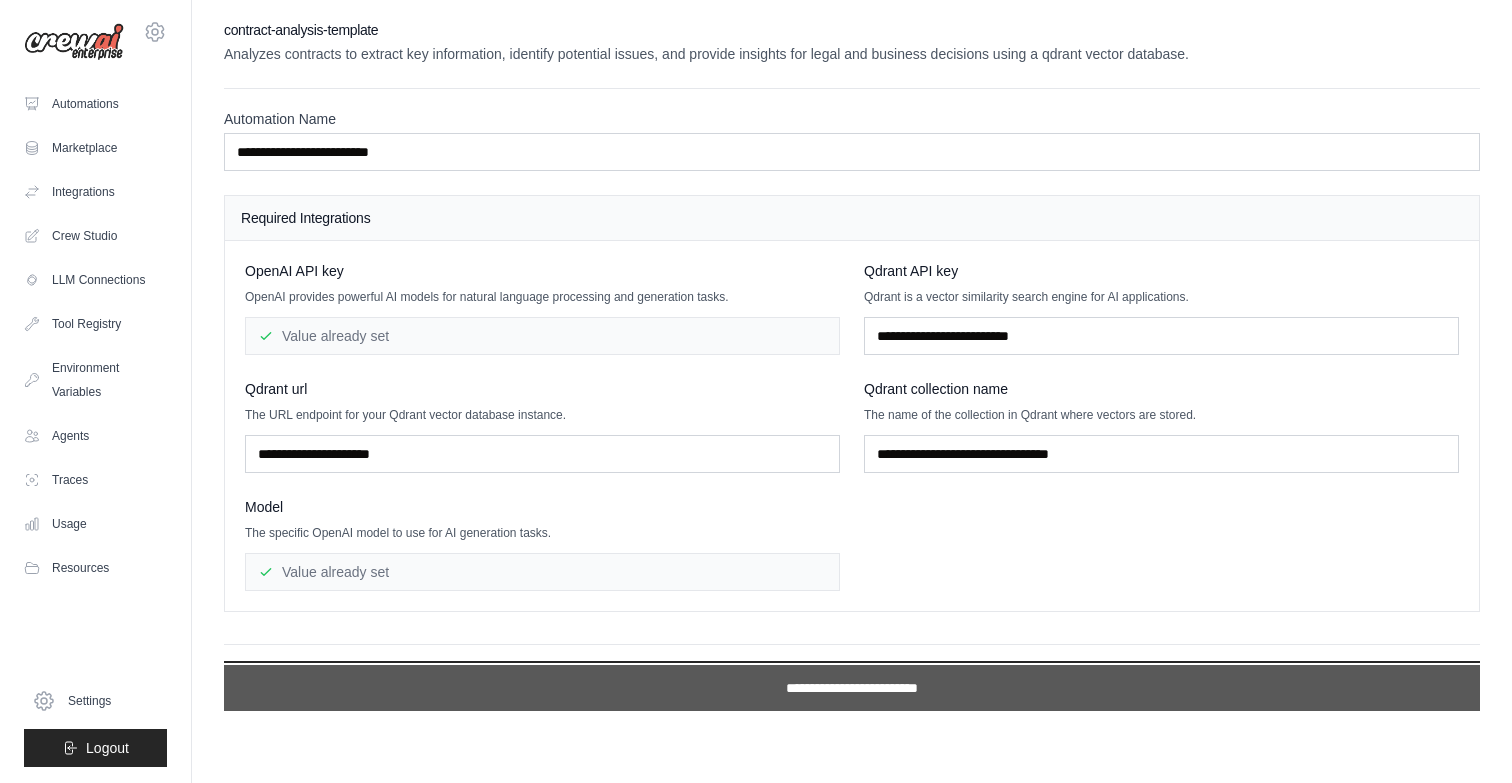click on "**********" at bounding box center (852, 688) 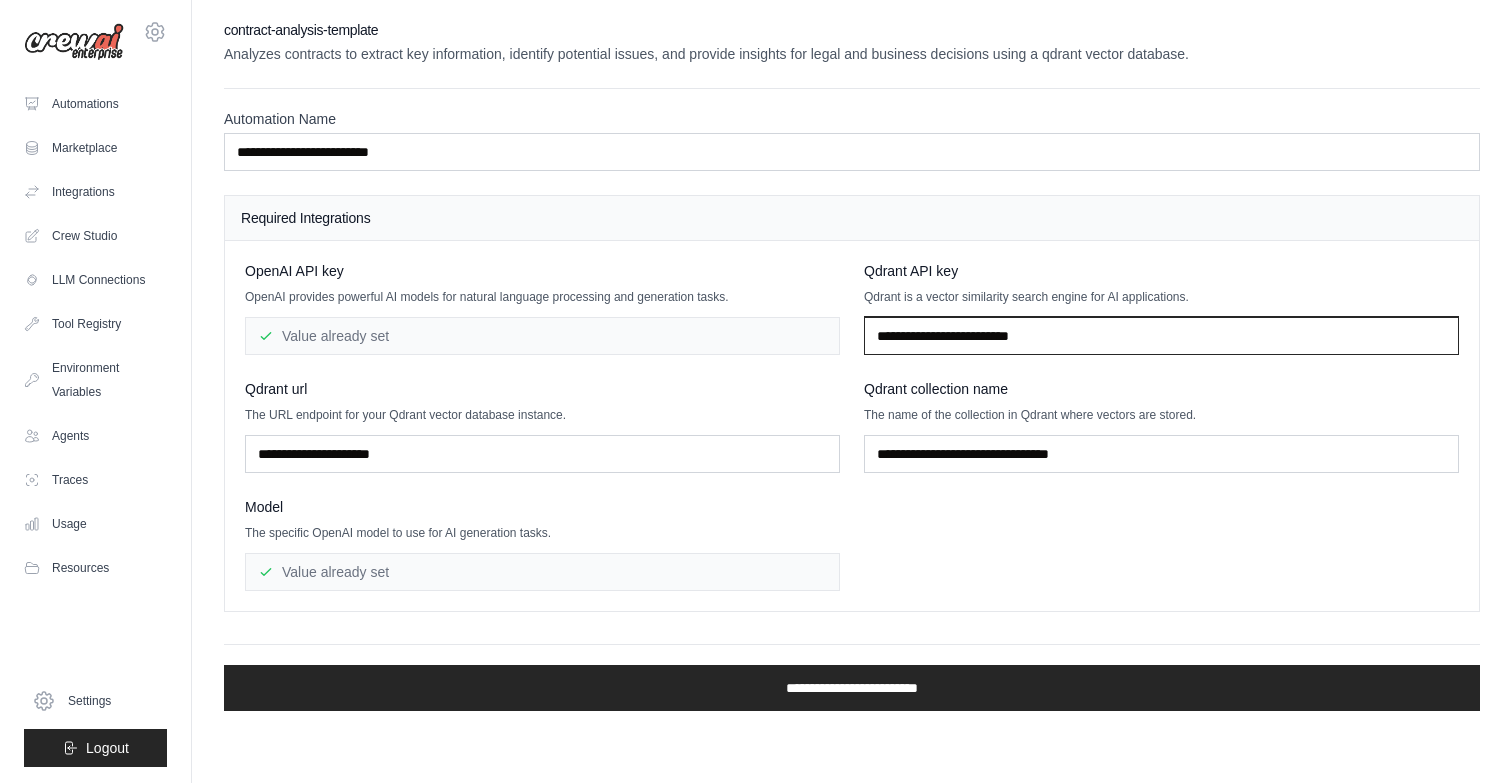 click at bounding box center (1161, 336) 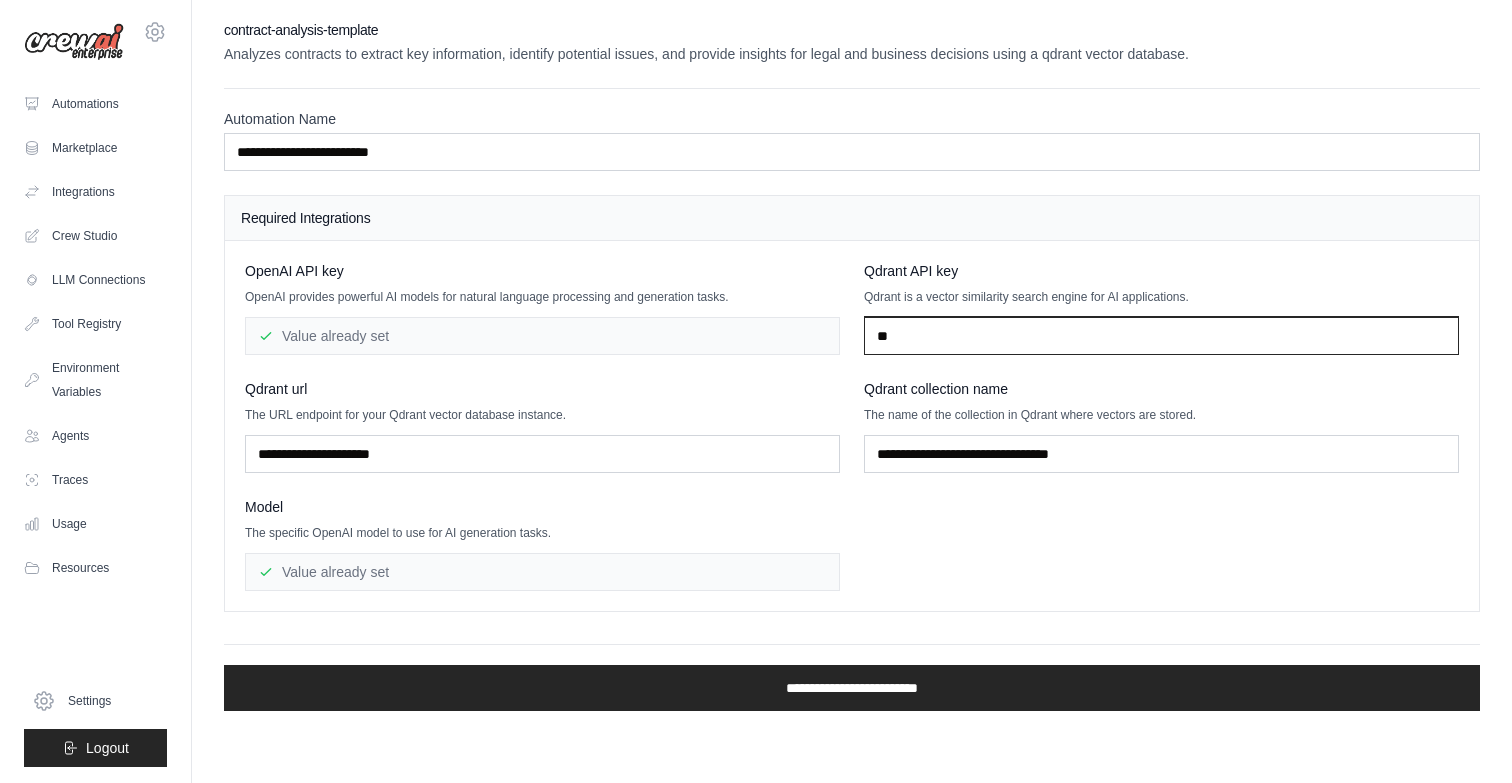 type on "*" 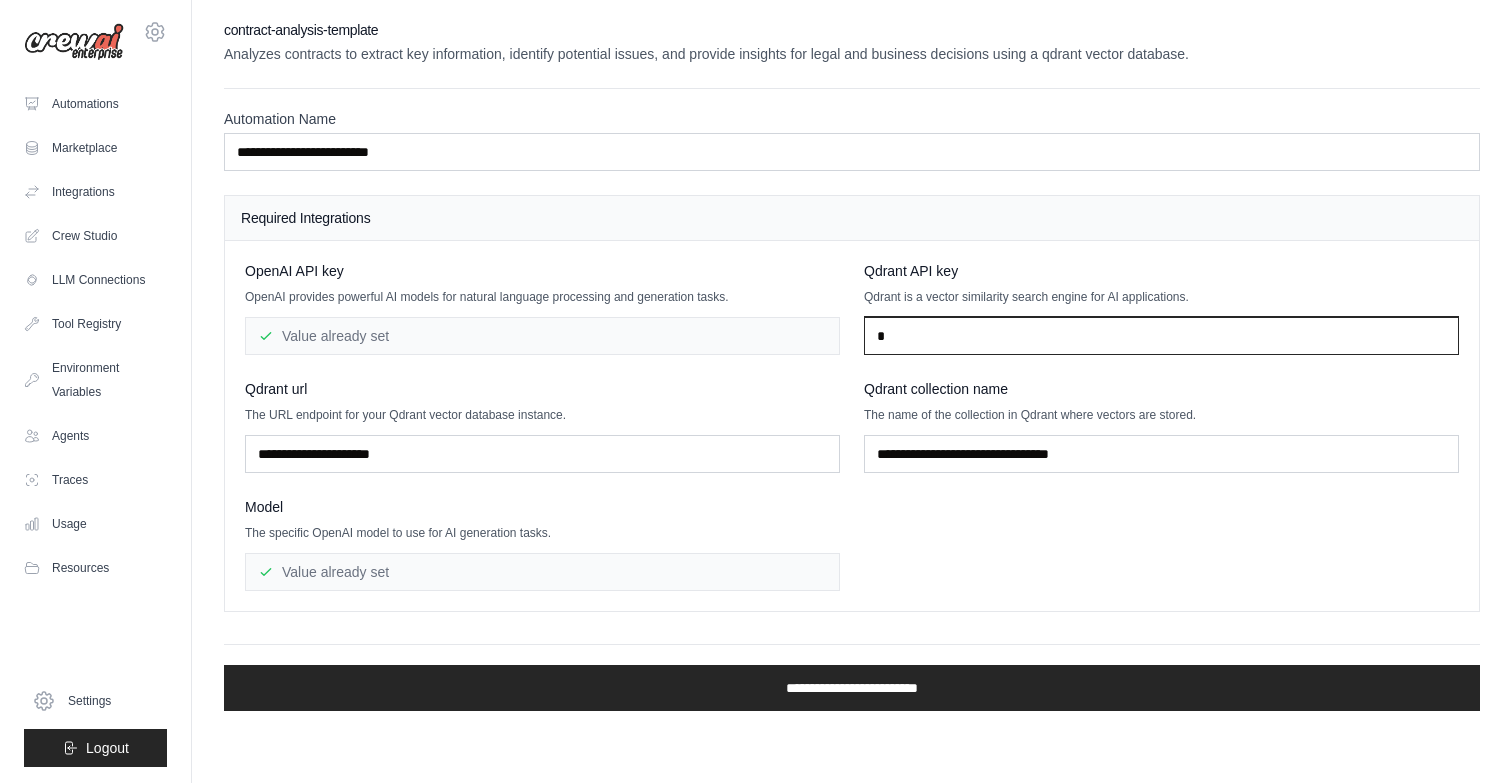 type 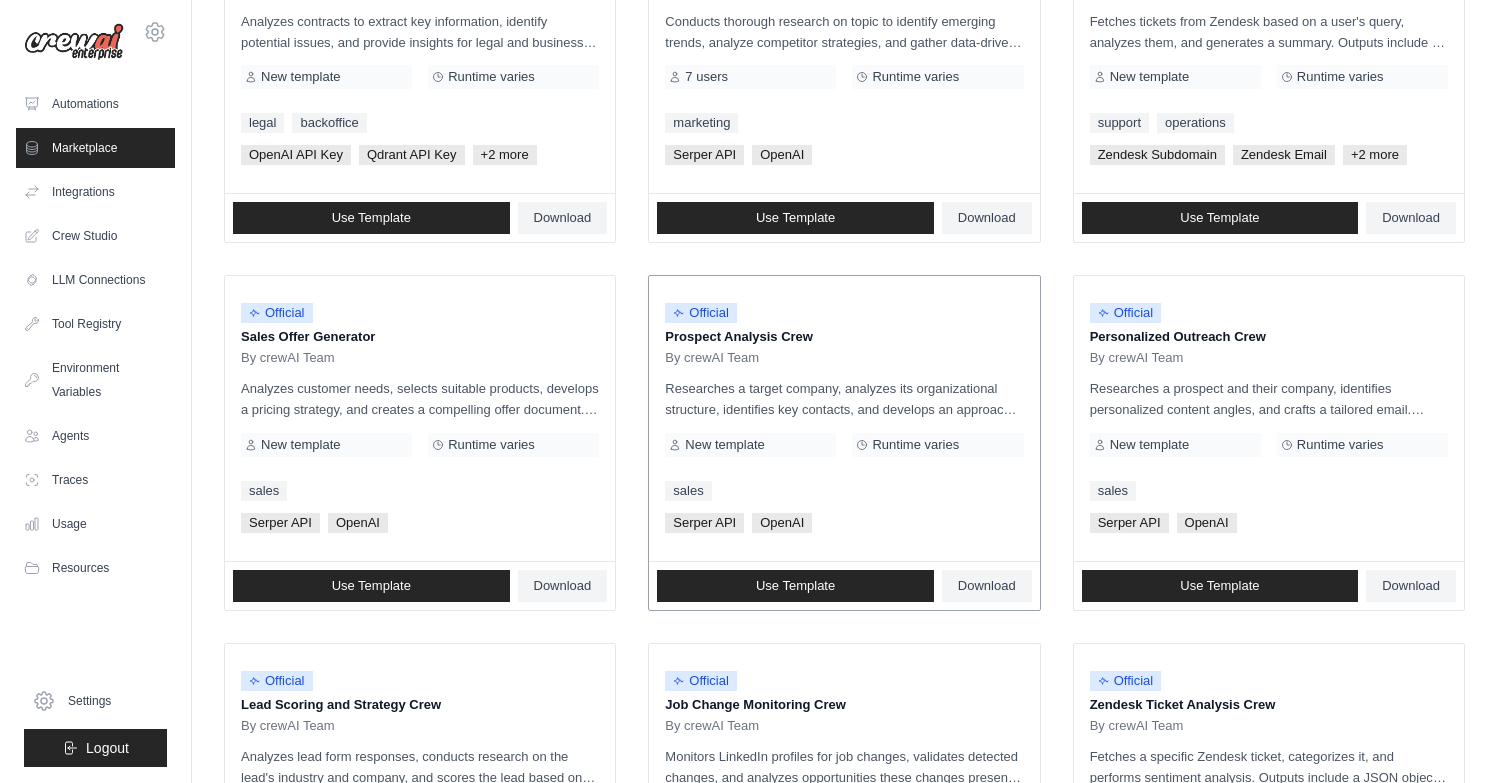 scroll, scrollTop: 348, scrollLeft: 0, axis: vertical 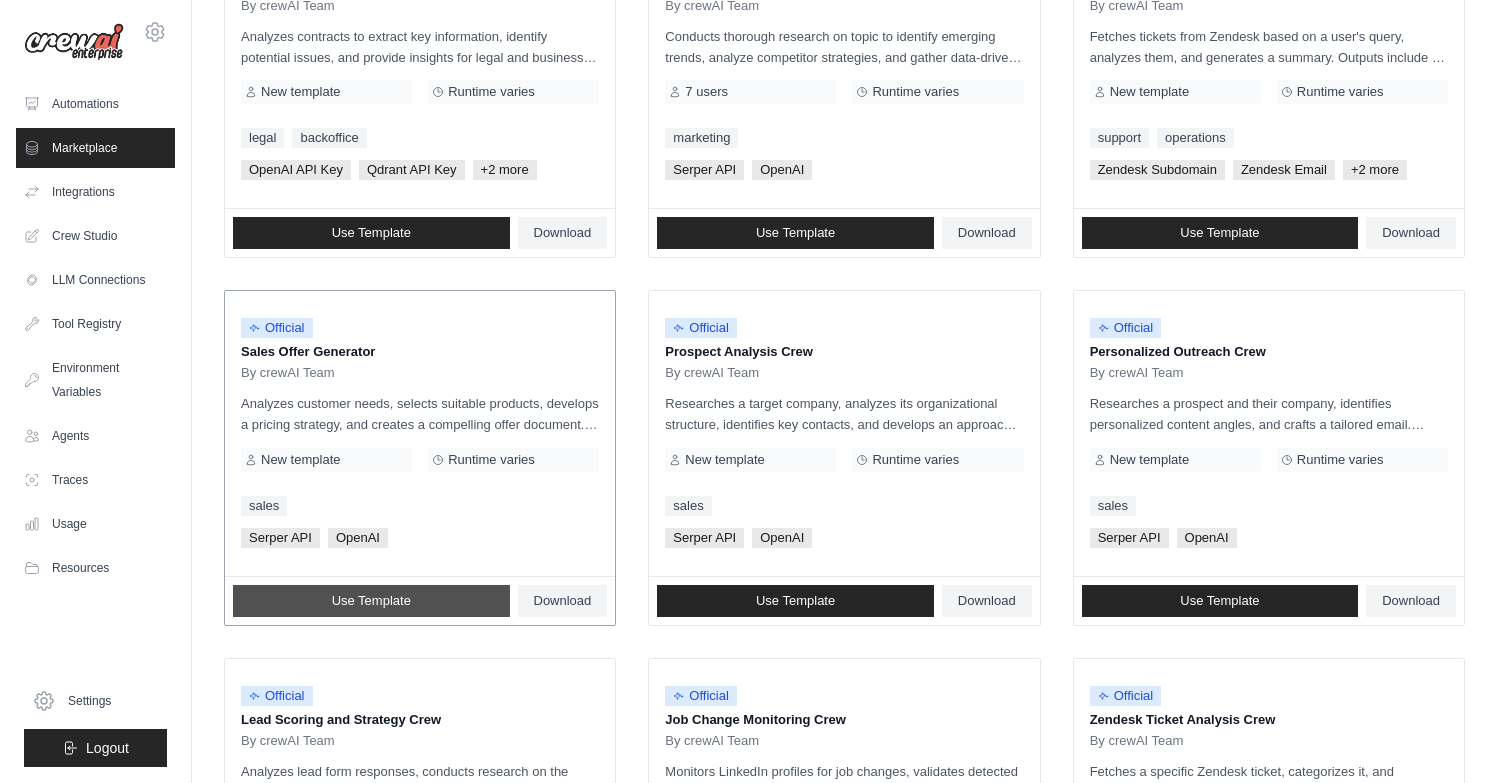 click on "Use Template" at bounding box center [371, 601] 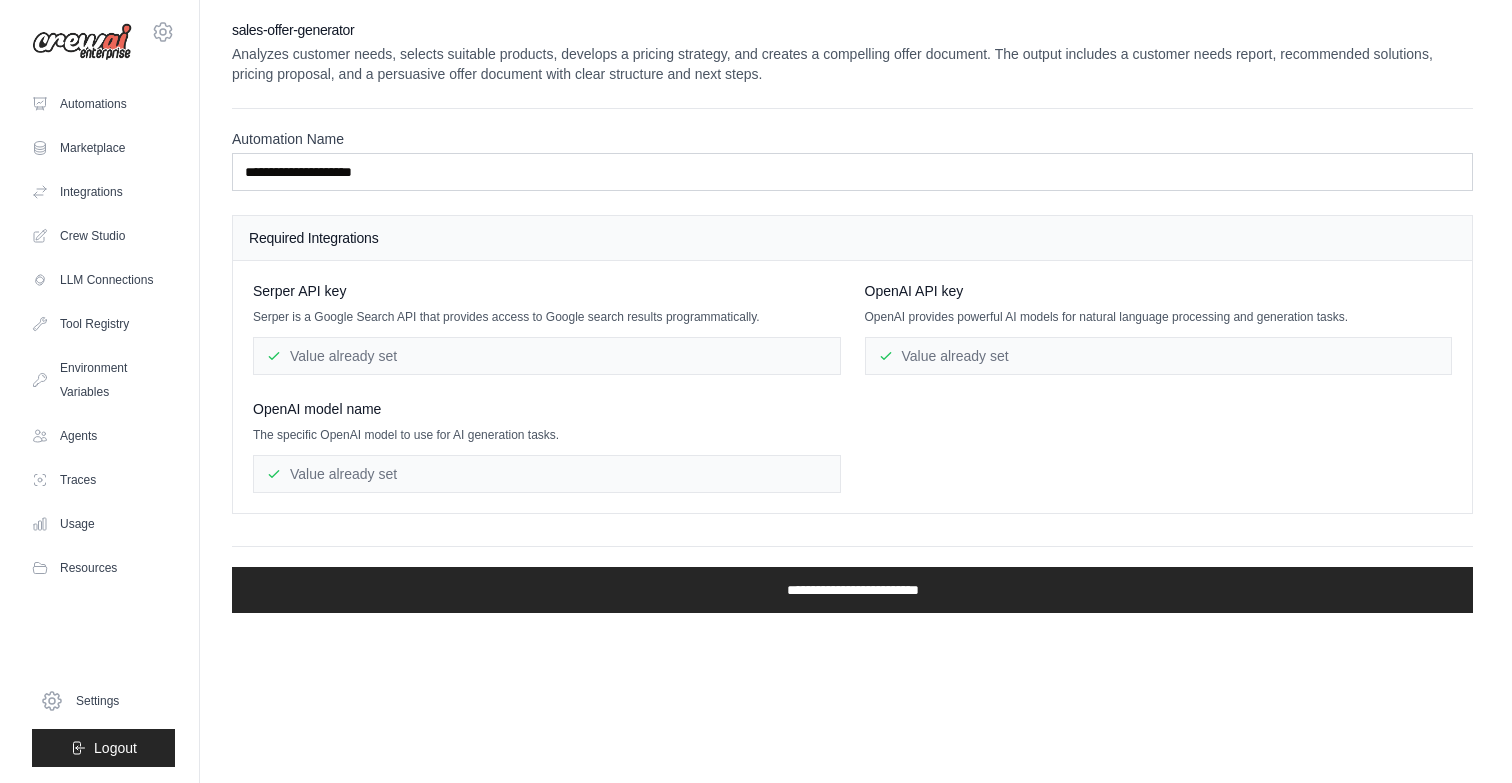 scroll, scrollTop: 0, scrollLeft: 0, axis: both 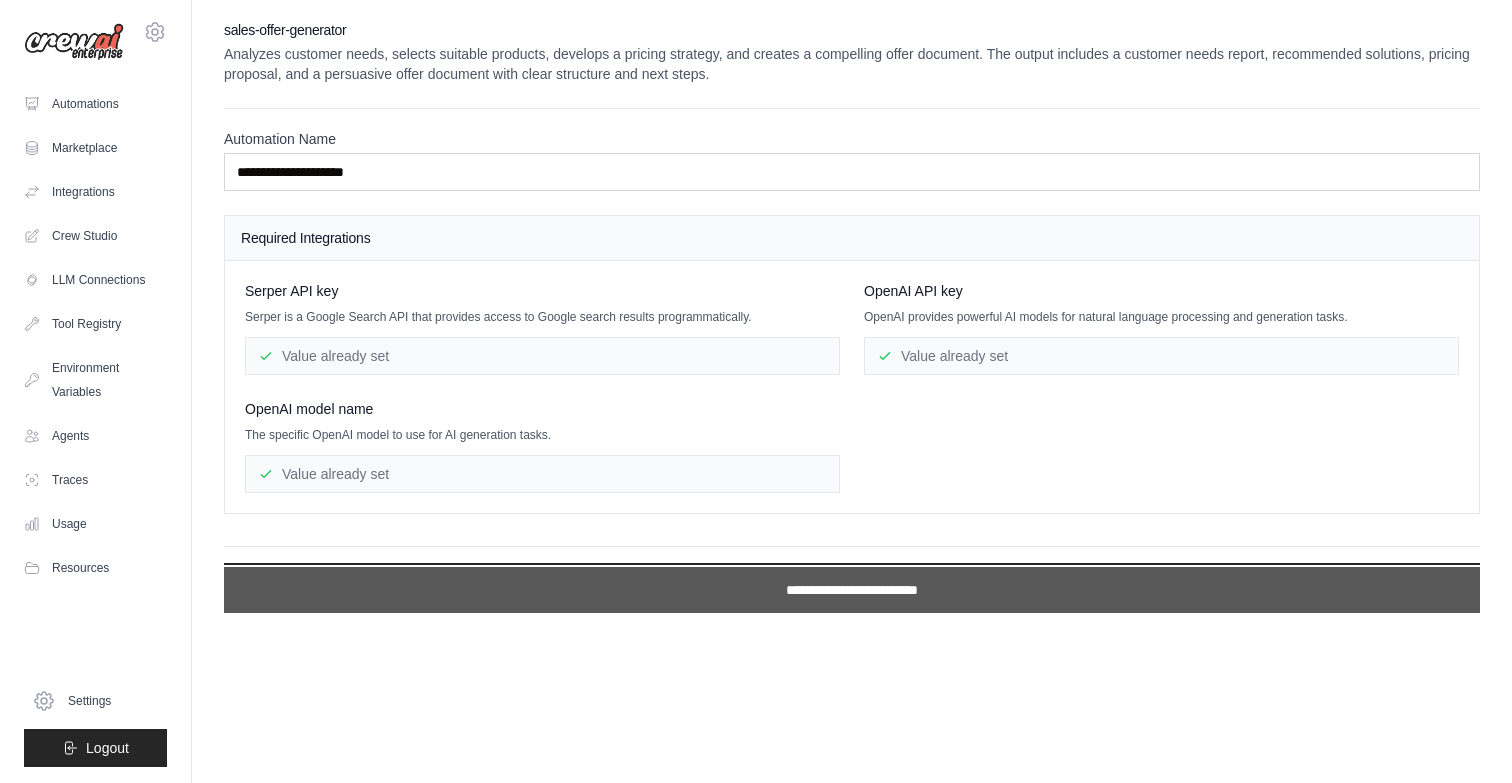 click on "**********" at bounding box center (852, 590) 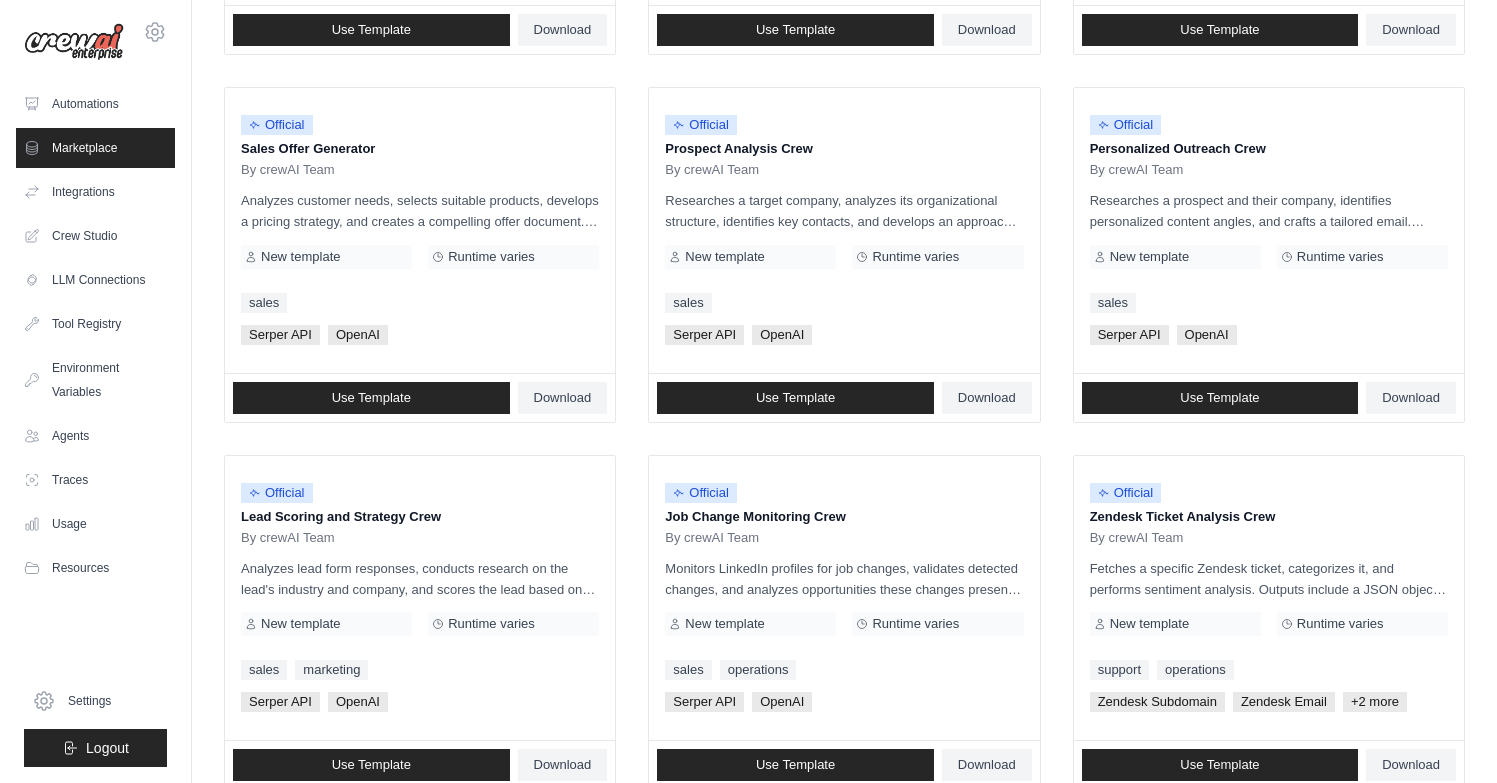 scroll, scrollTop: 597, scrollLeft: 0, axis: vertical 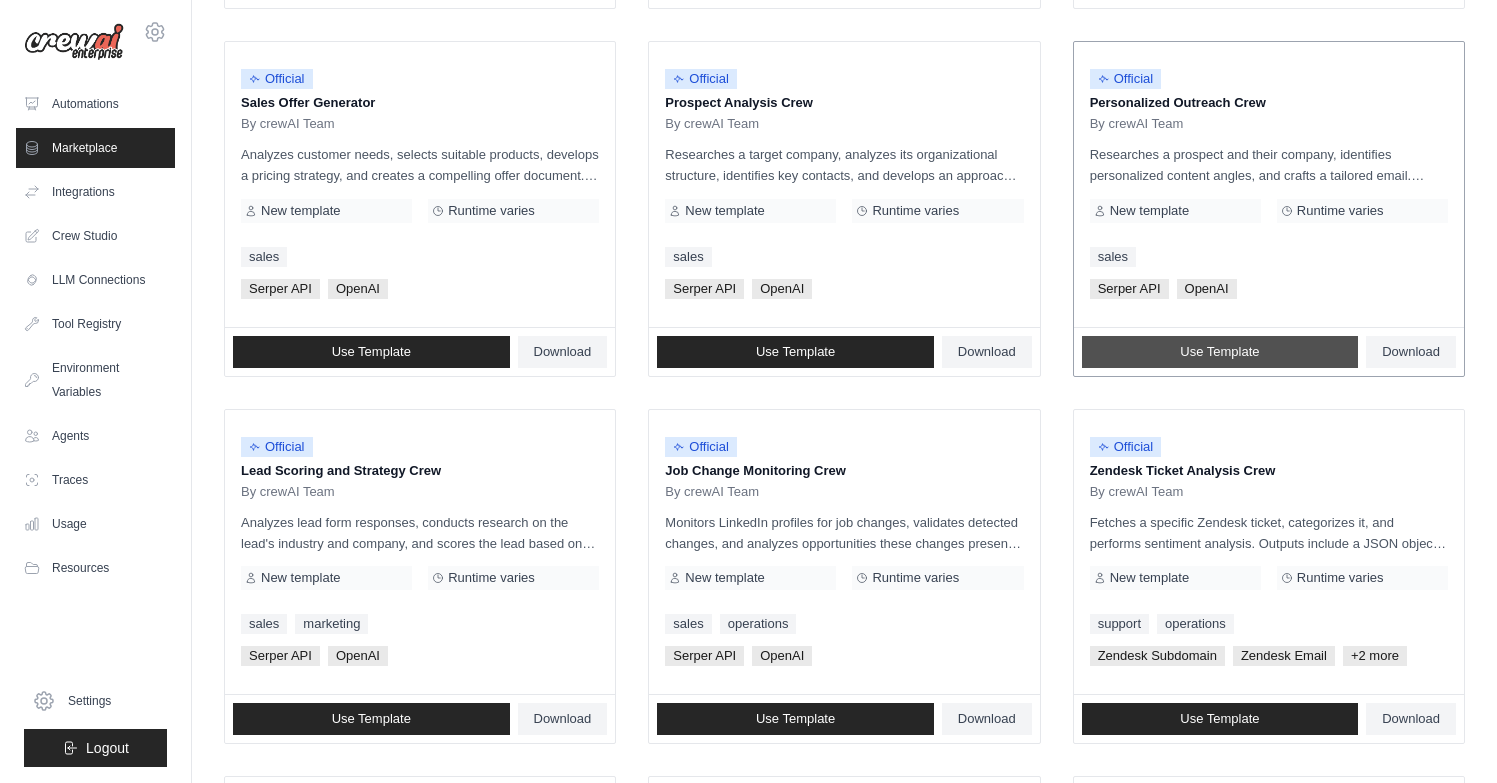 click on "Use Template" at bounding box center [1220, 352] 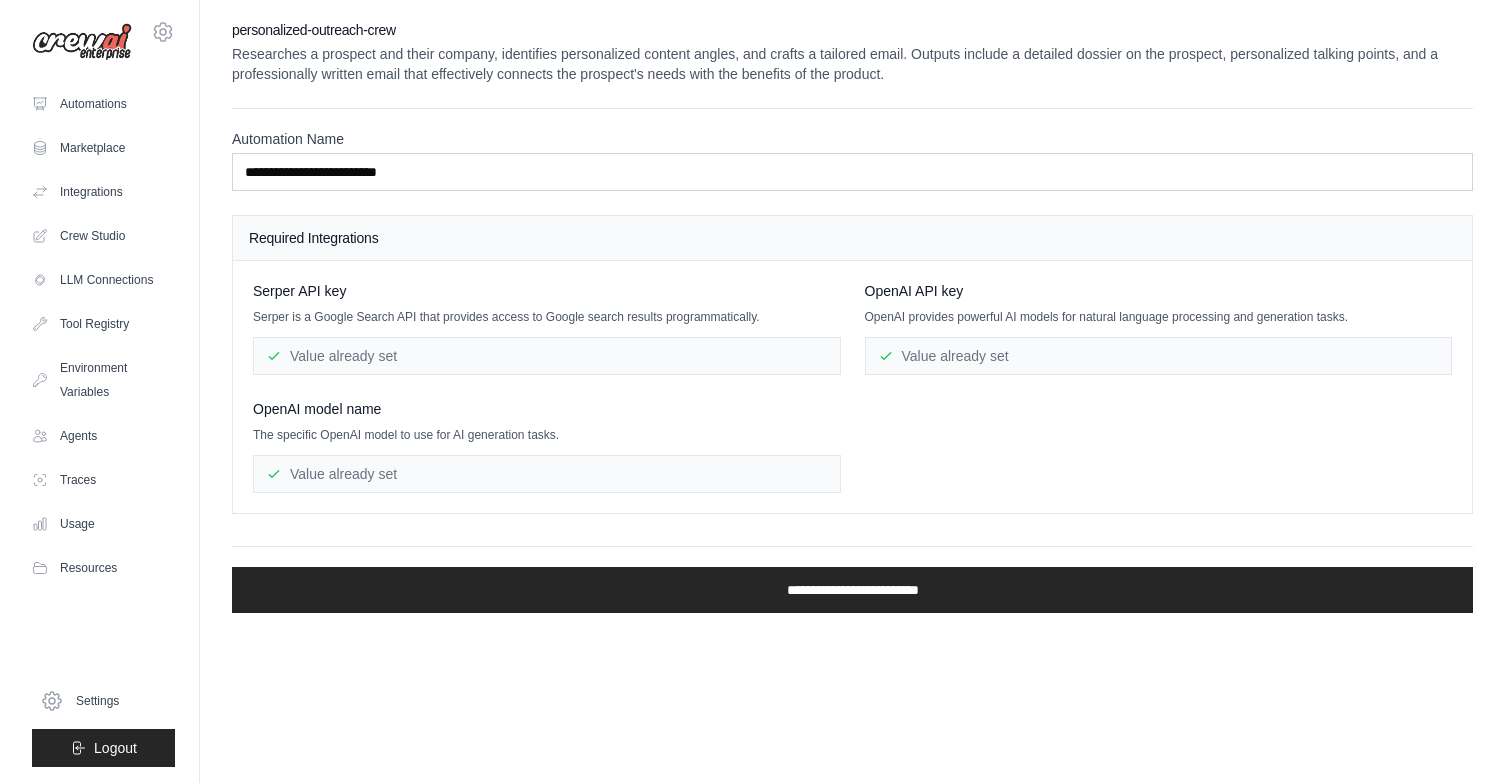 scroll, scrollTop: 0, scrollLeft: 0, axis: both 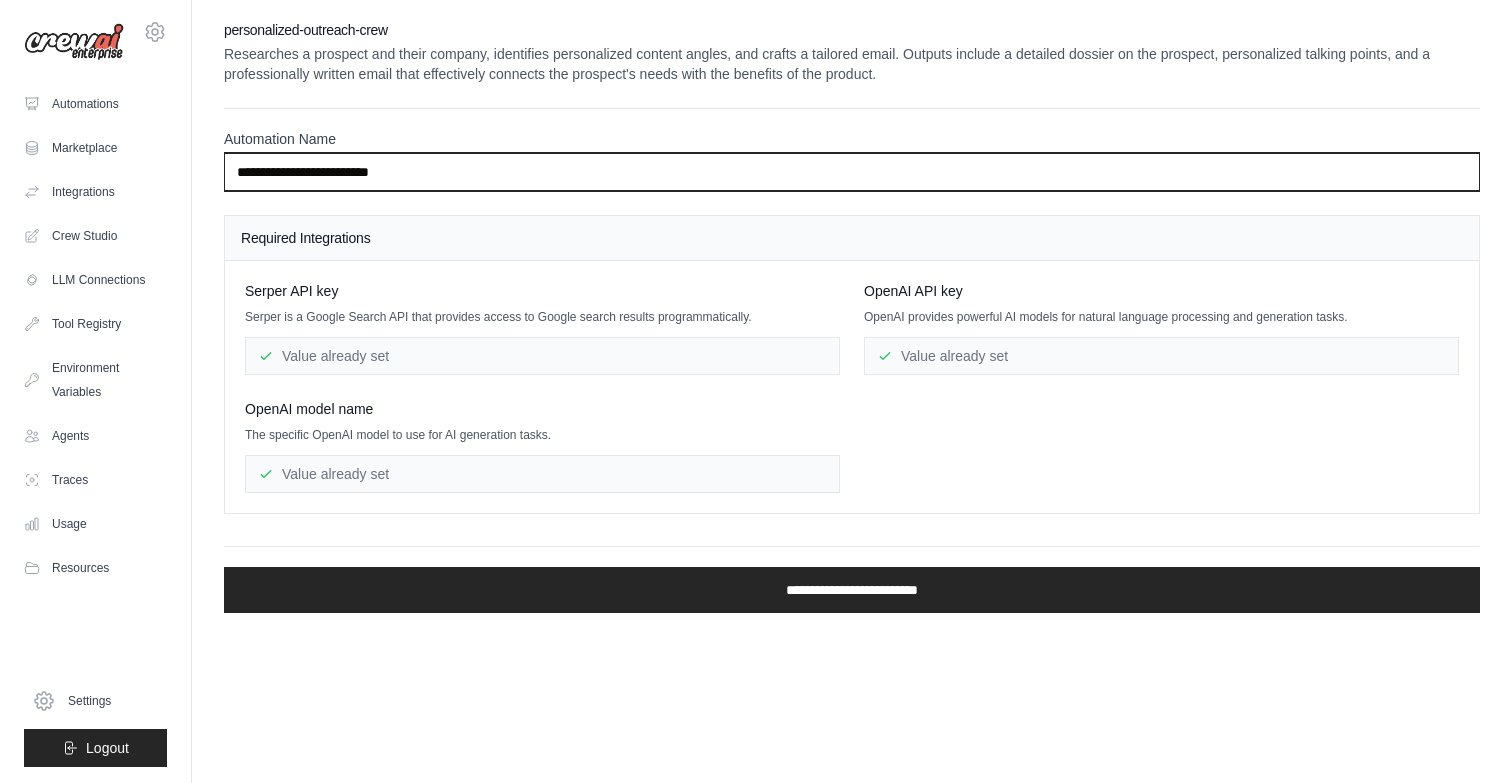 click on "**********" at bounding box center (852, 172) 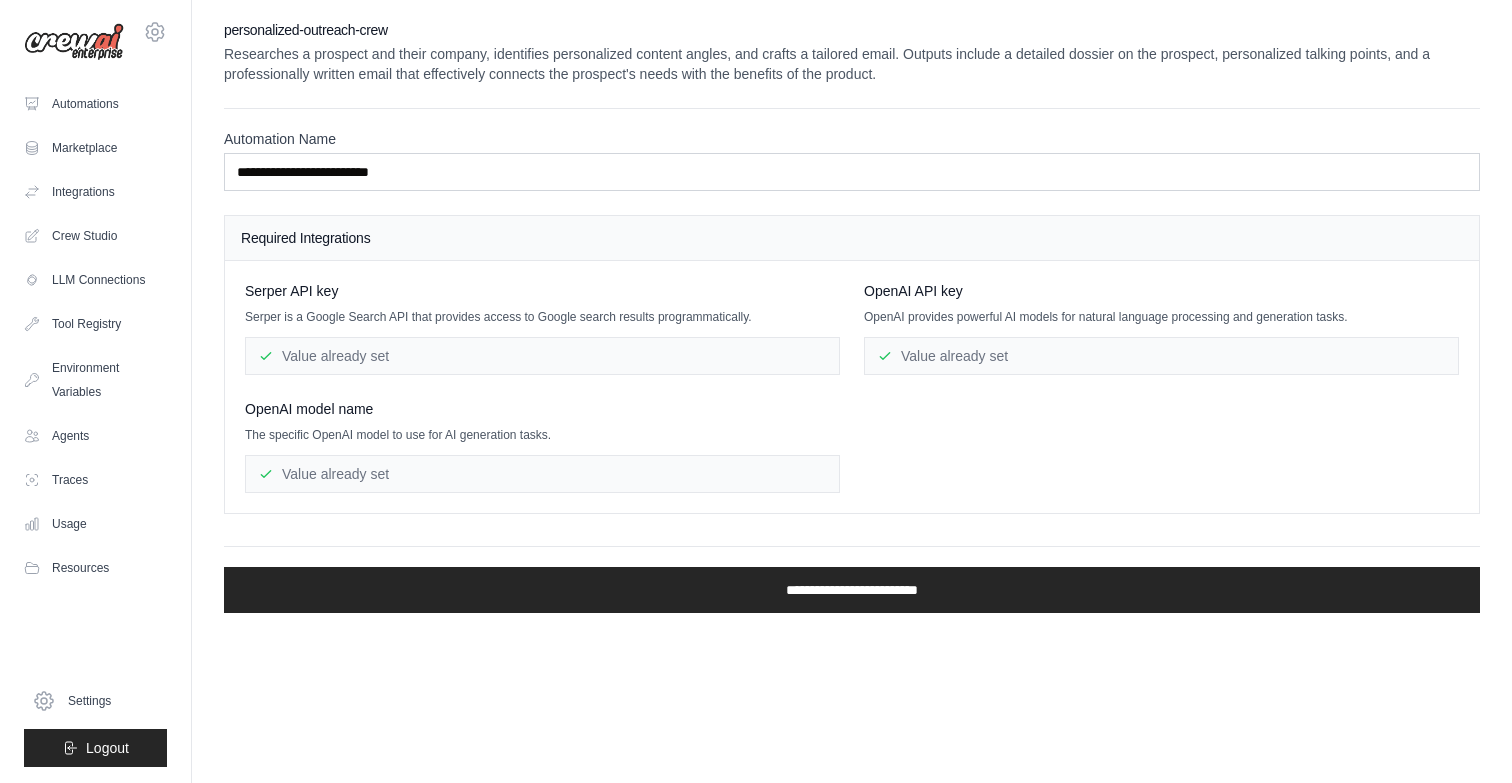 click on "Serper API key
Serper is a Google Search API that provides access to Google search results programmatically.
Value already set
OpenAI API key
OpenAI provides powerful AI models for natural language processing and generation tasks." at bounding box center [852, 387] 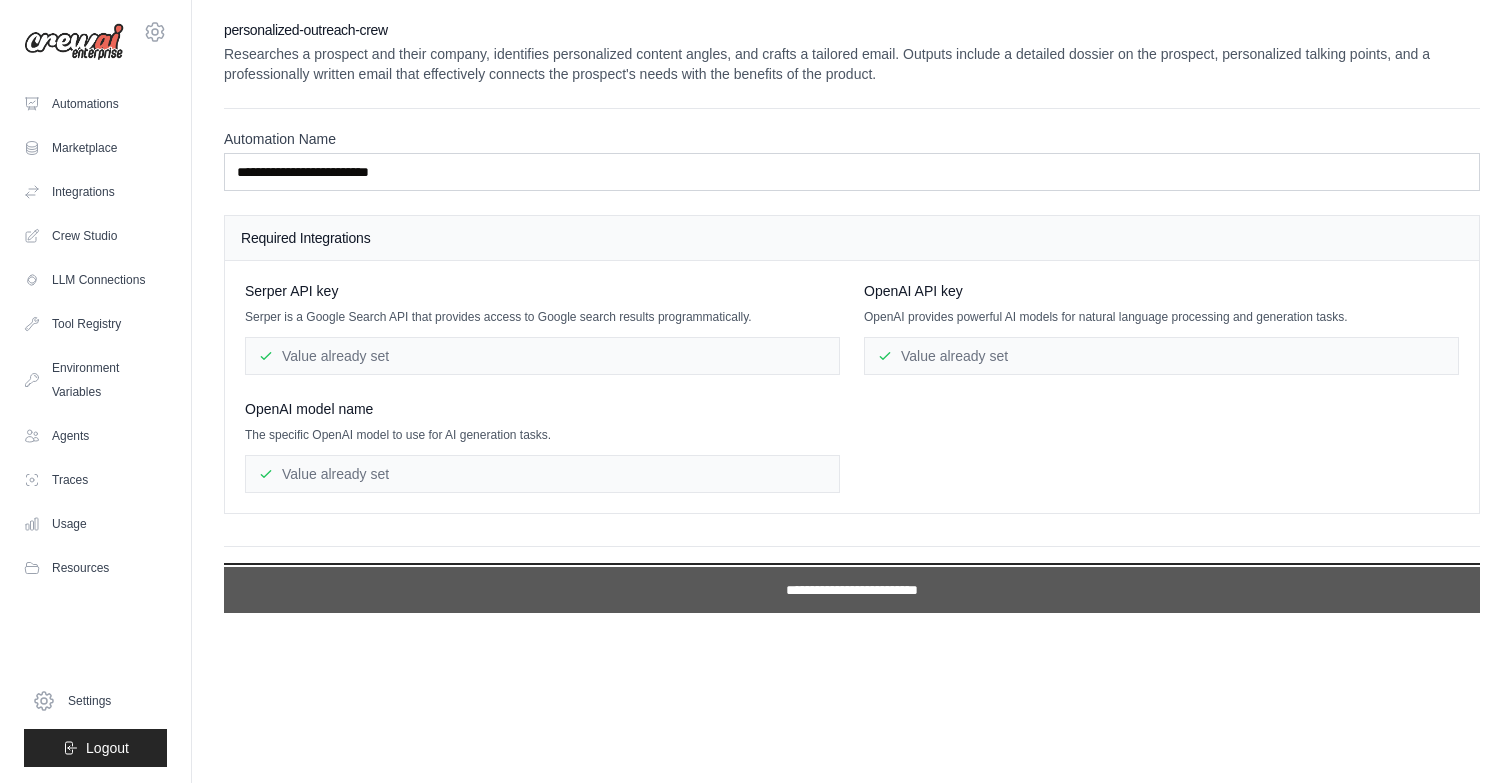 click on "**********" at bounding box center [852, 590] 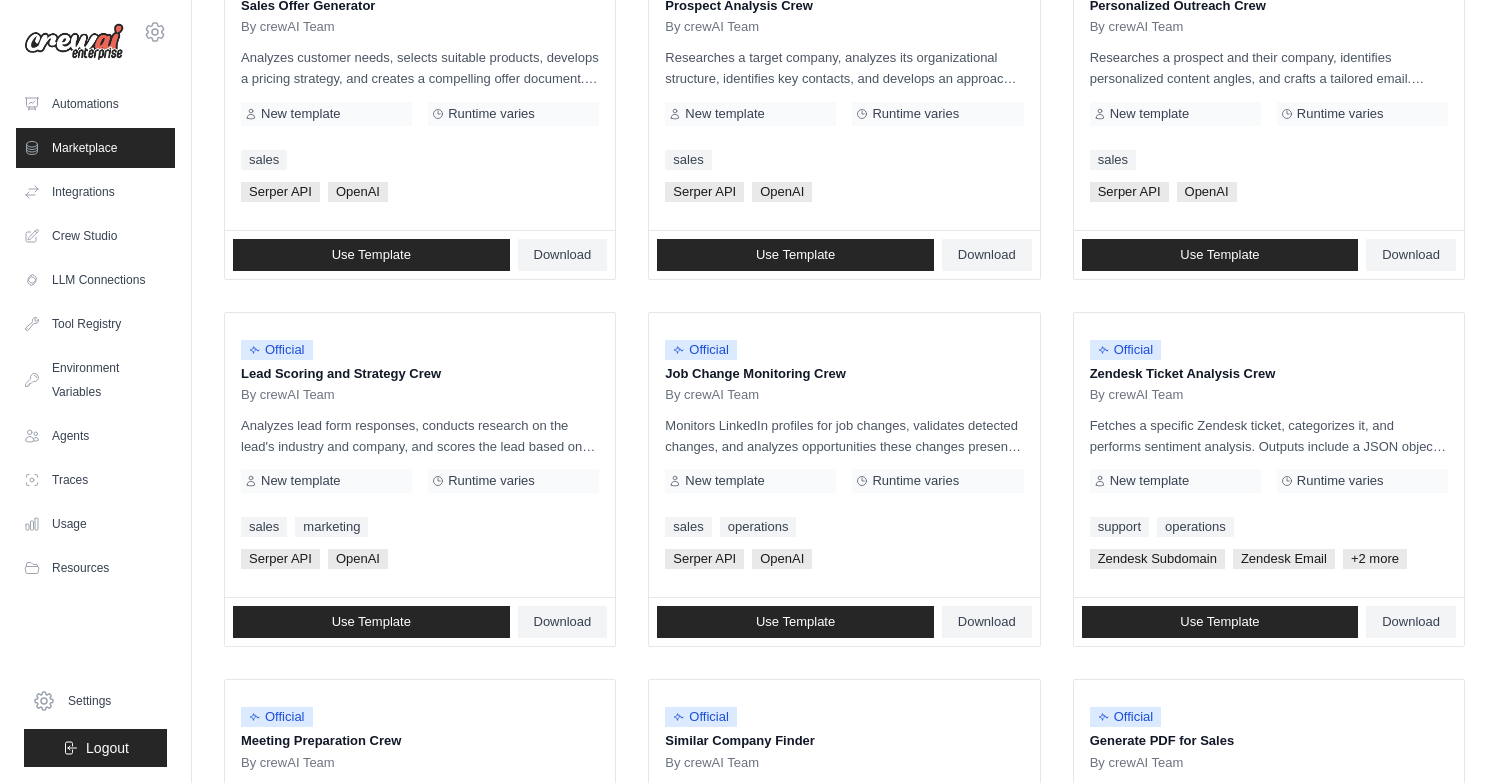 scroll, scrollTop: 705, scrollLeft: 0, axis: vertical 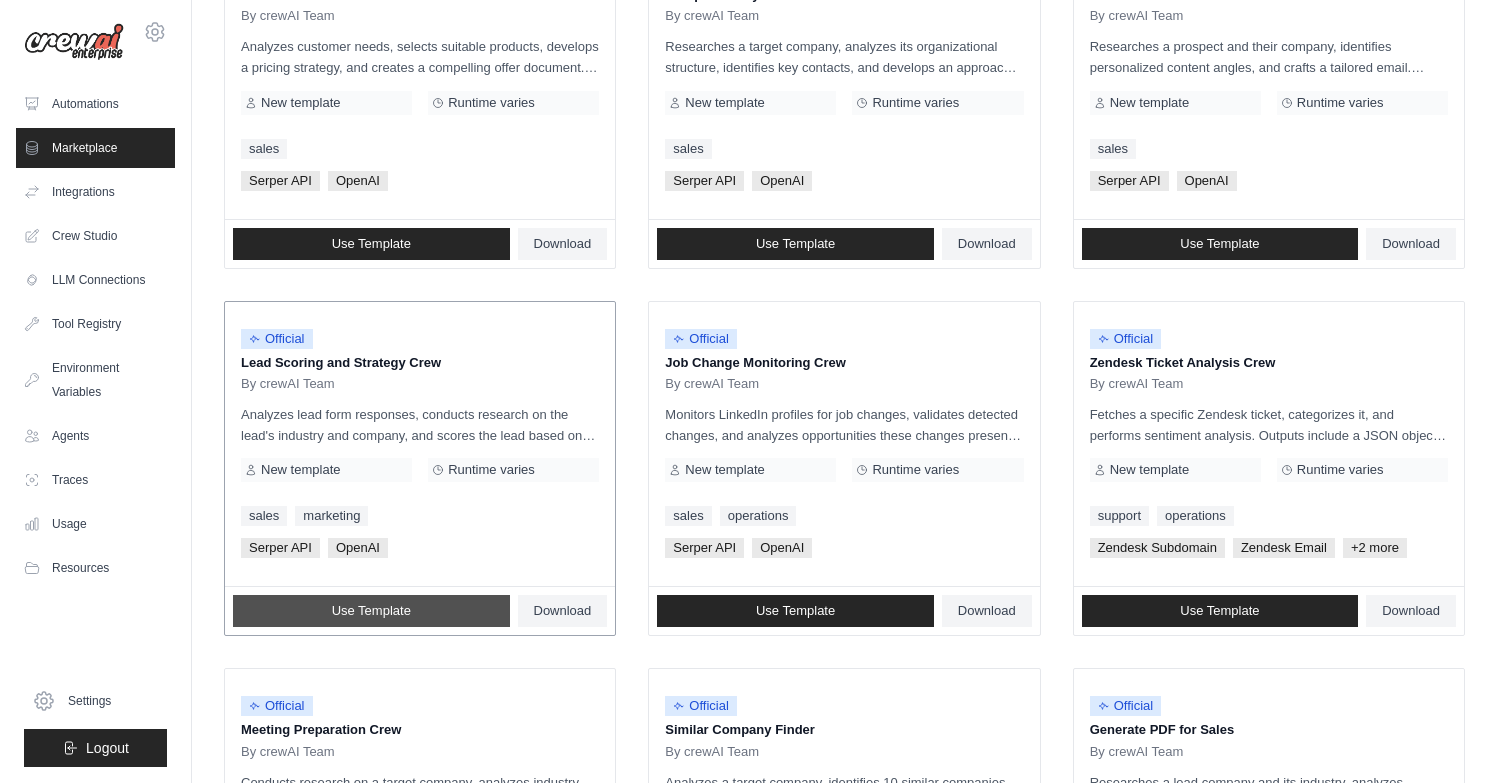 click on "Use Template" at bounding box center [371, 611] 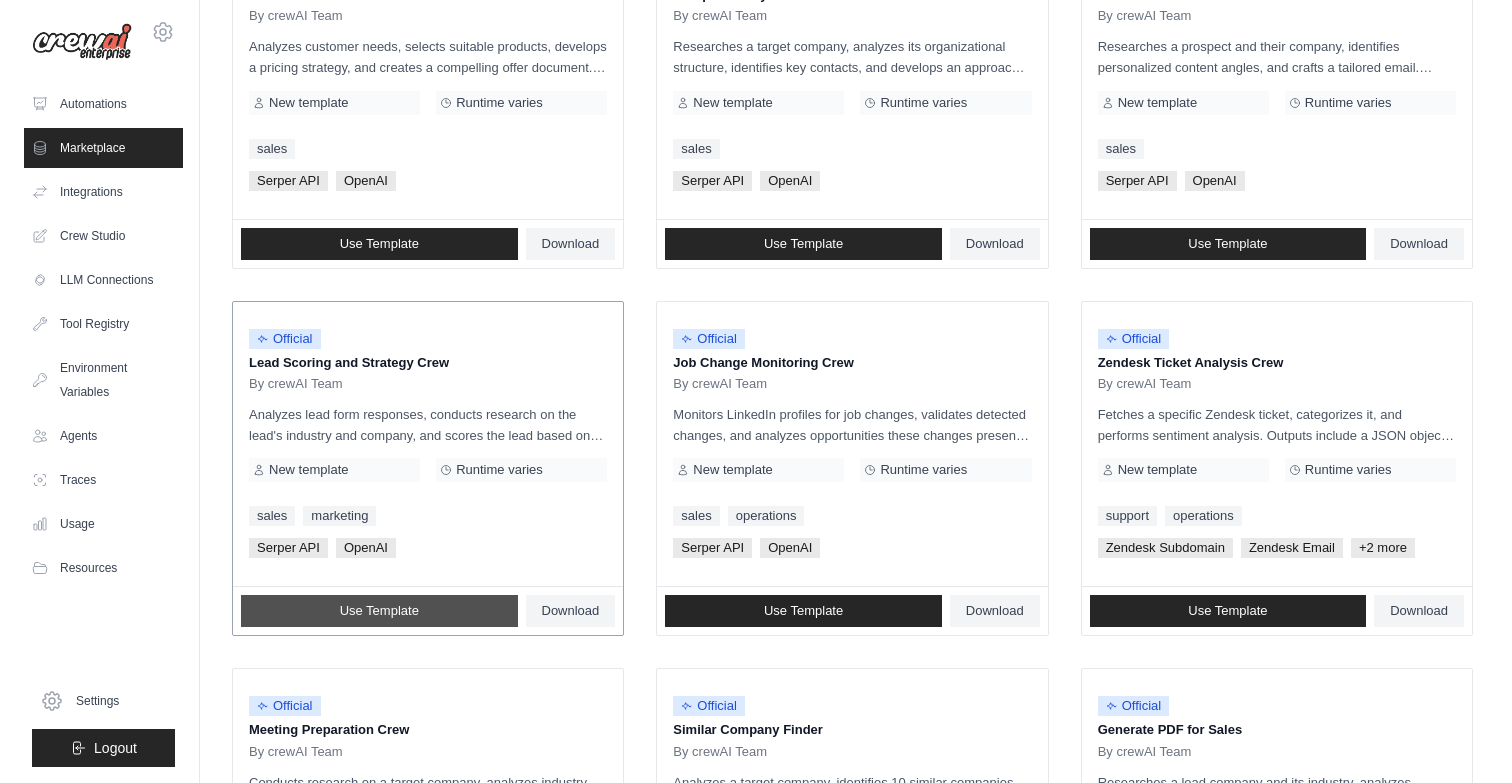 scroll, scrollTop: 0, scrollLeft: 0, axis: both 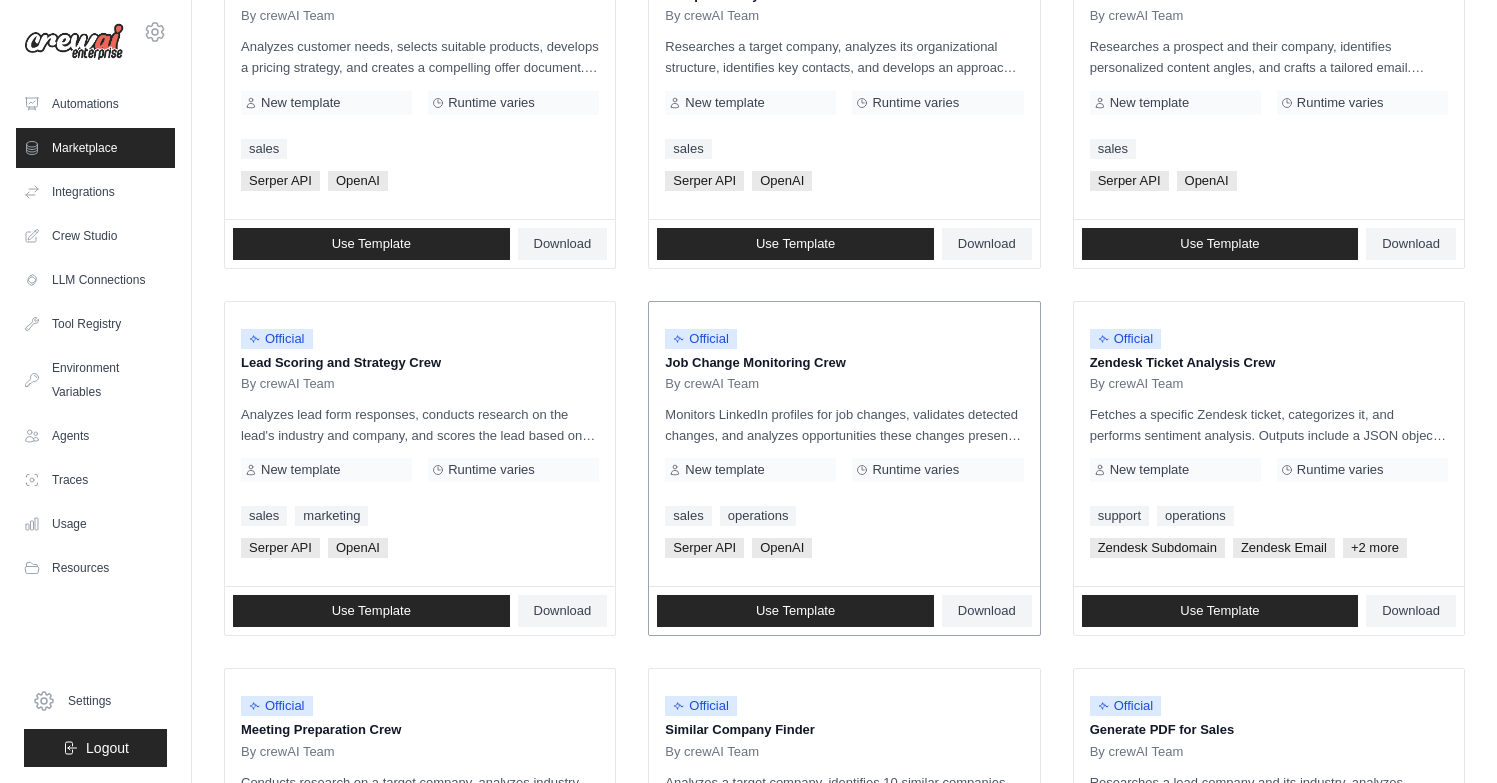 click on "Use Template
Download" at bounding box center (844, 611) 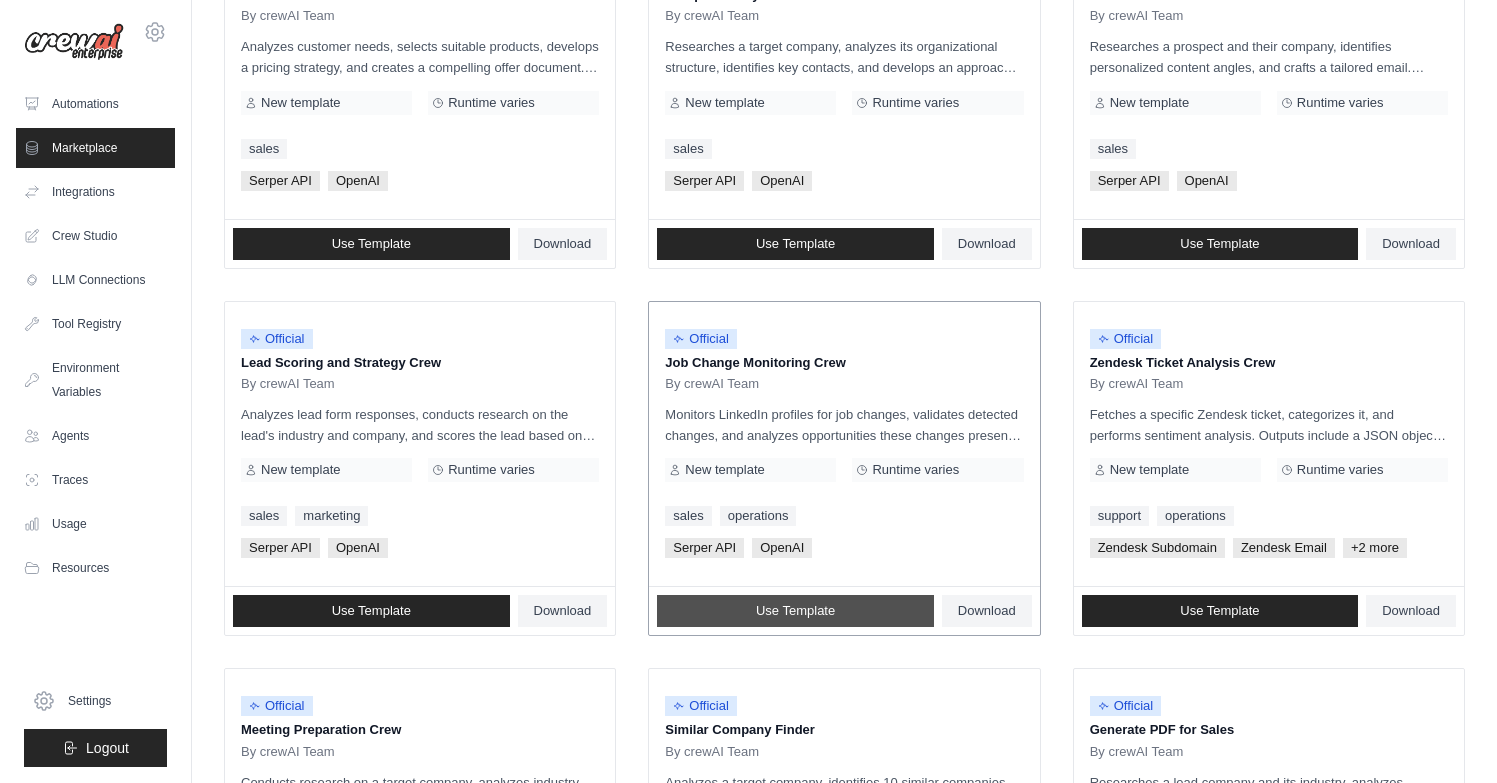 click on "Use Template" at bounding box center [795, 611] 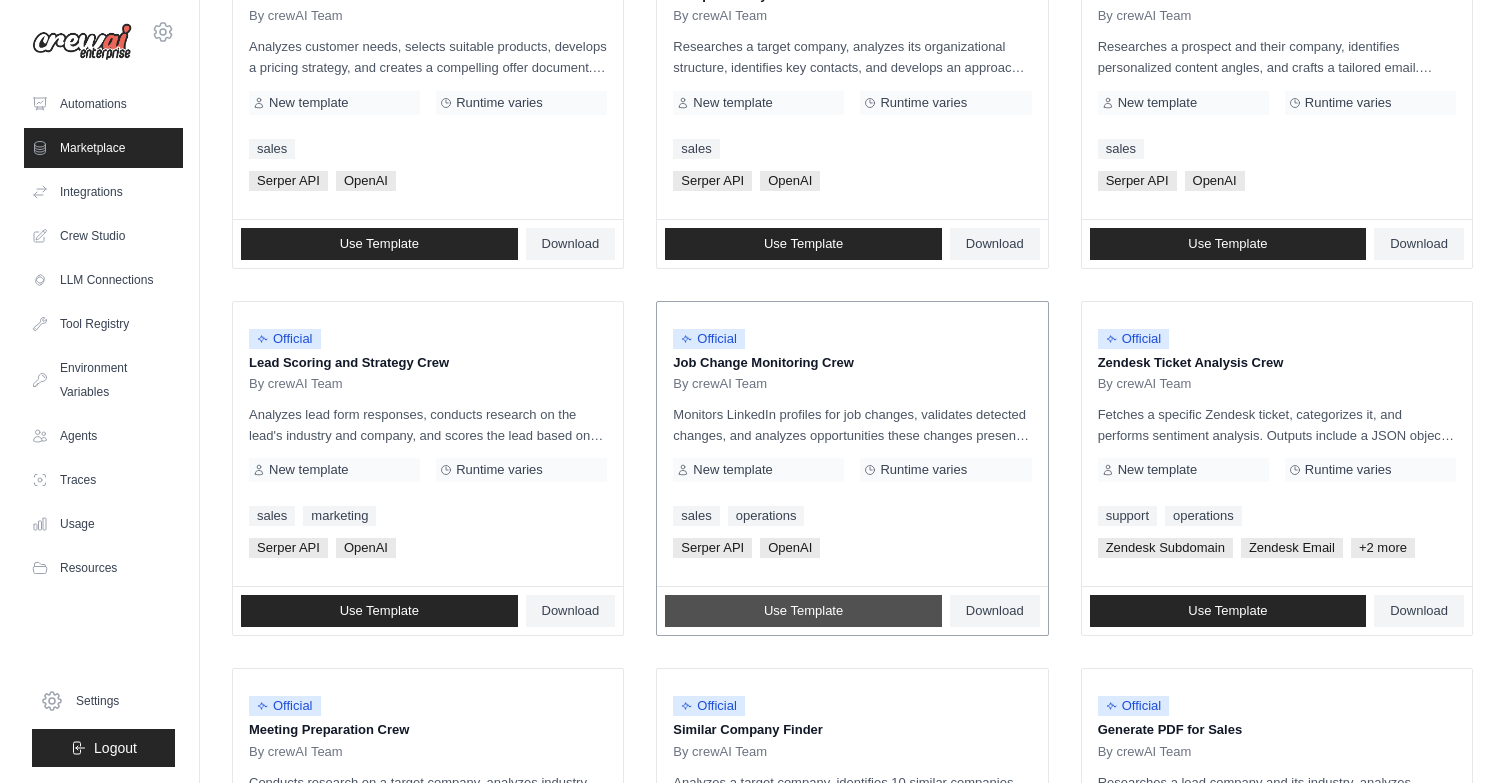 scroll, scrollTop: 0, scrollLeft: 0, axis: both 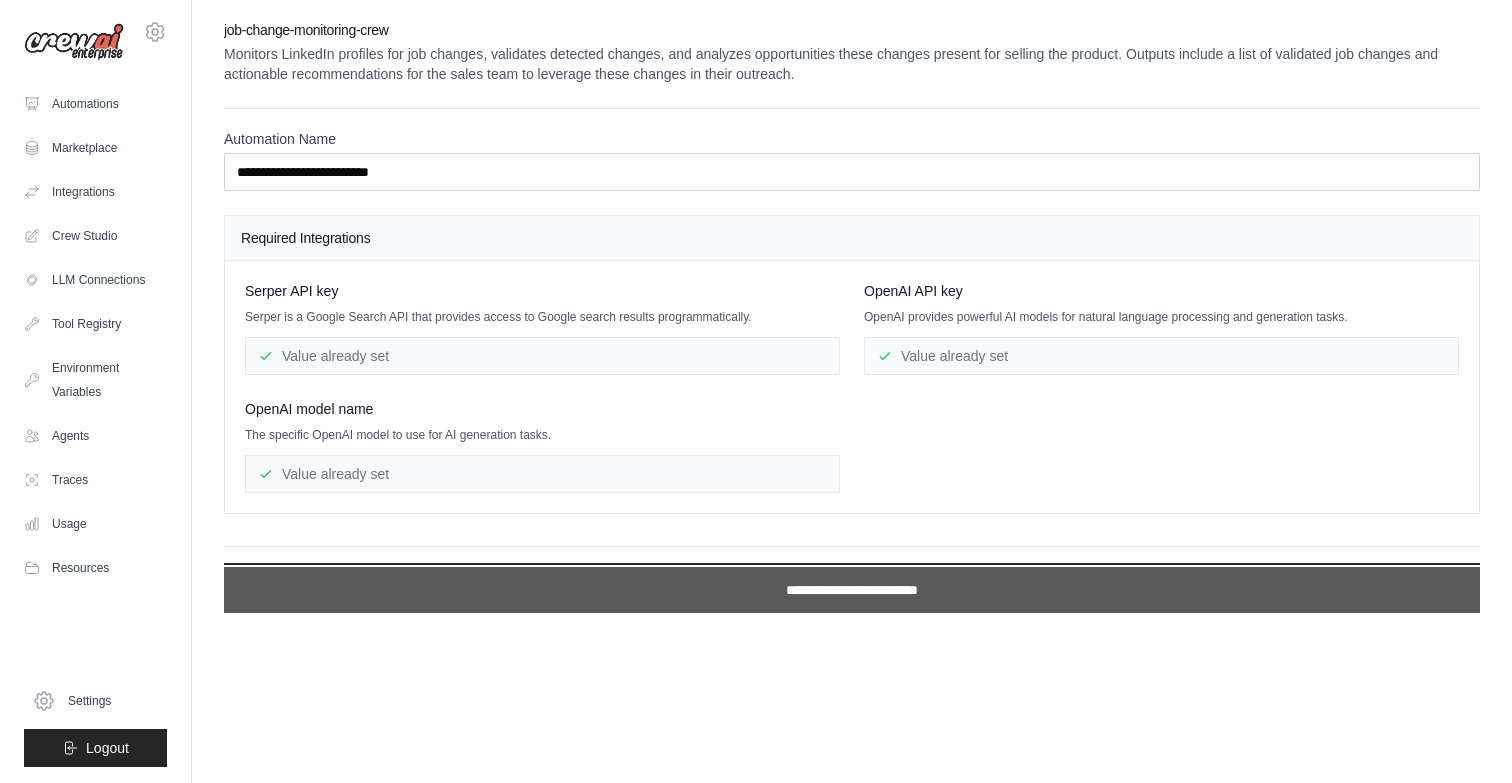 click on "**********" at bounding box center (852, 590) 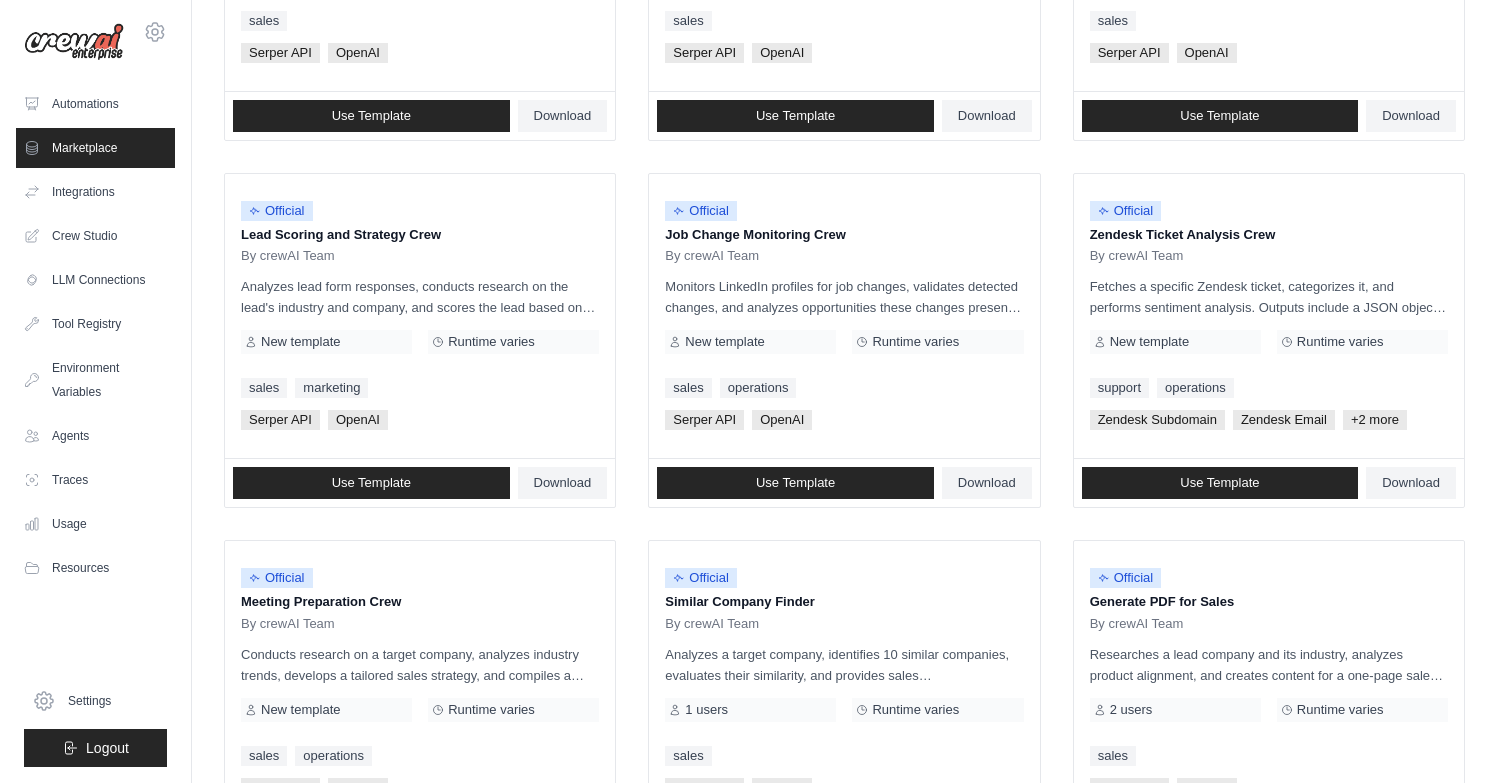 scroll, scrollTop: 861, scrollLeft: 0, axis: vertical 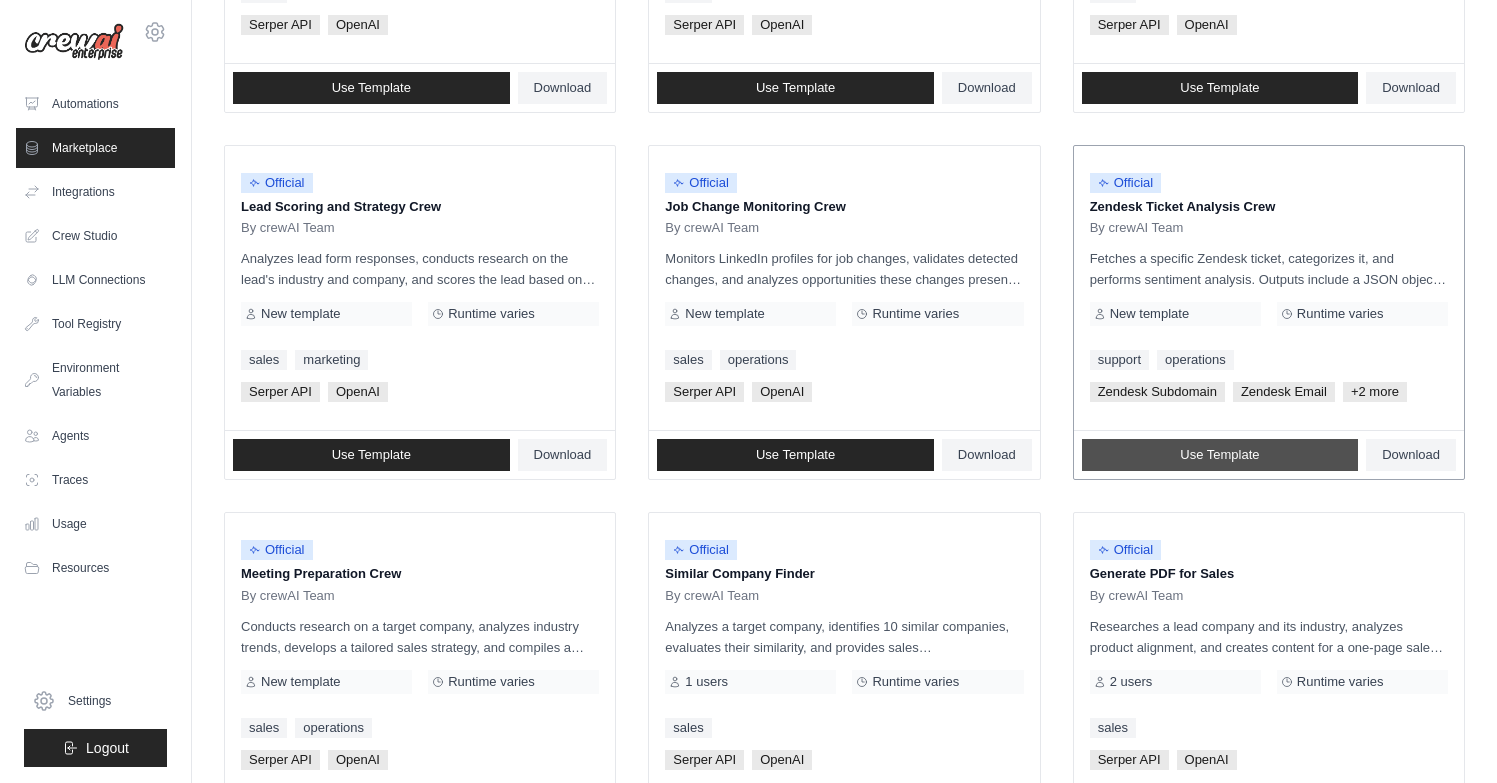 click on "Use Template" at bounding box center (1220, 455) 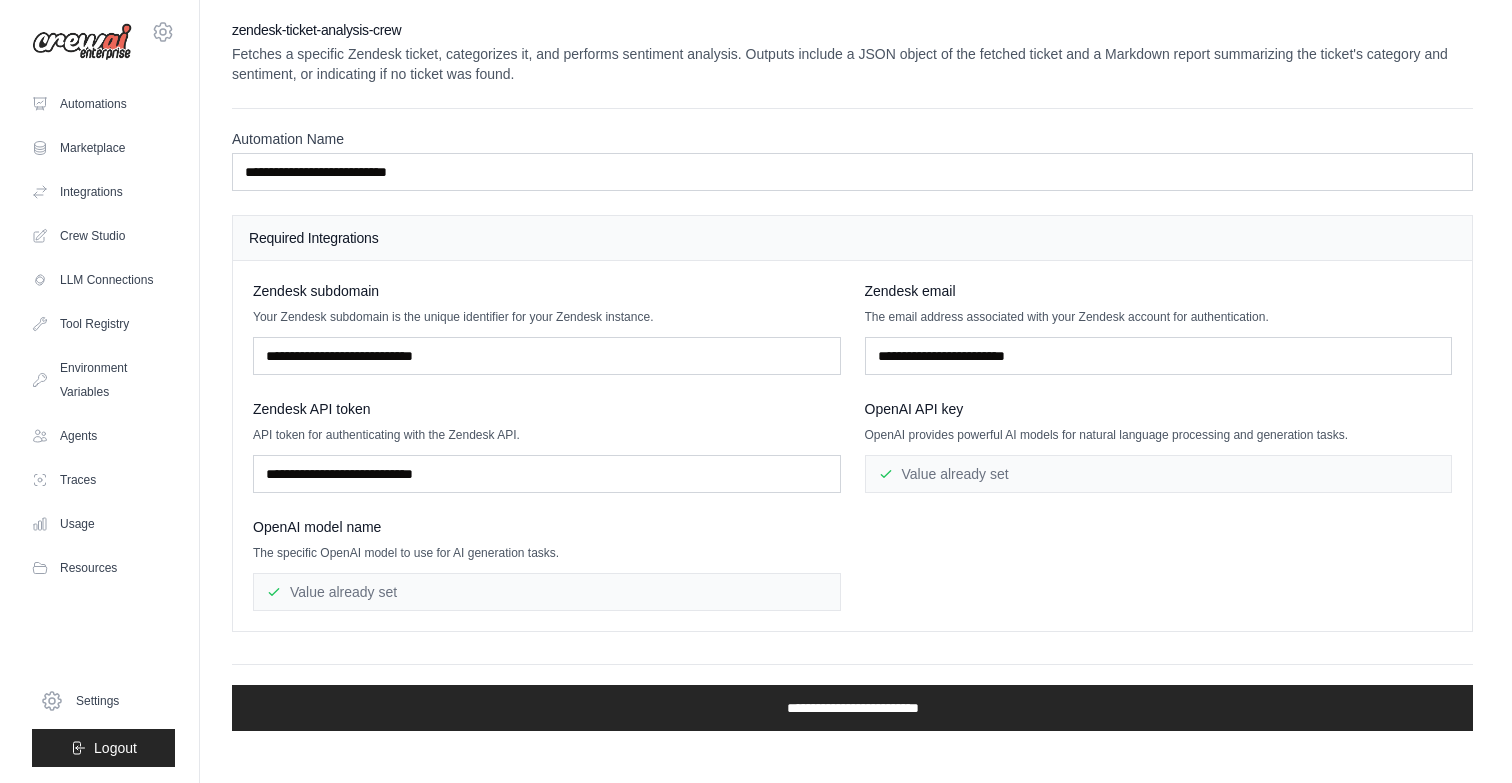 scroll, scrollTop: 0, scrollLeft: 0, axis: both 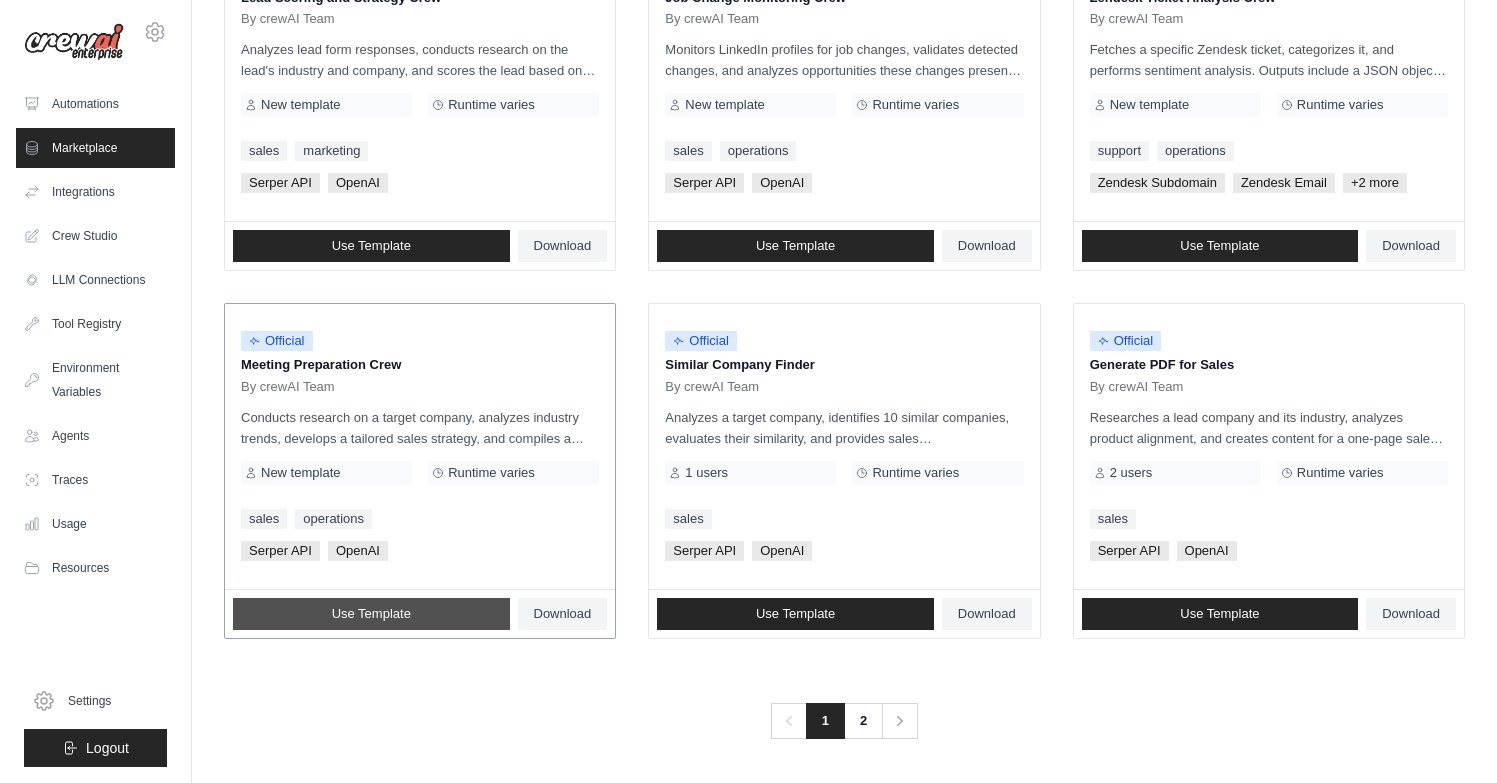 click on "Use Template" at bounding box center [371, 614] 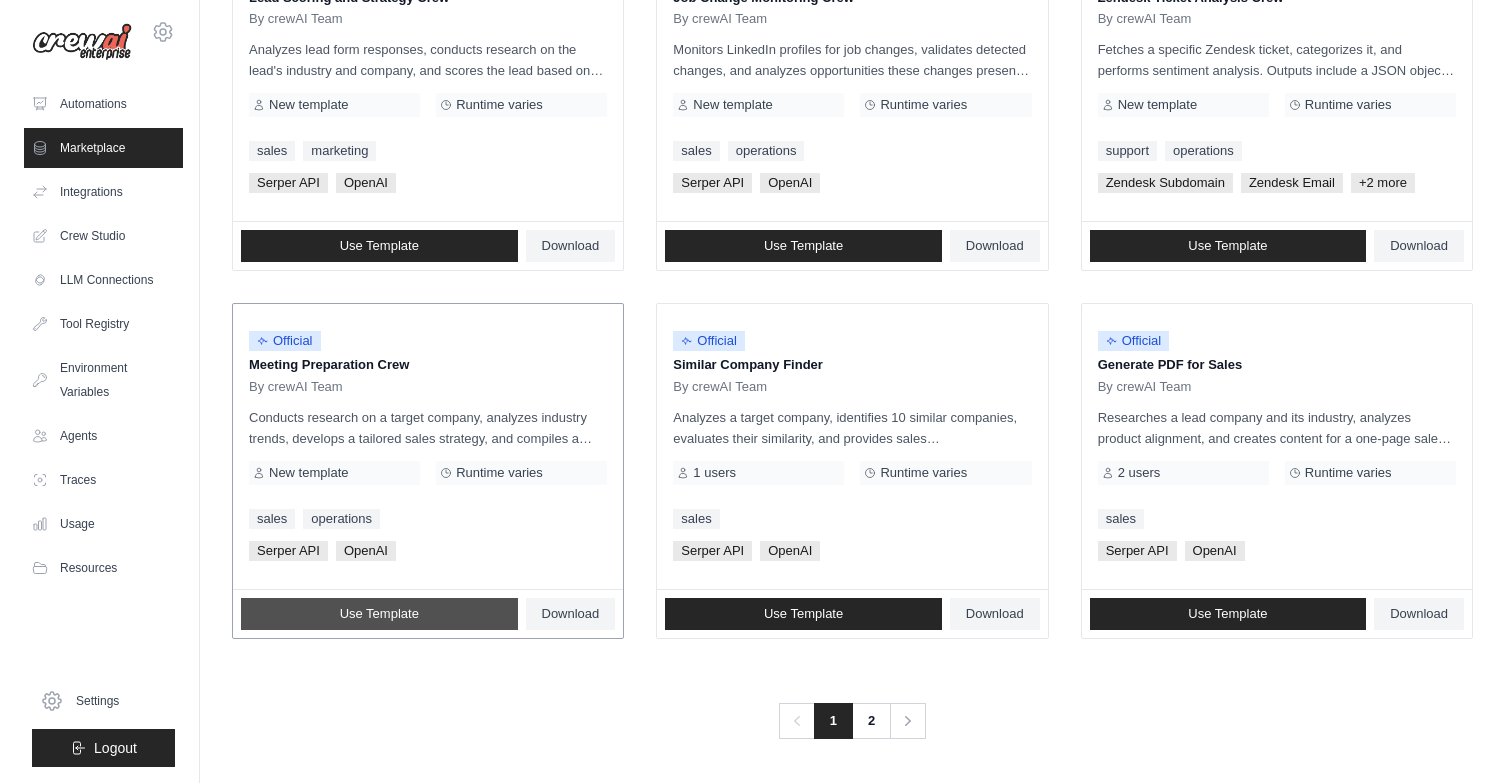 scroll, scrollTop: 0, scrollLeft: 0, axis: both 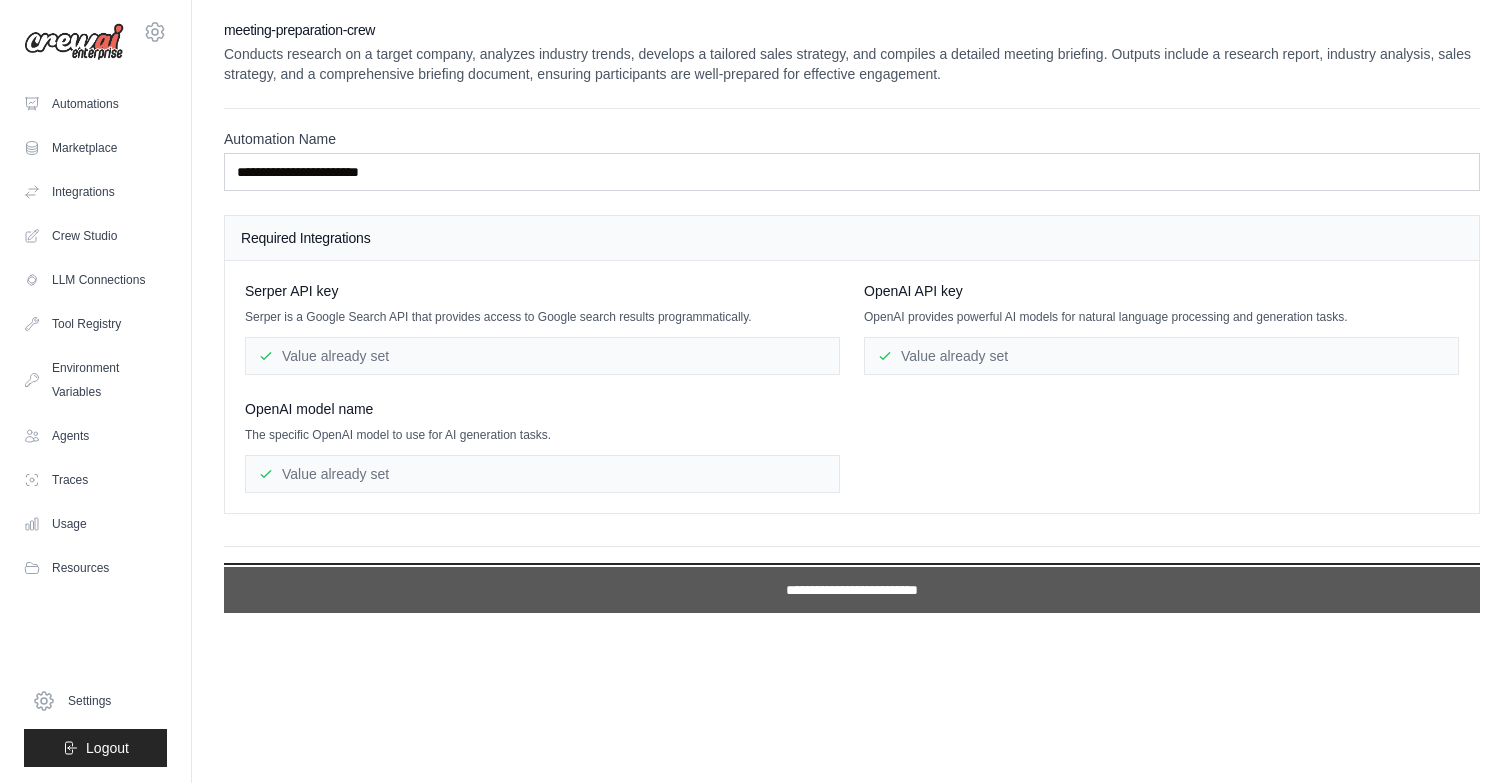 click on "**********" at bounding box center (852, 590) 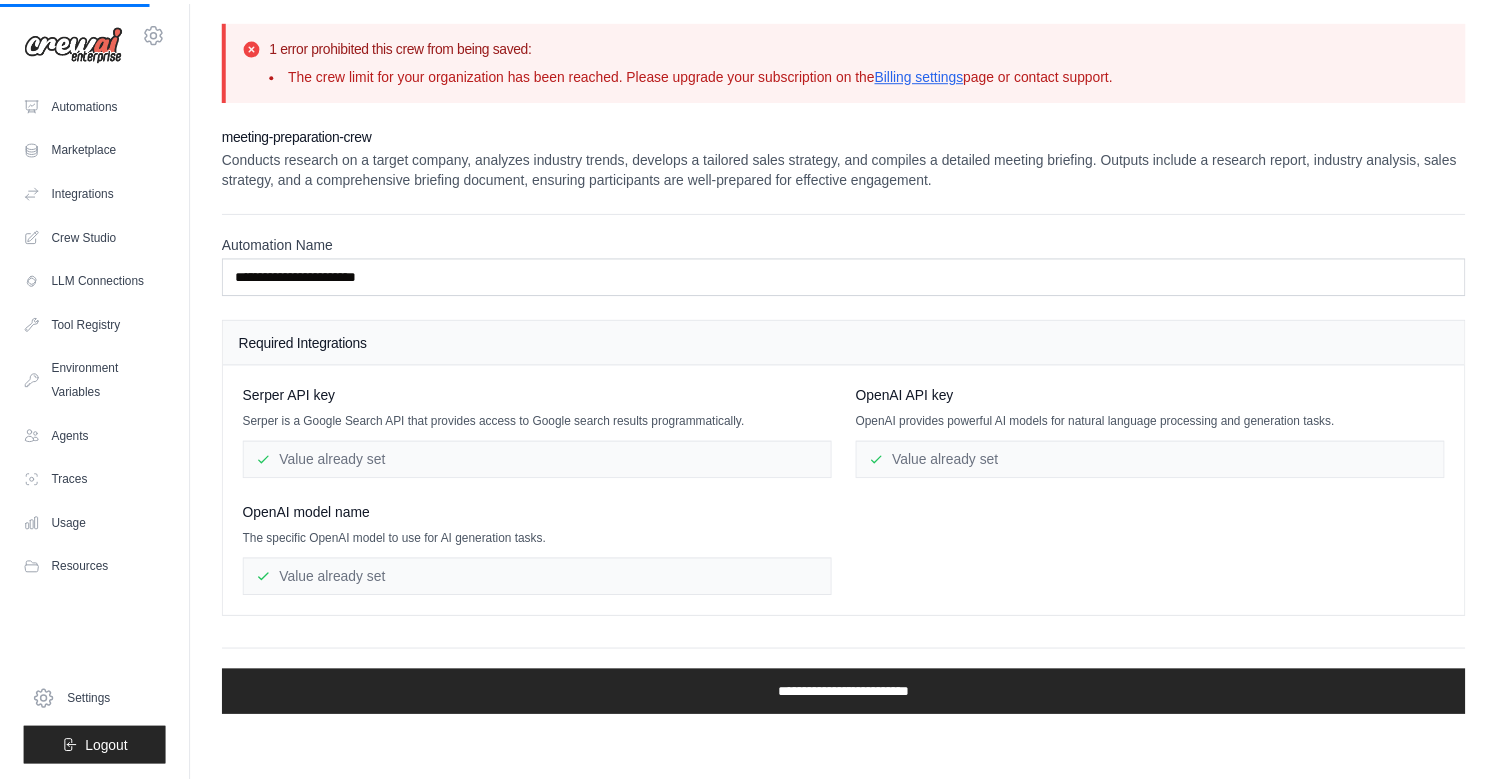 scroll, scrollTop: 1070, scrollLeft: 0, axis: vertical 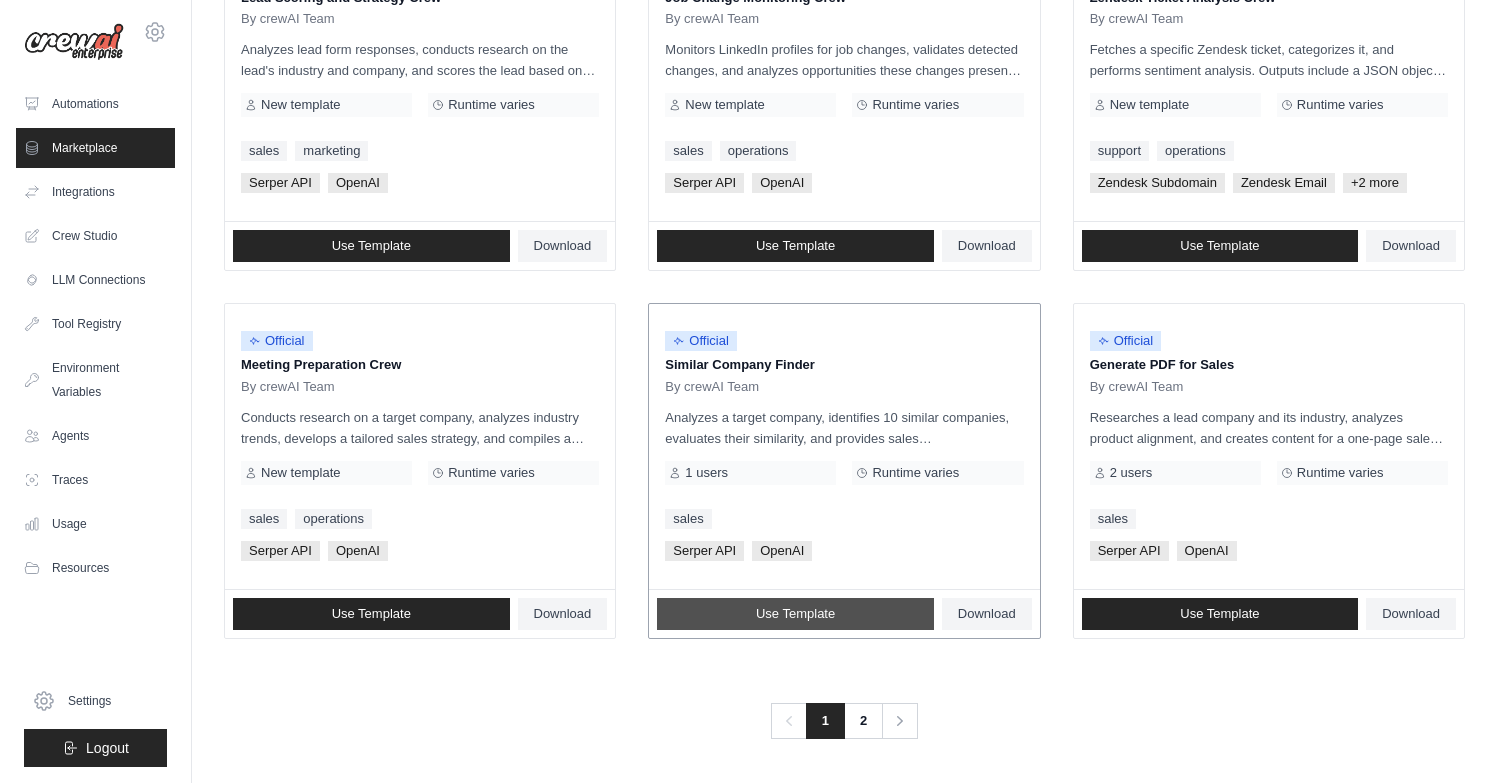 click on "Use Template" at bounding box center [795, 614] 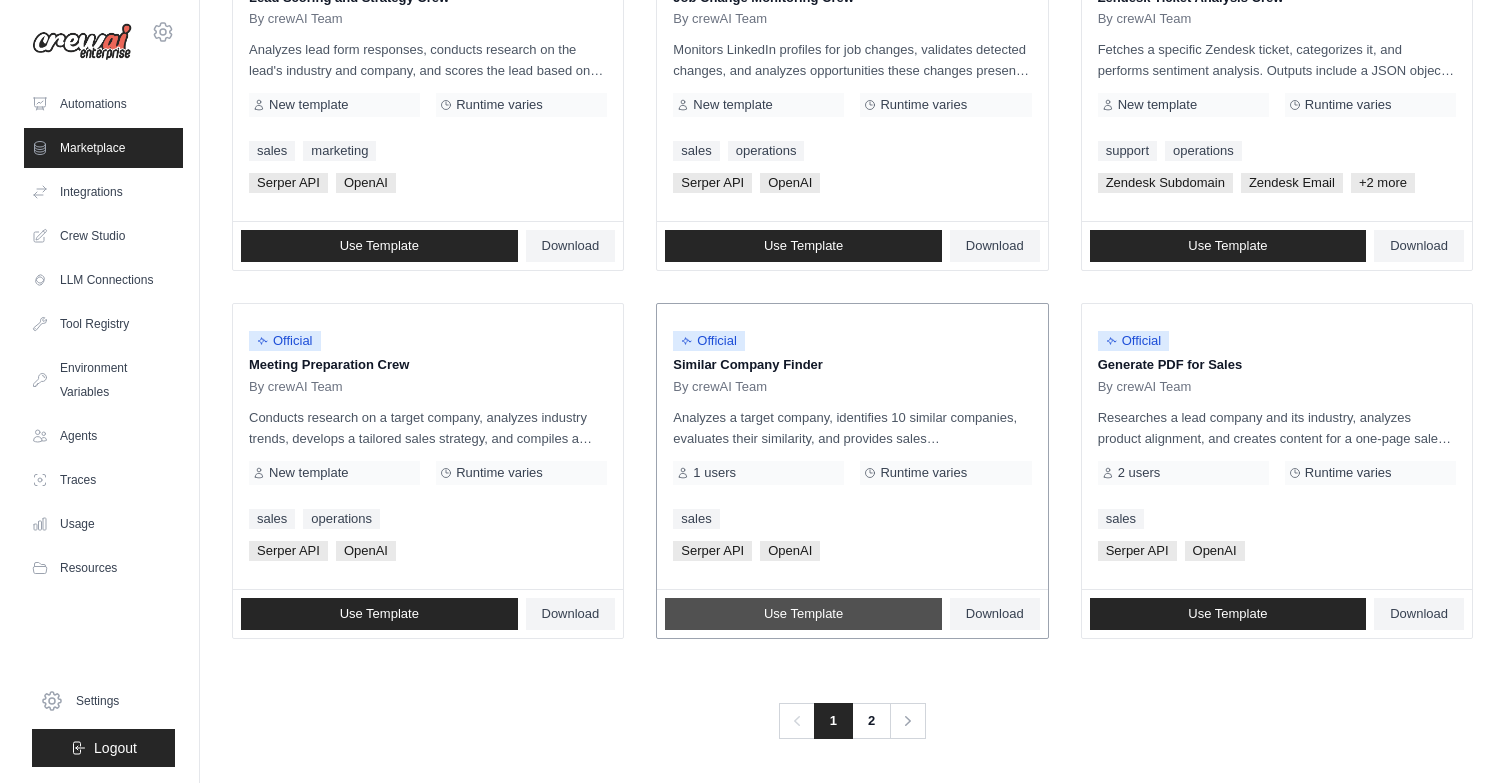 scroll, scrollTop: 0, scrollLeft: 0, axis: both 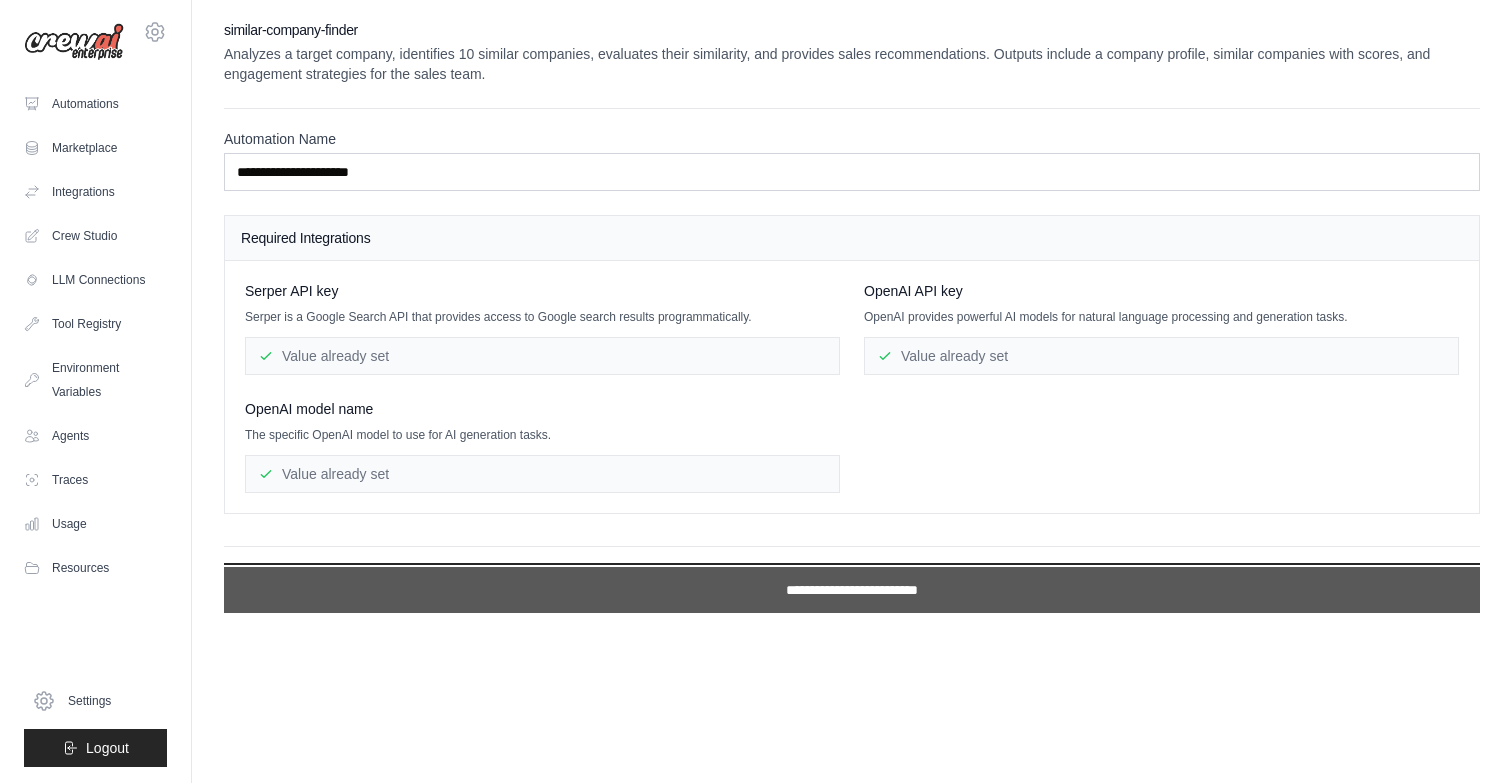 click on "**********" at bounding box center (852, 590) 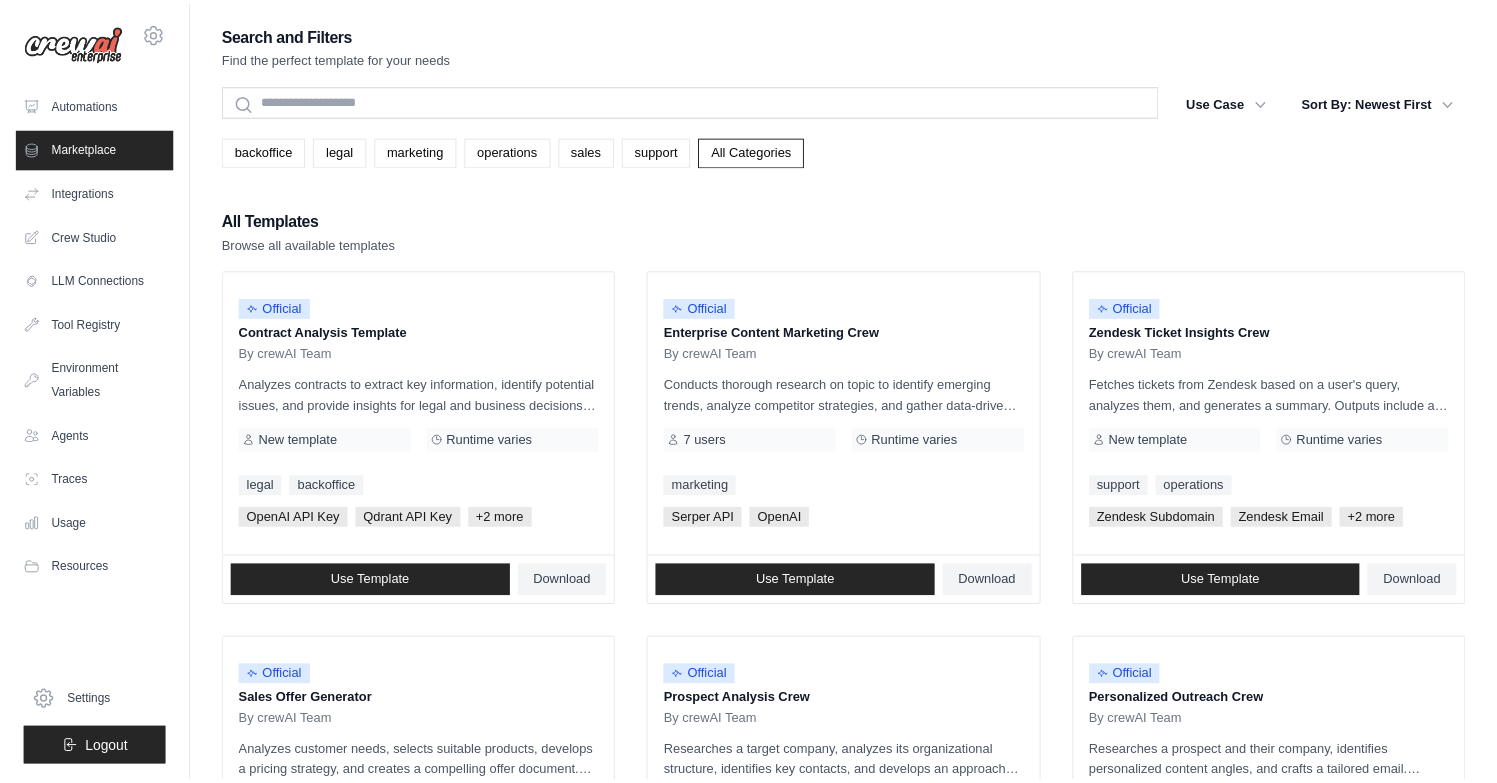 scroll, scrollTop: 1070, scrollLeft: 0, axis: vertical 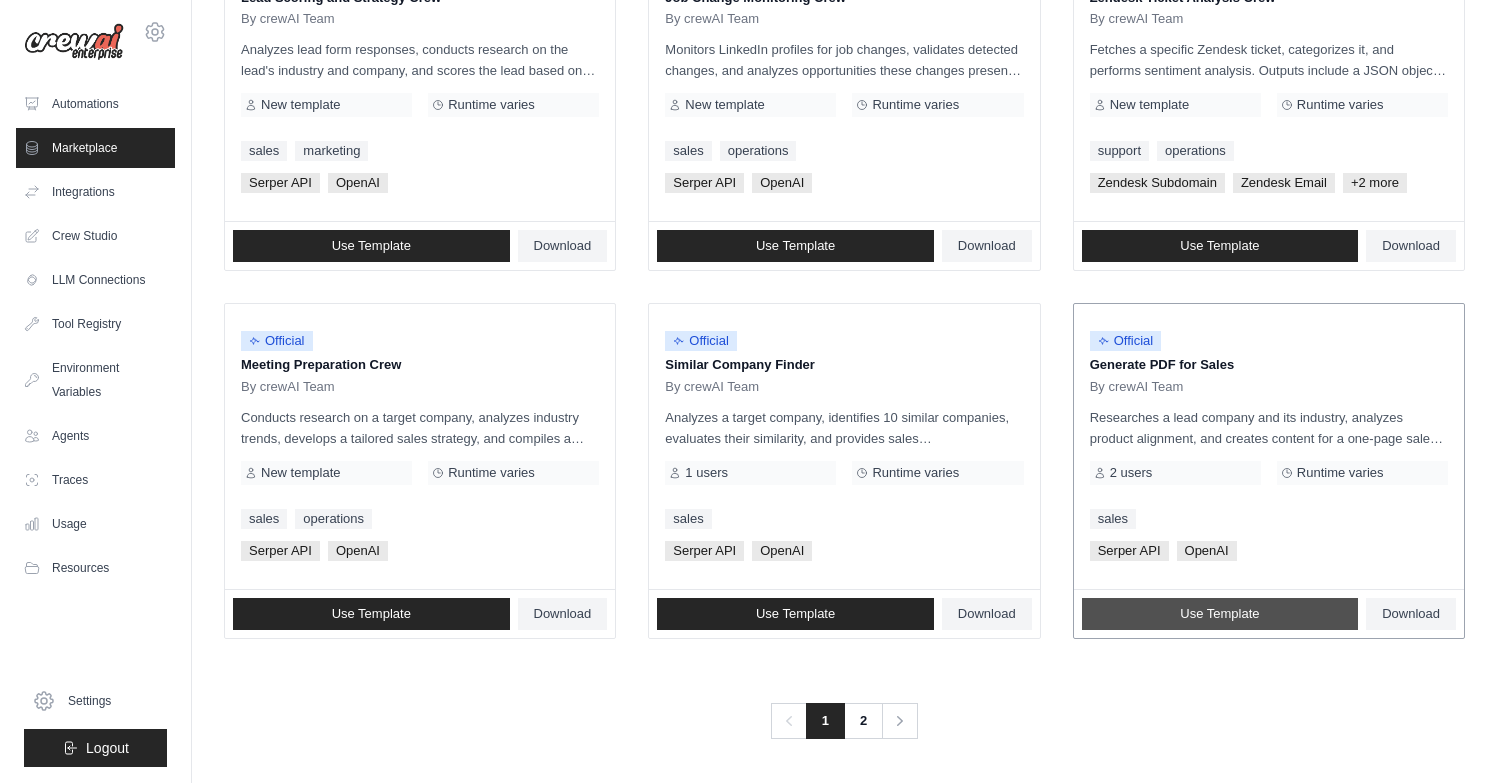 click on "Use Template" at bounding box center (1219, 614) 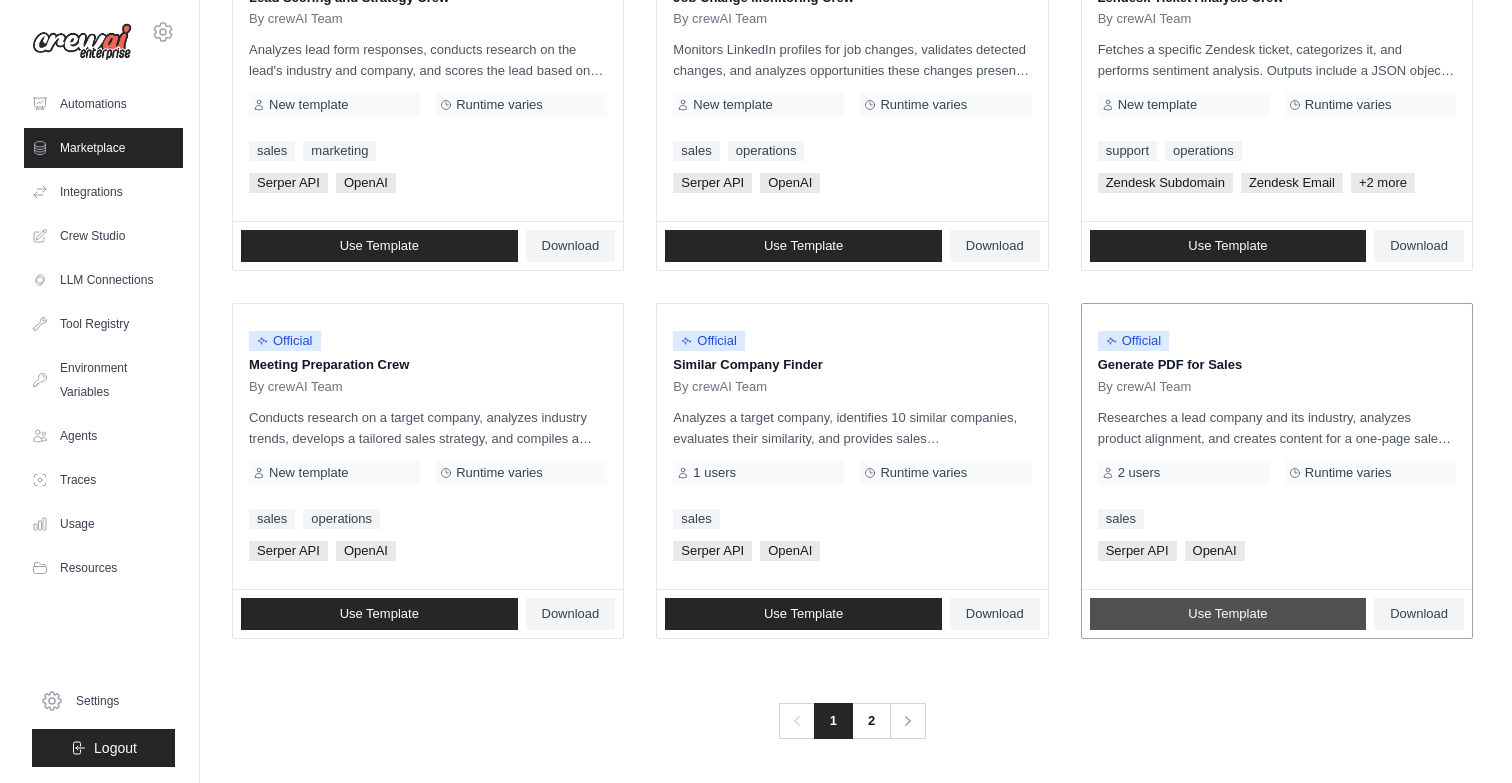 scroll, scrollTop: 0, scrollLeft: 0, axis: both 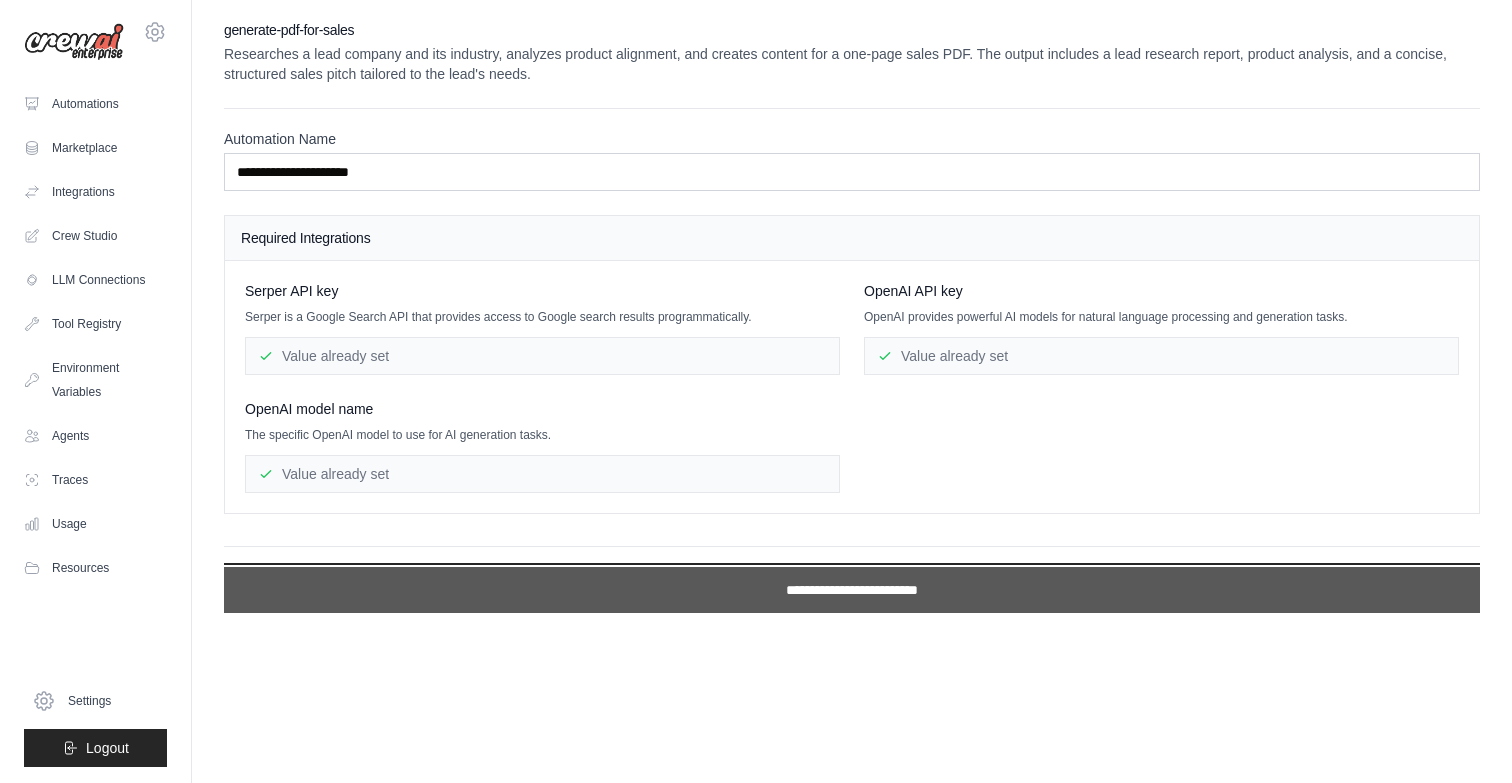 click on "**********" at bounding box center (852, 590) 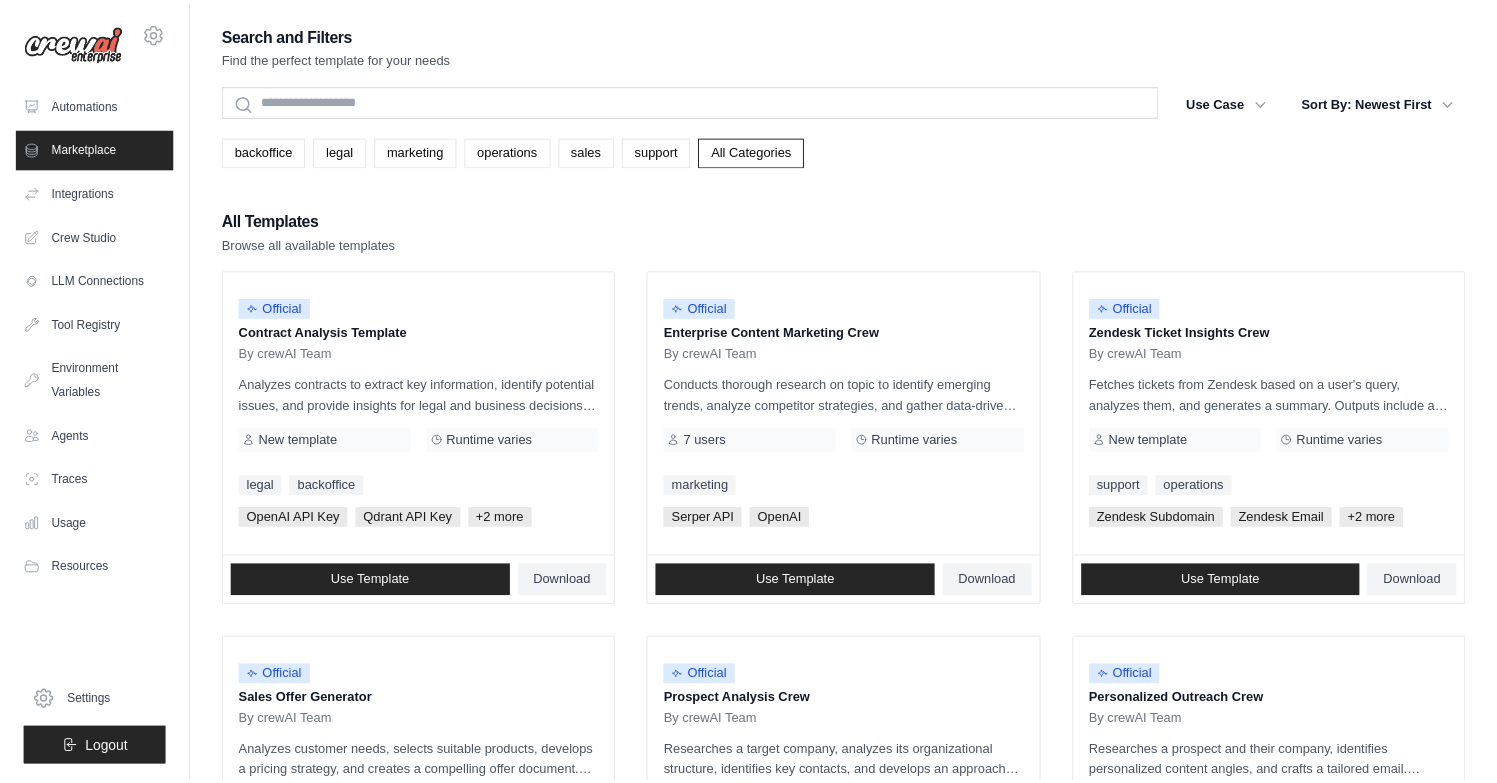 scroll, scrollTop: 1070, scrollLeft: 0, axis: vertical 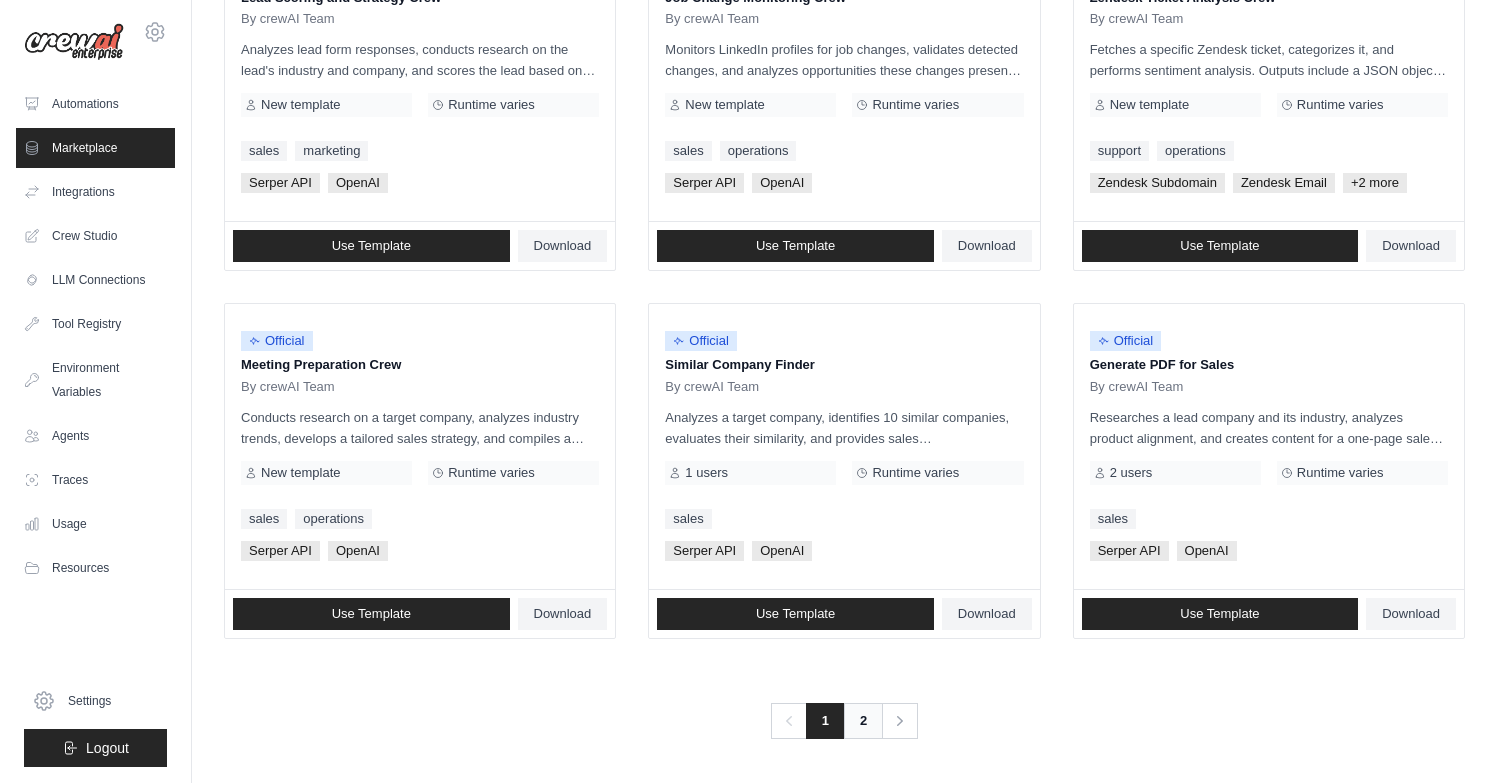 click on "2" at bounding box center (863, 721) 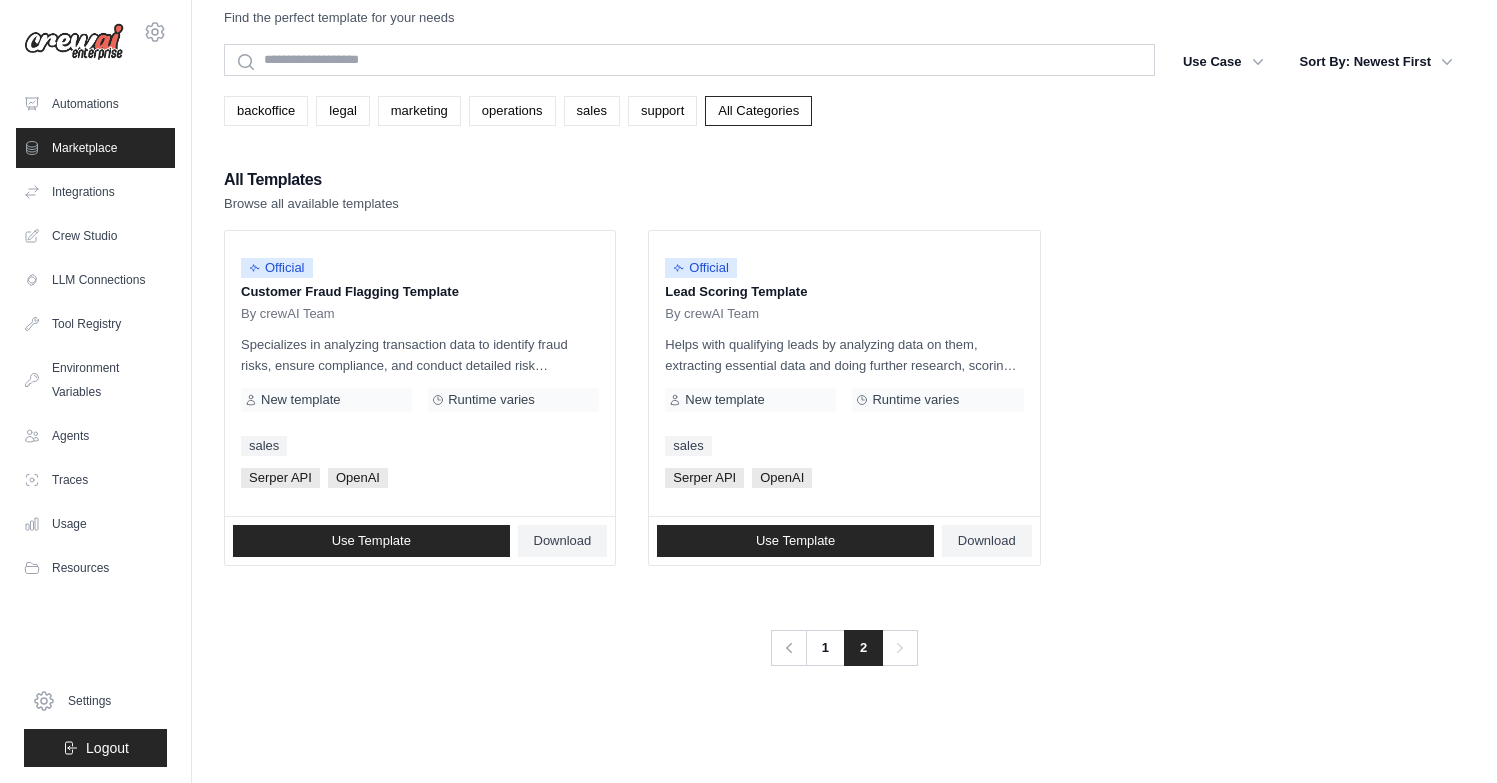 scroll, scrollTop: 0, scrollLeft: 0, axis: both 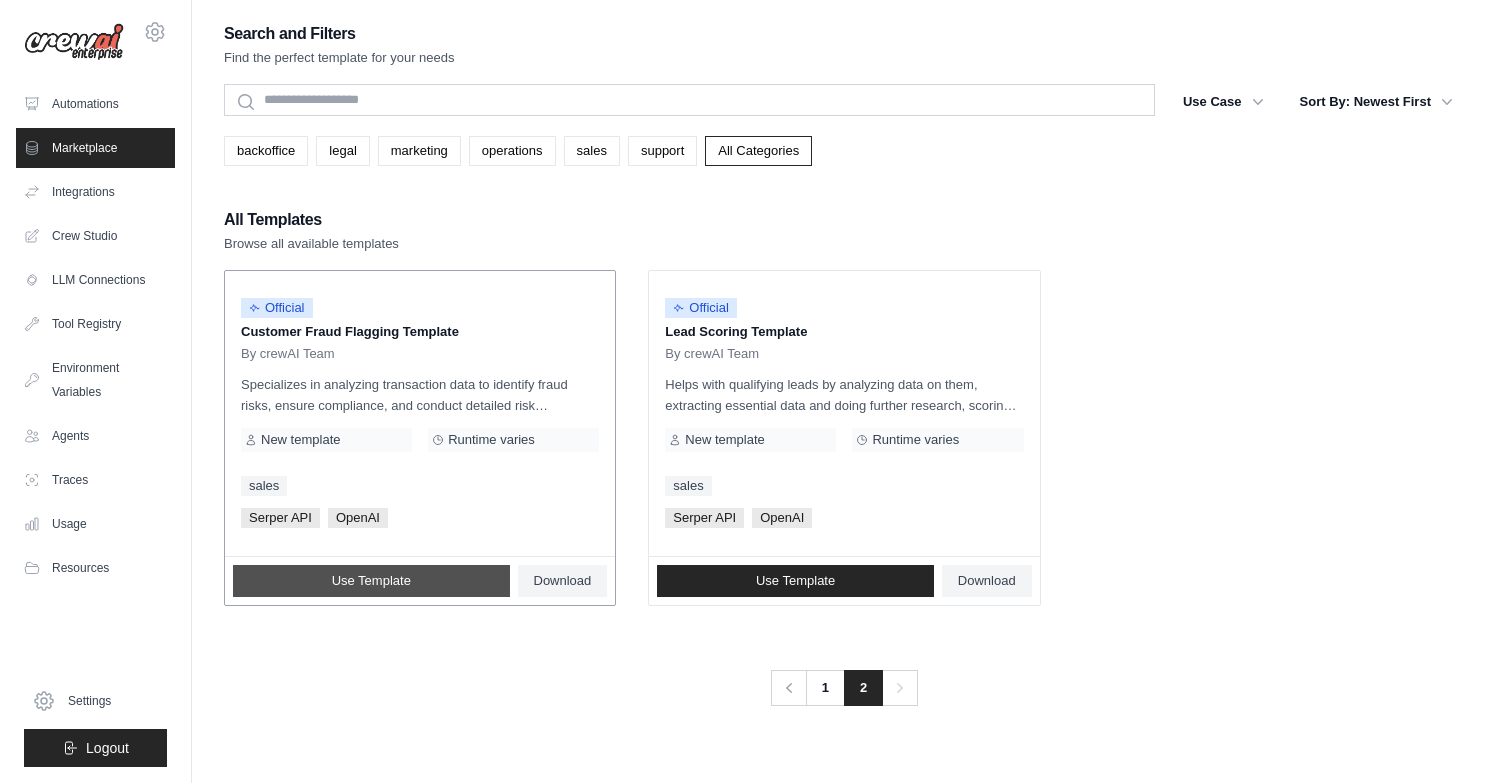 click on "Use Template" at bounding box center [371, 581] 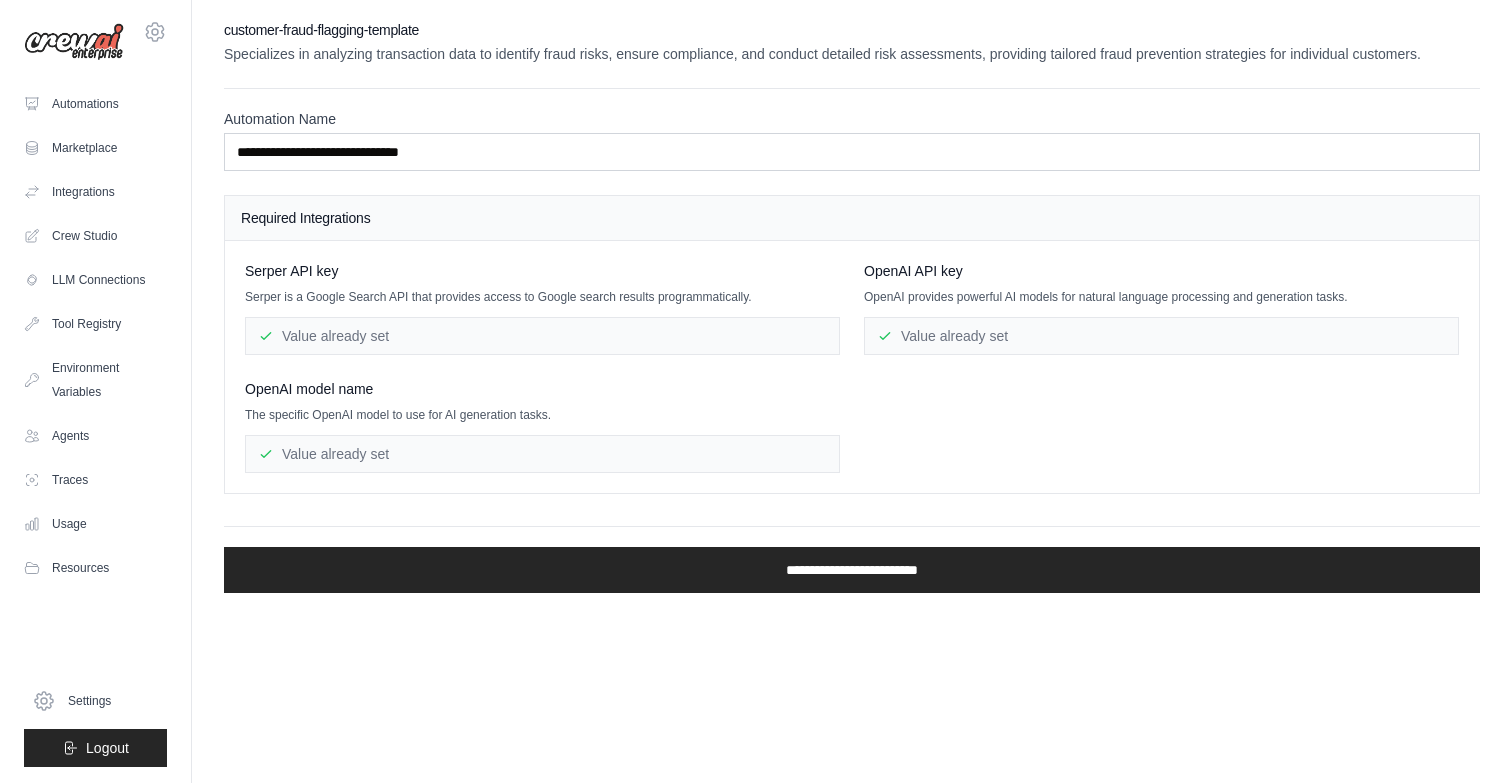 click on "**********" at bounding box center (852, 306) 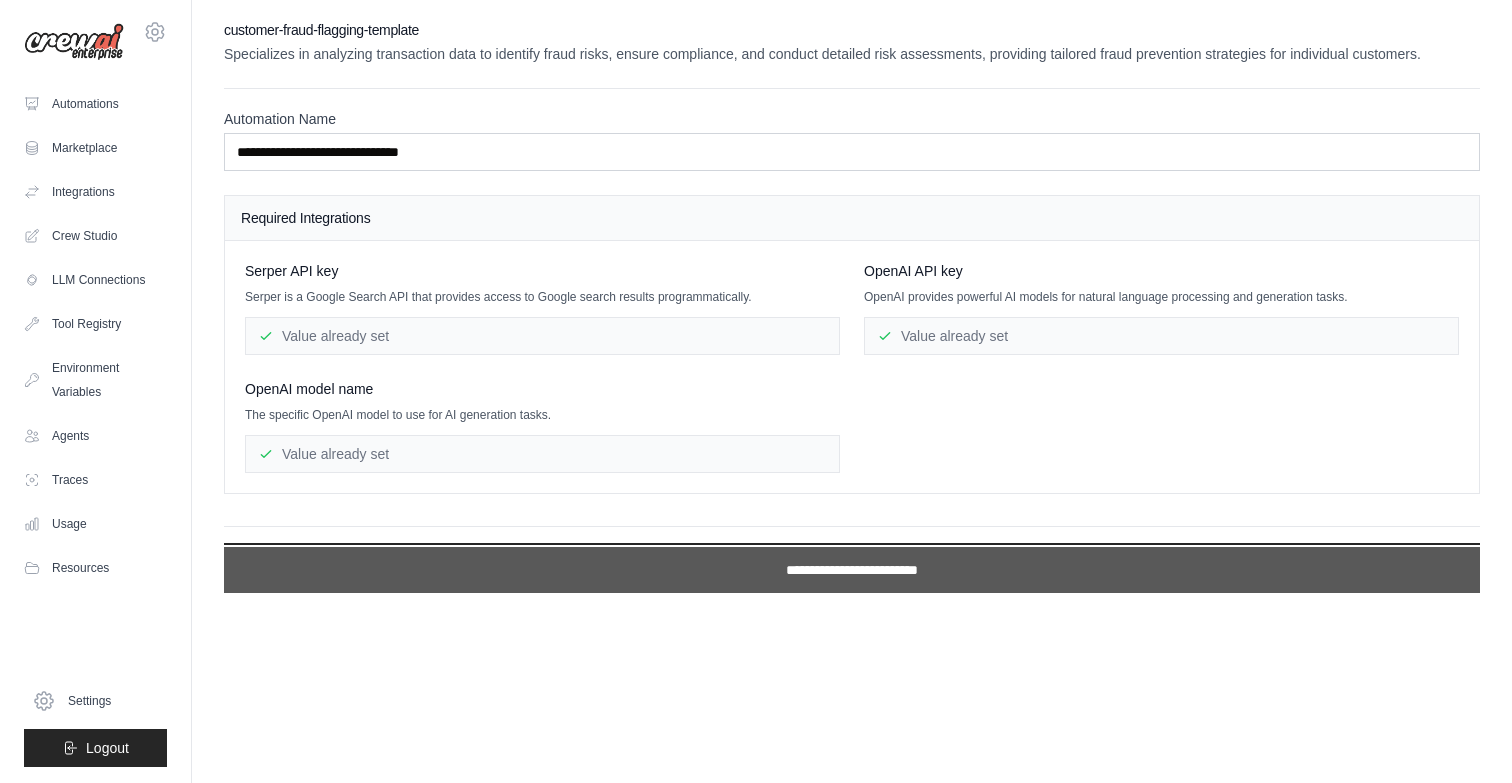 click on "**********" at bounding box center (852, 570) 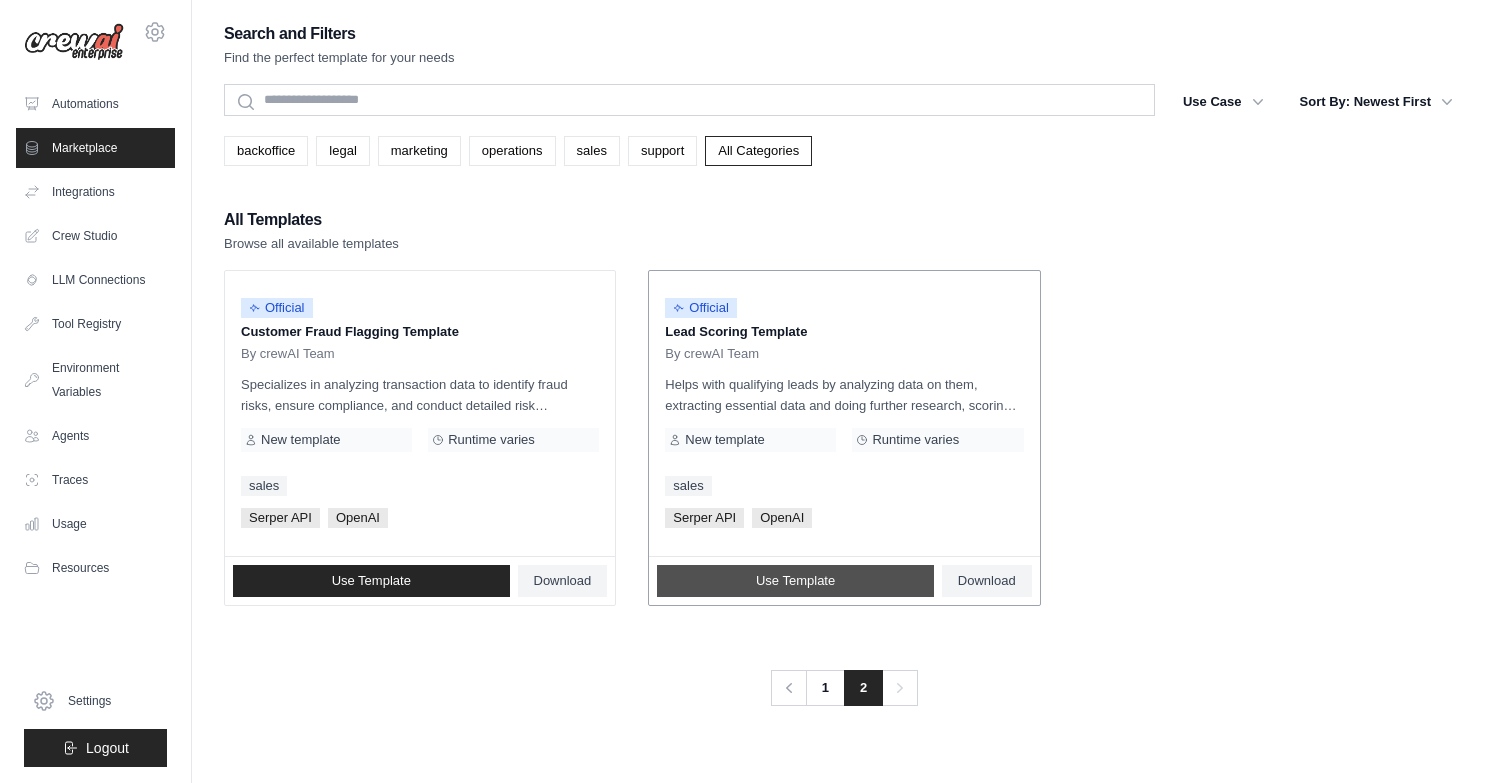 click on "Use Template" at bounding box center [795, 581] 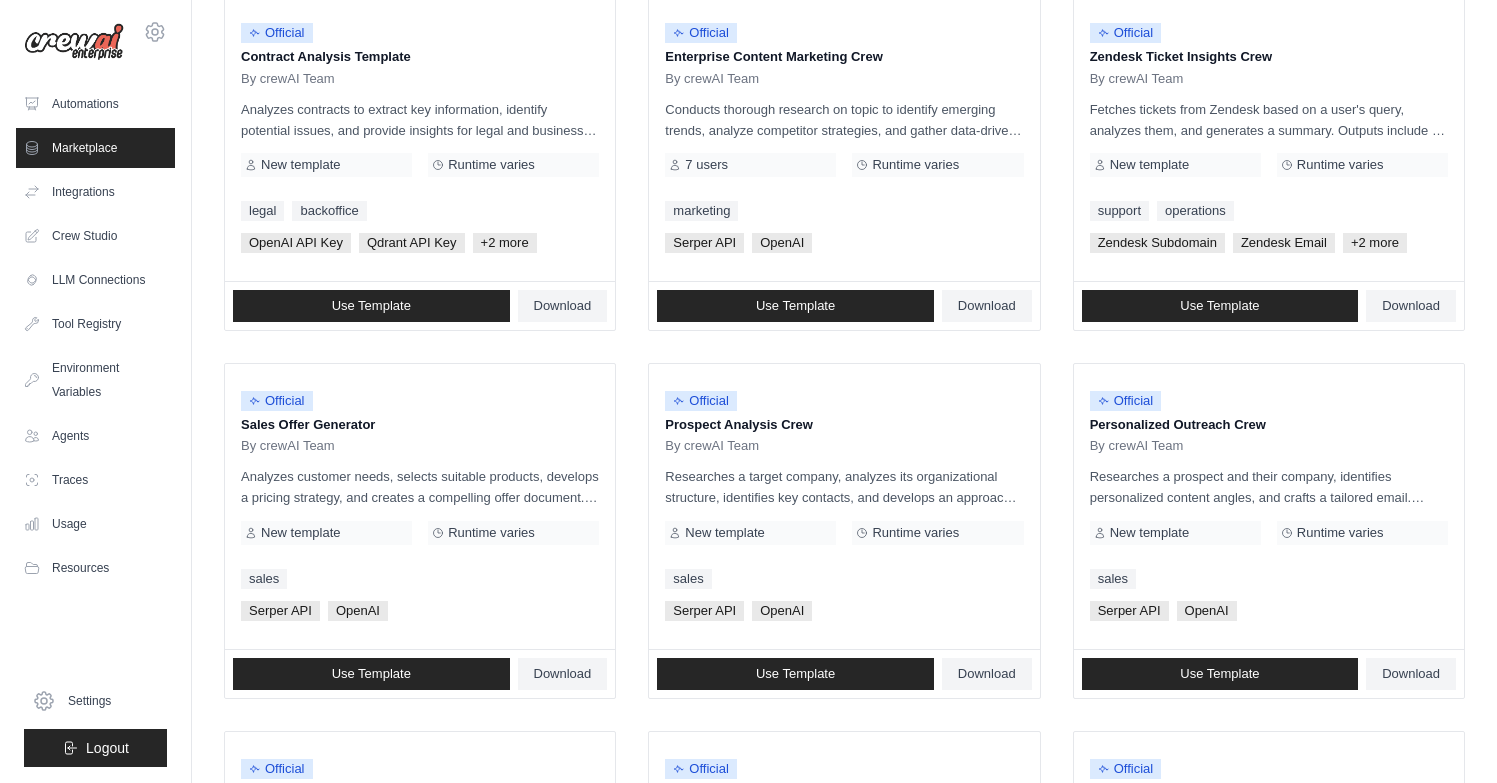 scroll, scrollTop: 0, scrollLeft: 0, axis: both 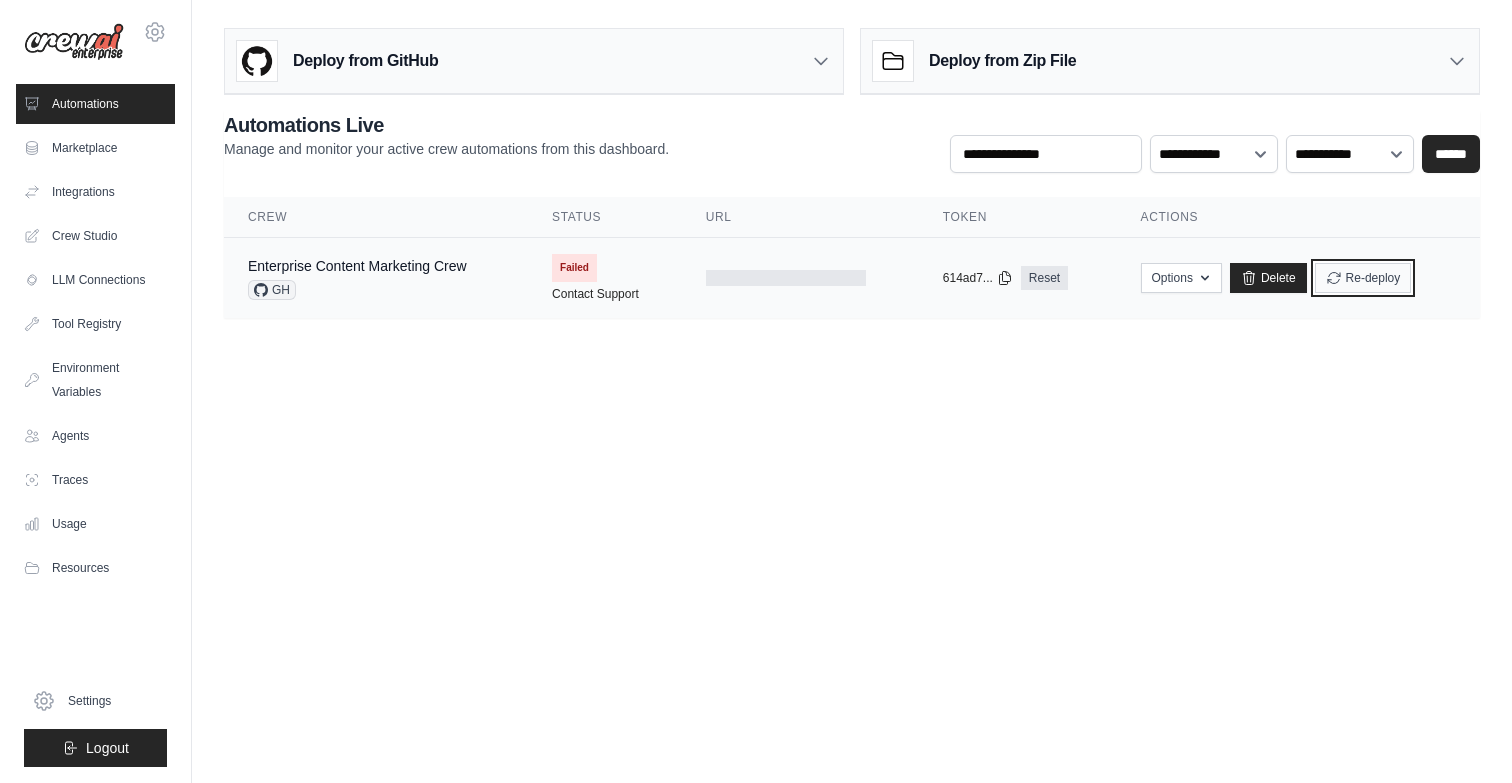 click on "Re-deploy" at bounding box center [1363, 278] 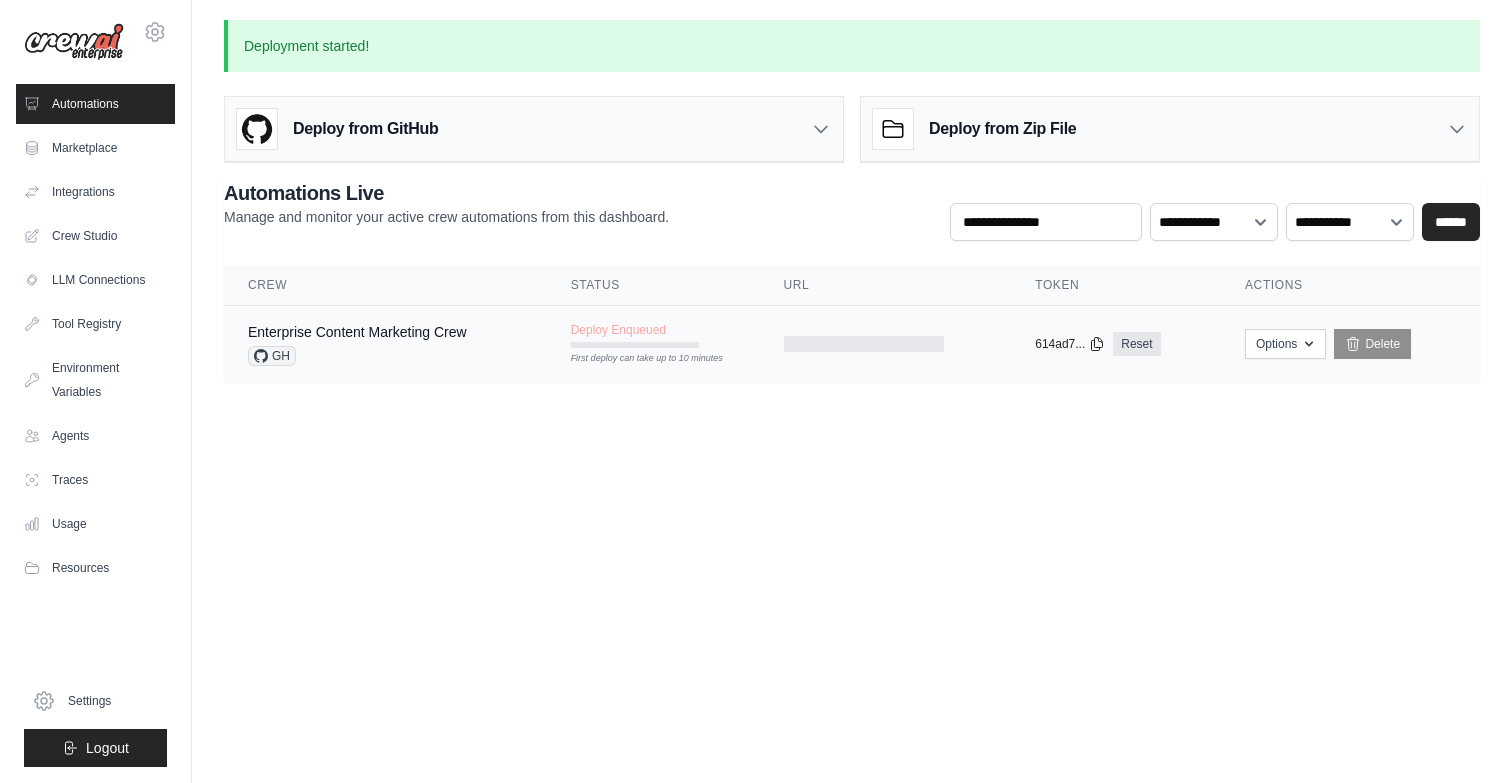 click on "Deploy Enqueued" at bounding box center [618, 330] 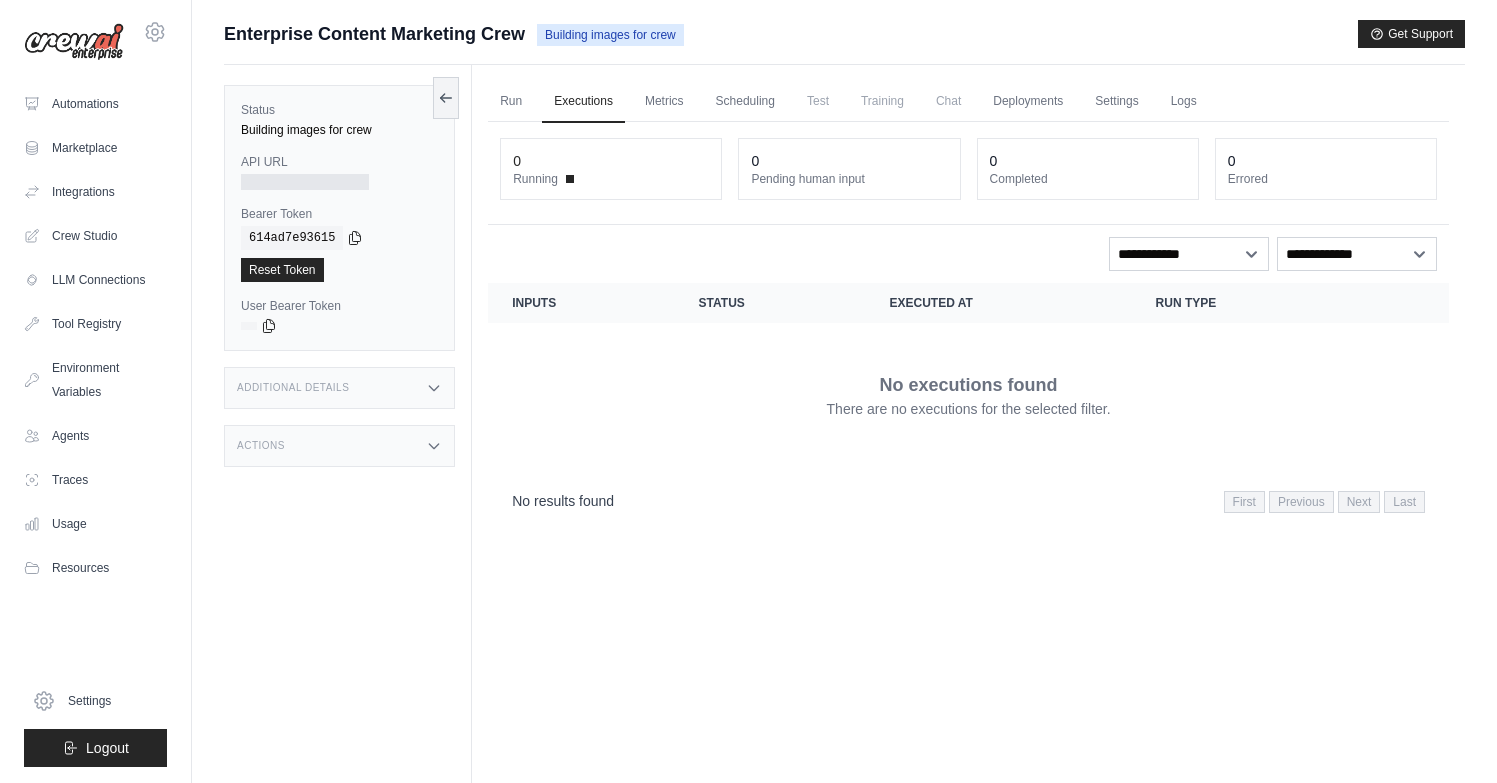 scroll, scrollTop: 0, scrollLeft: 0, axis: both 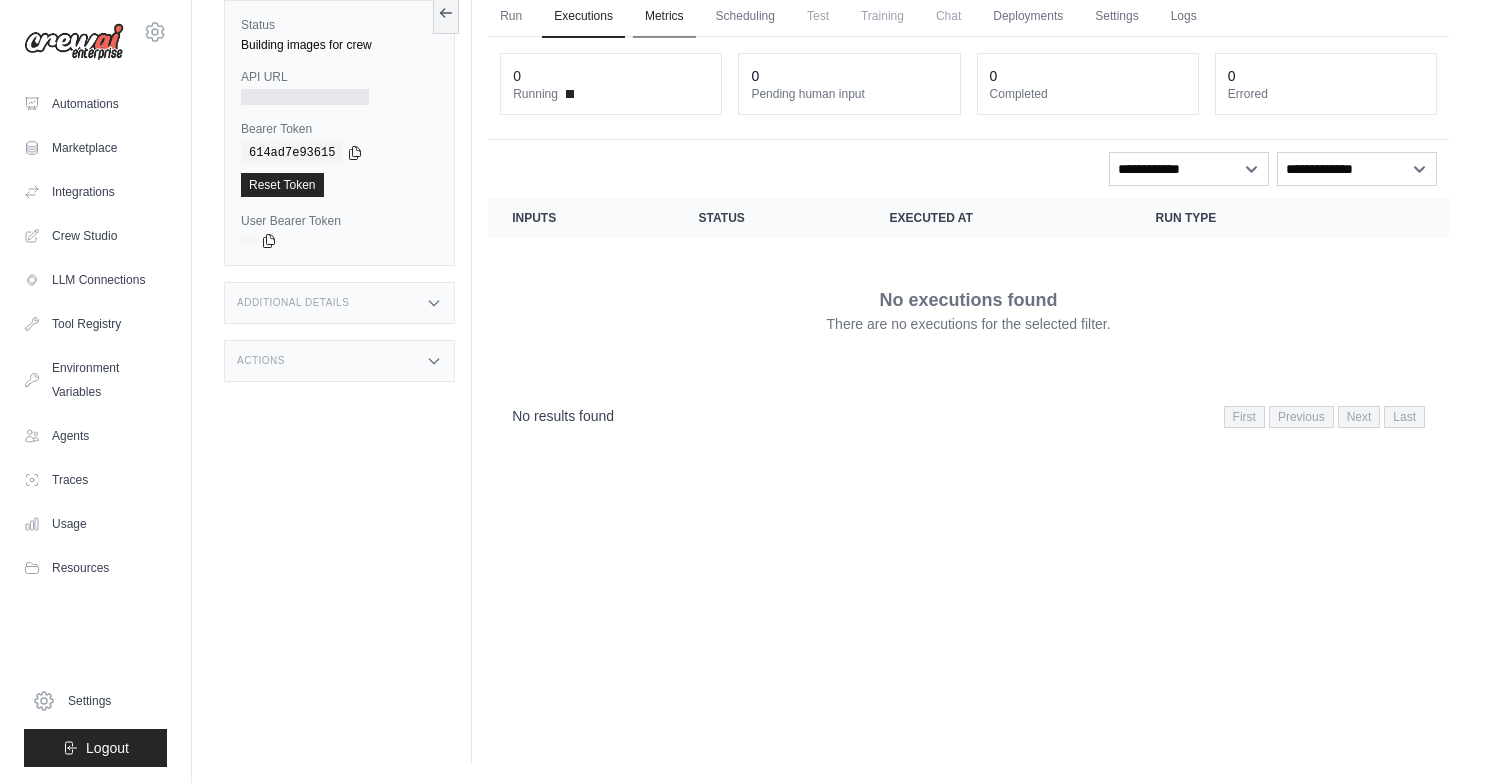 click on "Metrics" at bounding box center (664, 17) 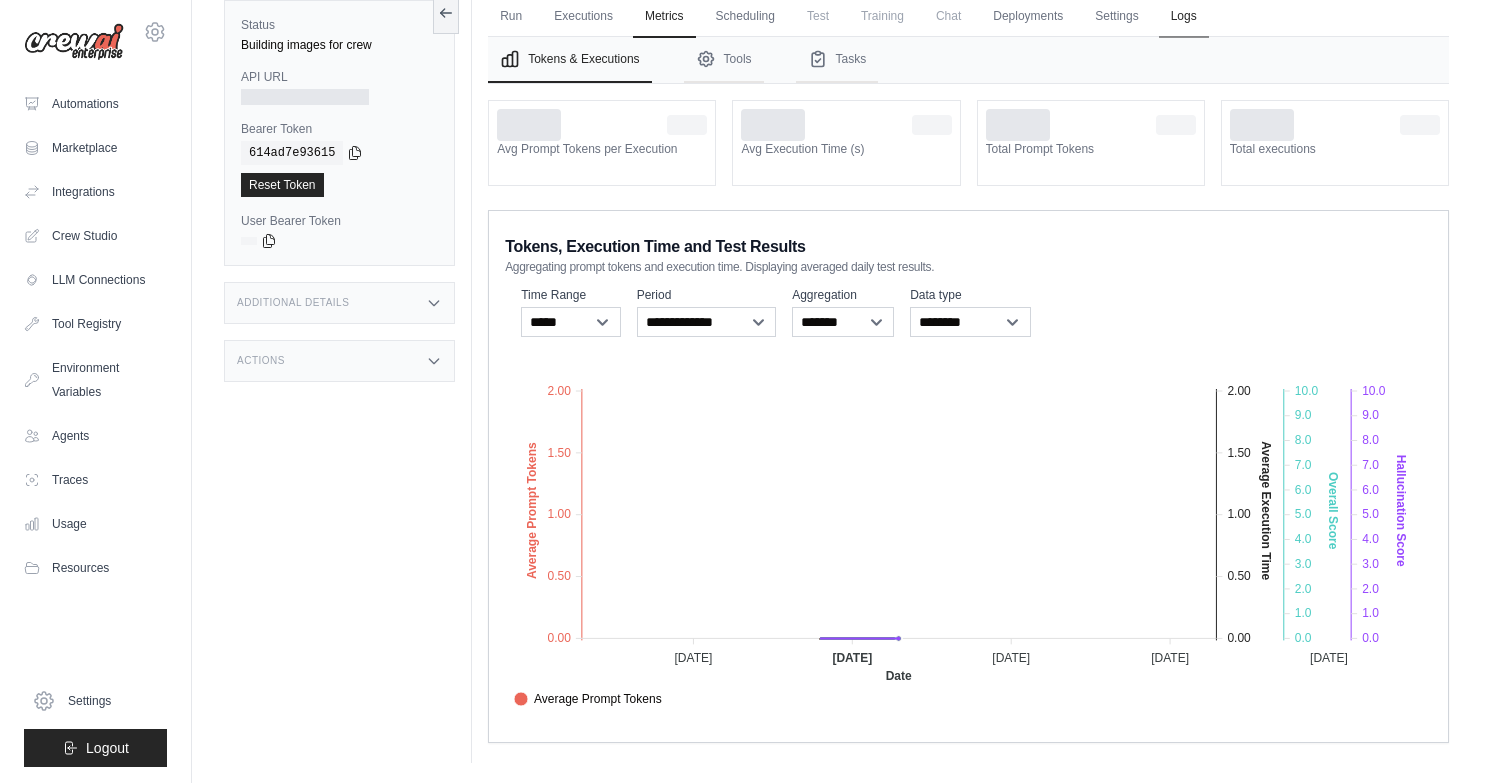 click on "Logs" at bounding box center [1184, 17] 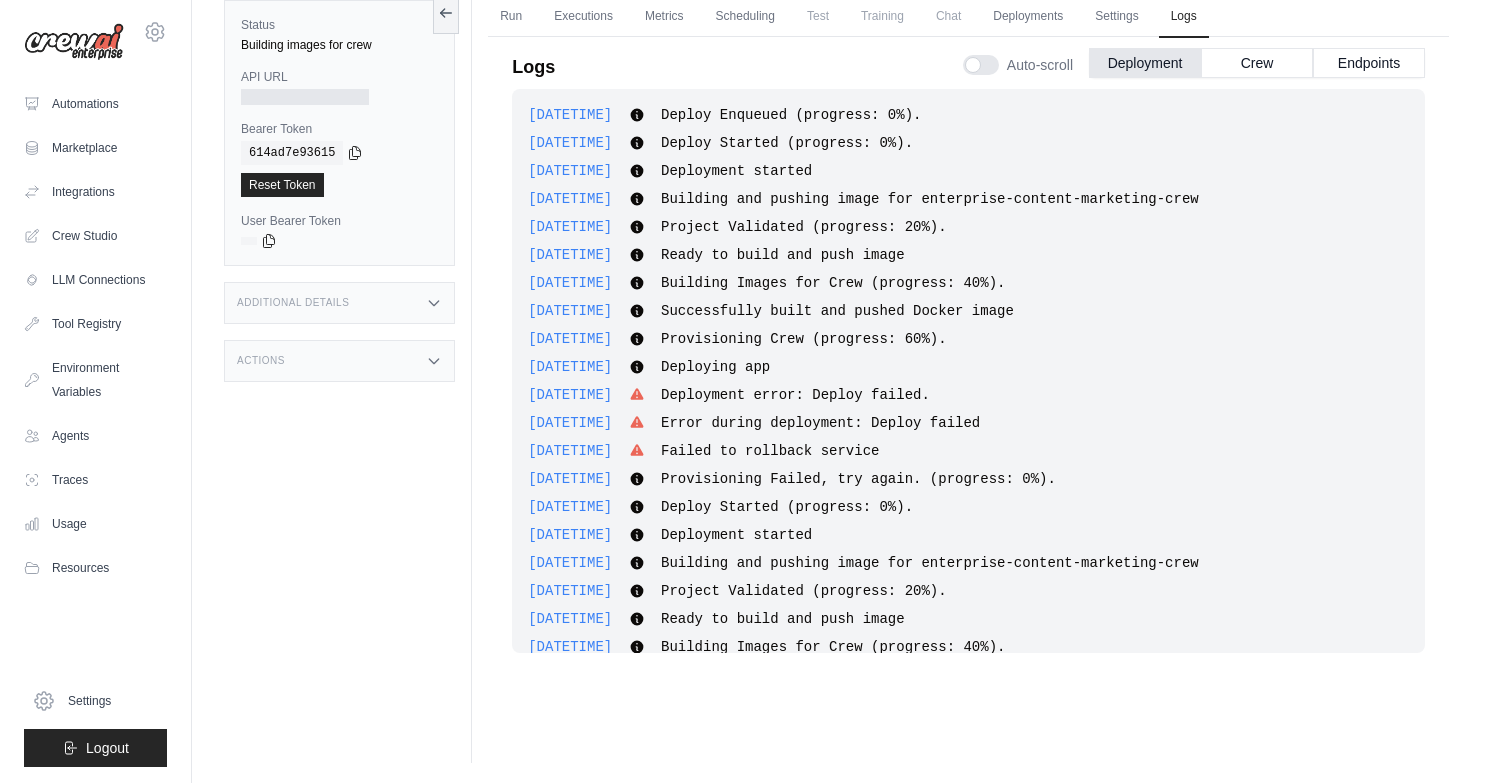 scroll, scrollTop: 440, scrollLeft: 0, axis: vertical 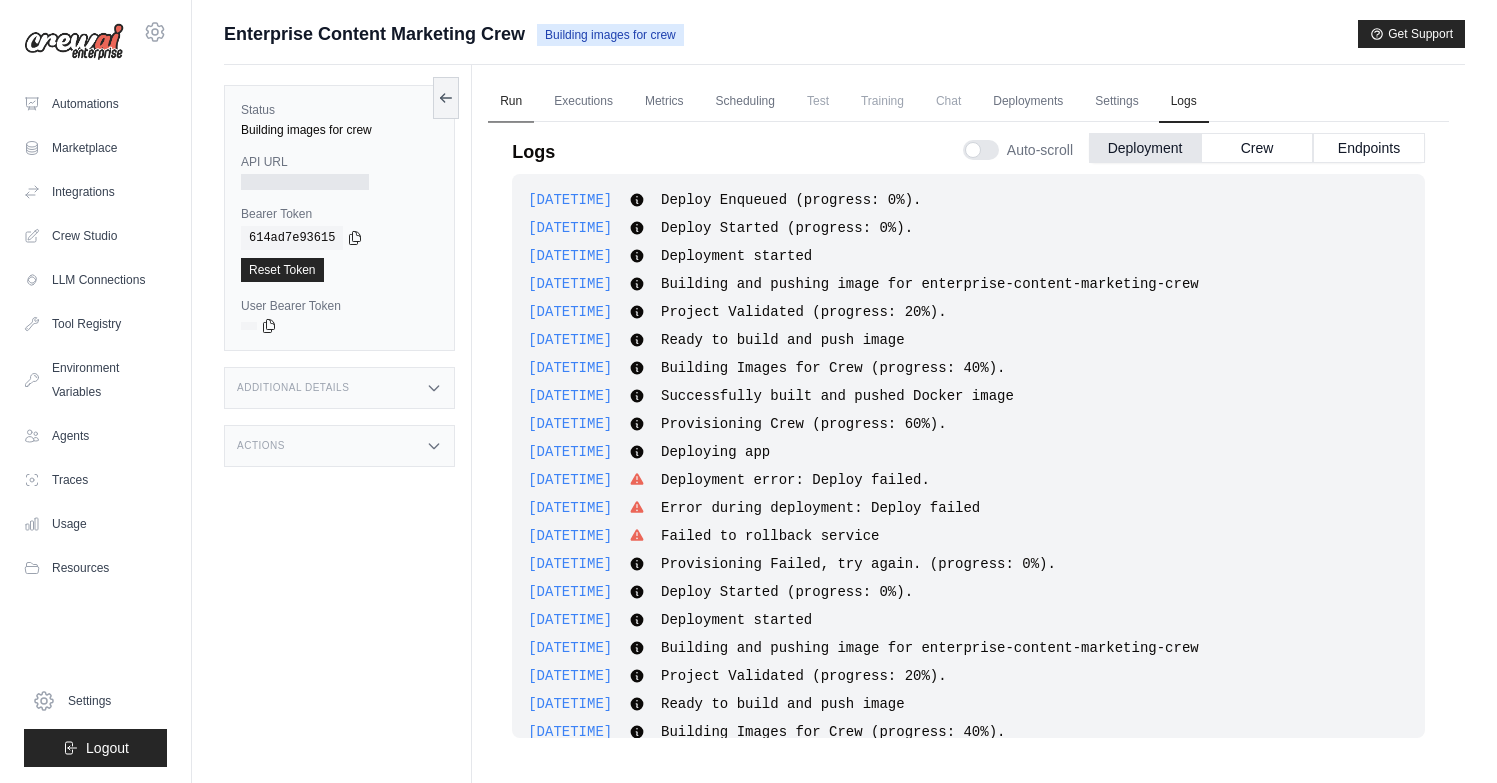 click on "Run" at bounding box center (511, 102) 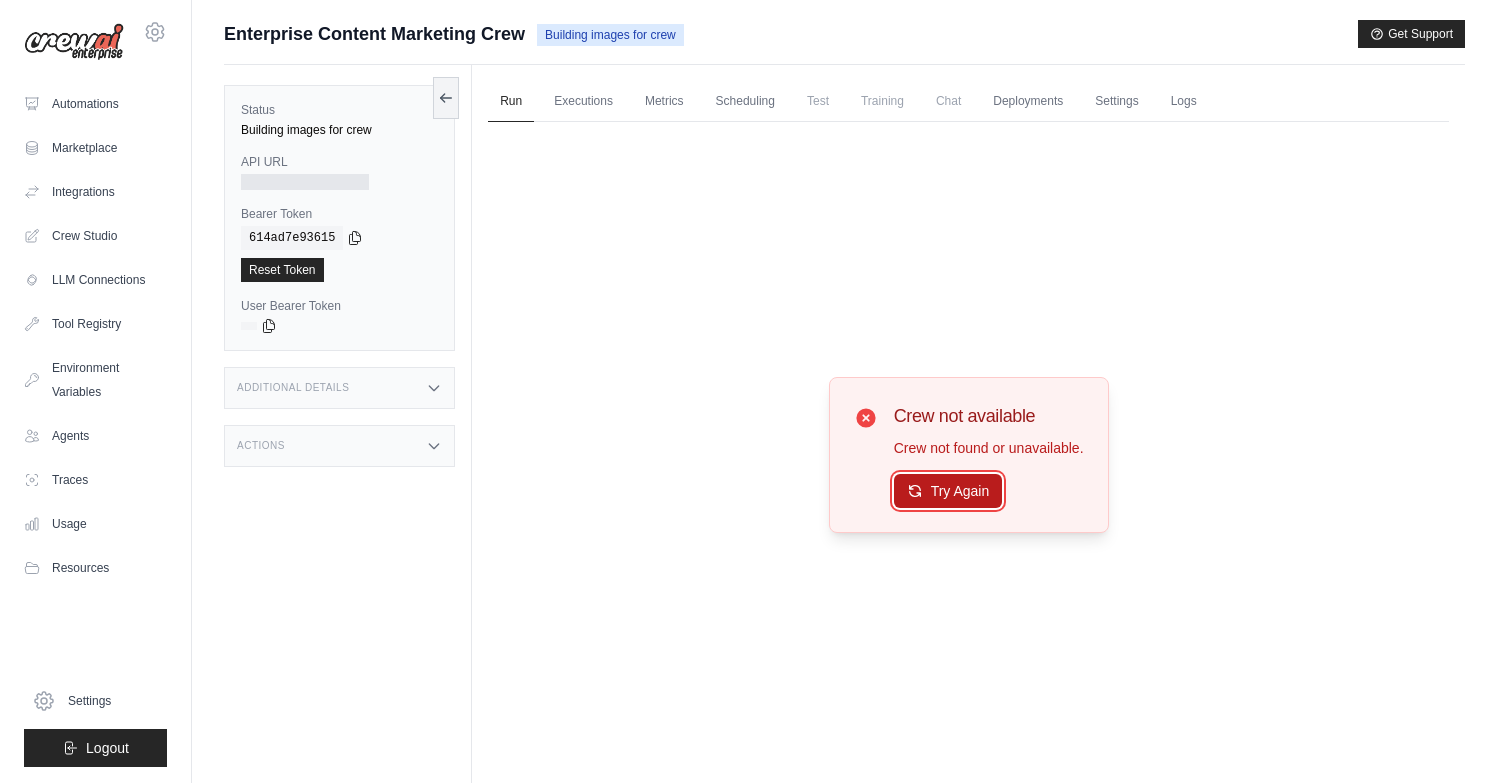 click on "Try Again" at bounding box center (948, 491) 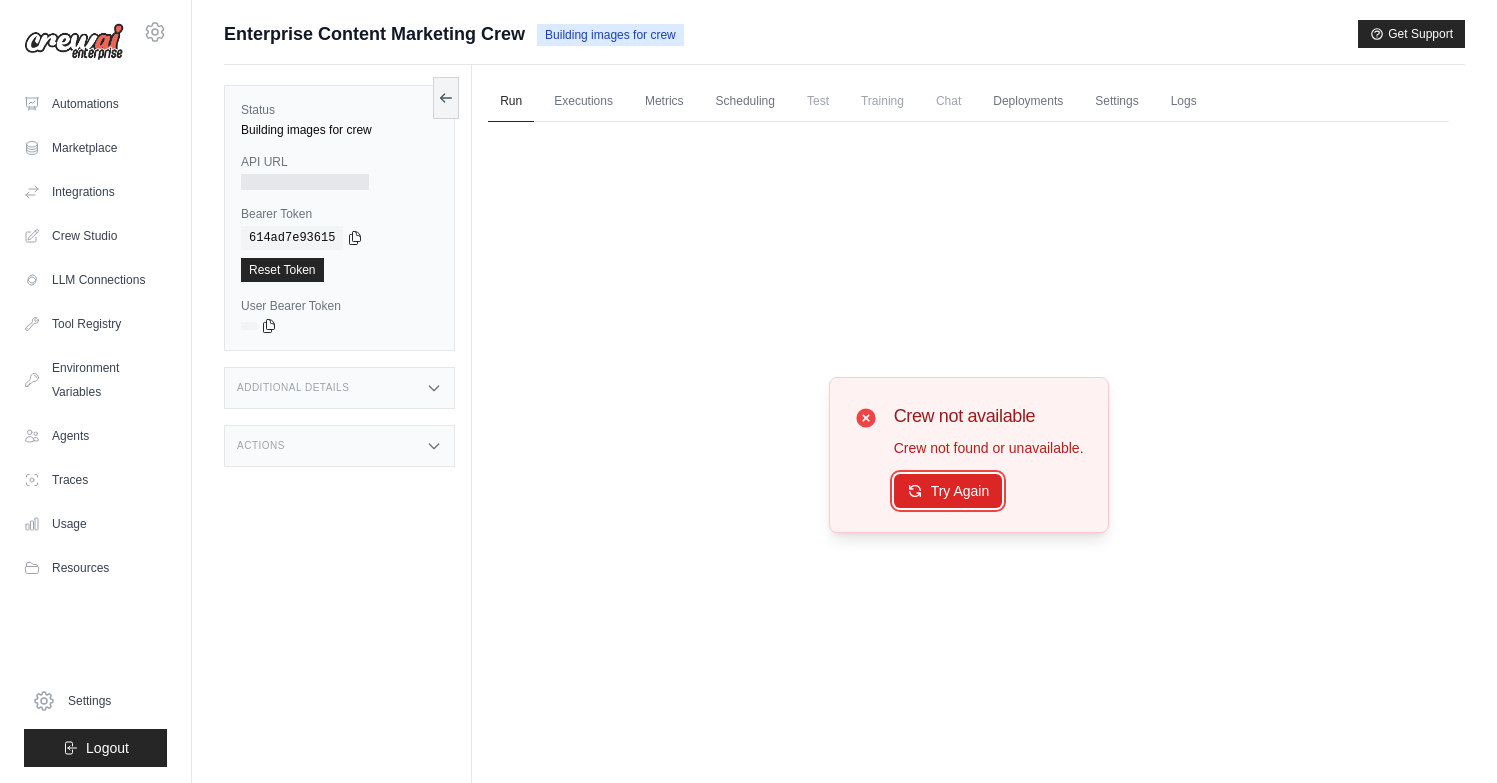 click on "Try Again" at bounding box center (948, 491) 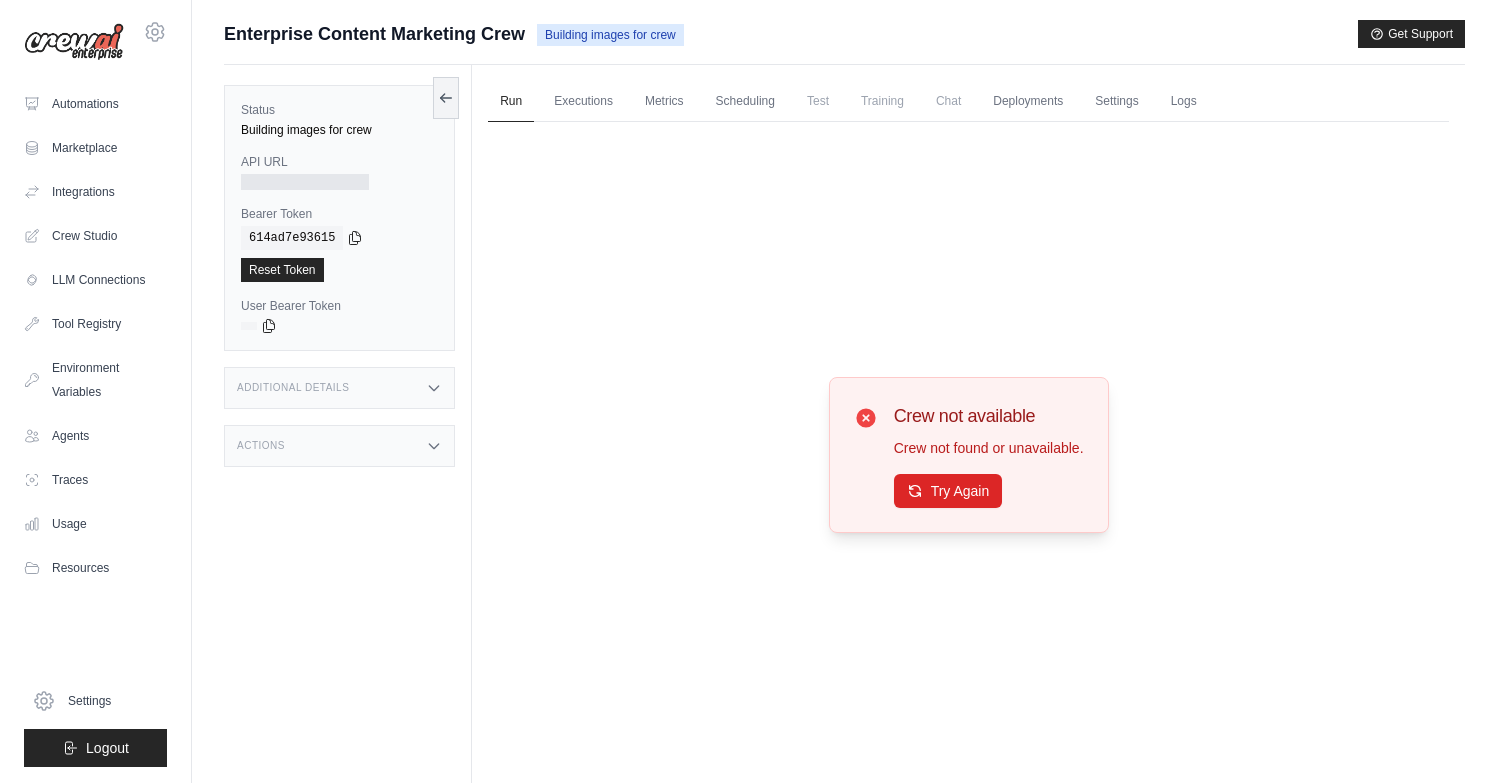 click on "Try Again" at bounding box center [948, 491] 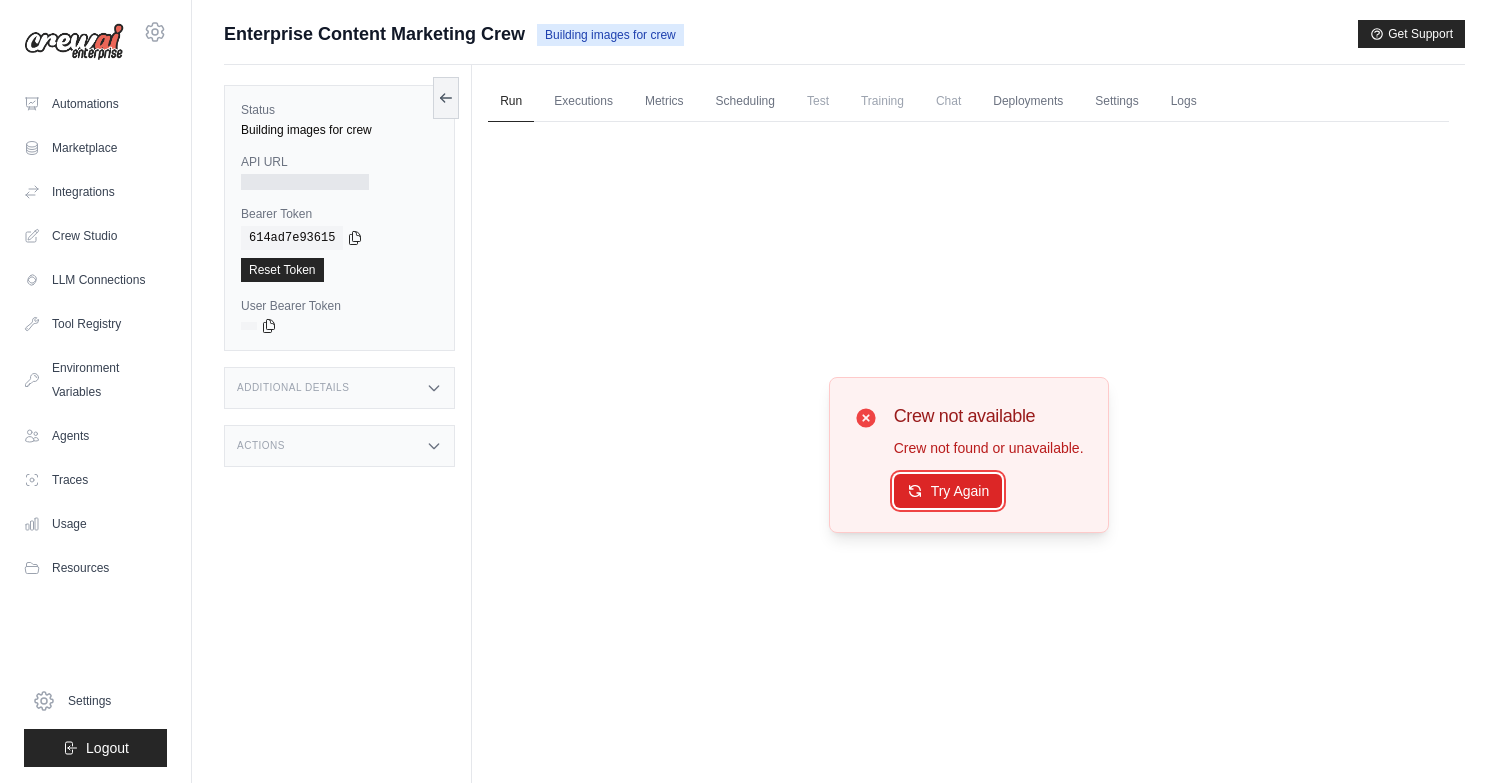 click on "Try Again" at bounding box center (948, 491) 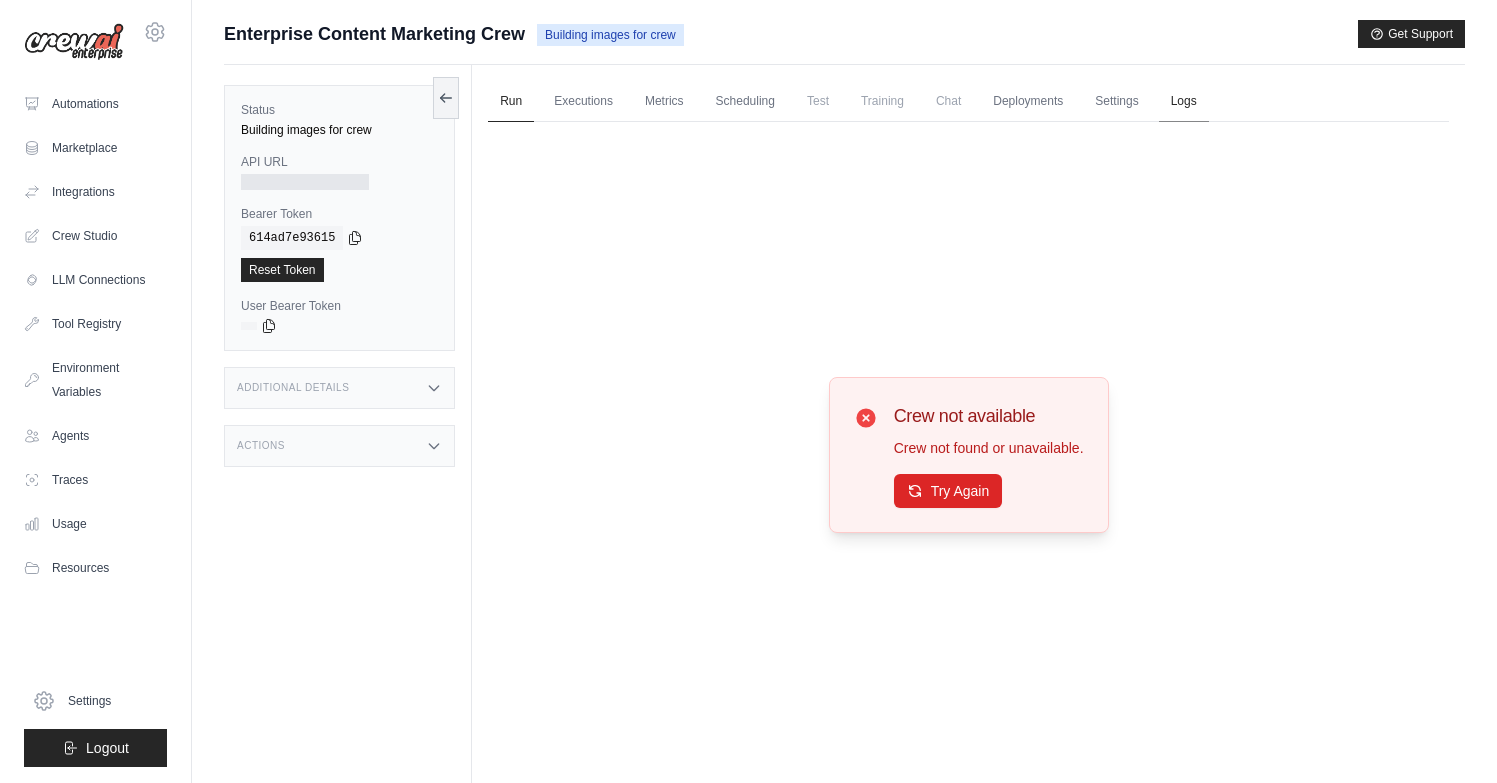 click on "Logs" at bounding box center [1184, 102] 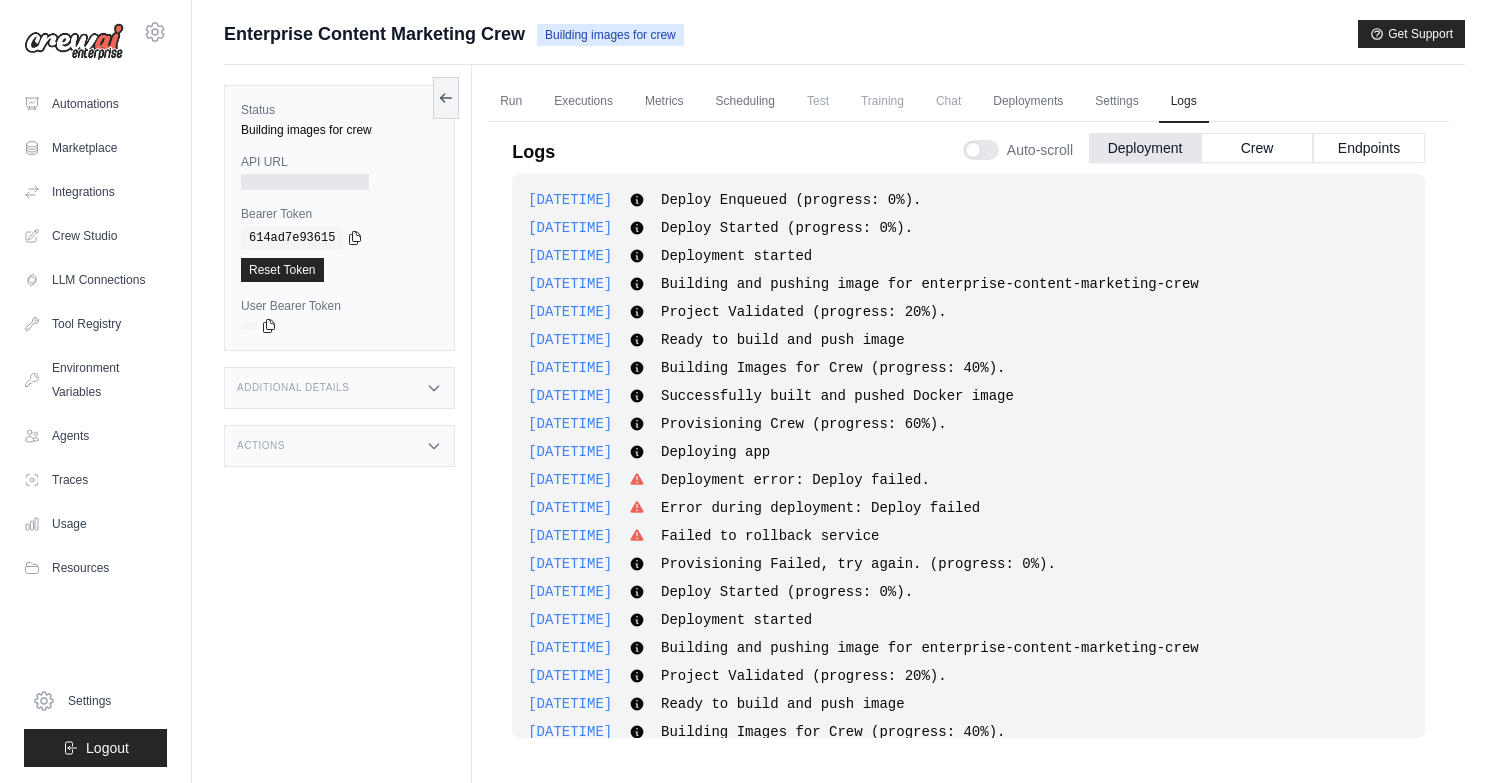 scroll, scrollTop: 440, scrollLeft: 0, axis: vertical 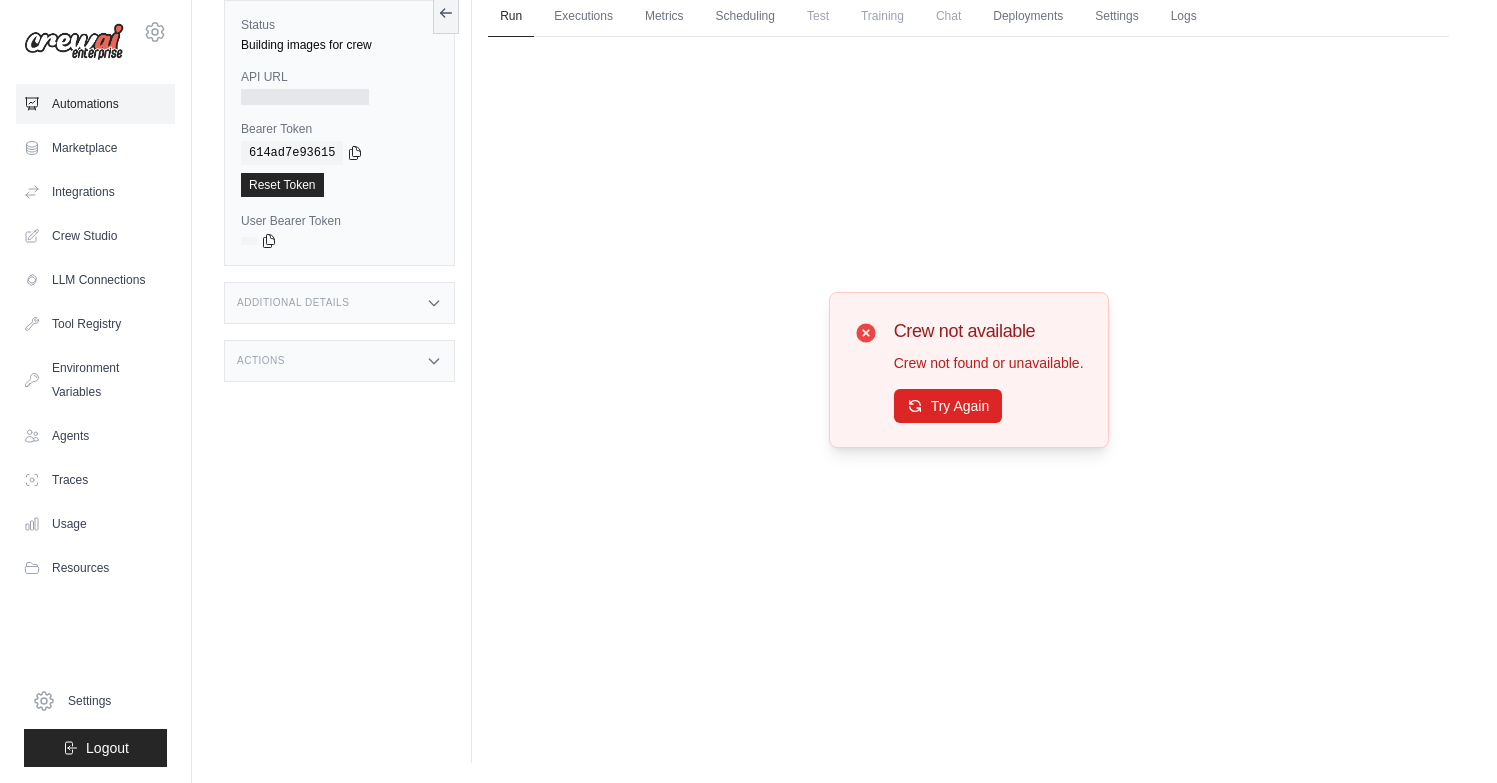 click on "Automations" at bounding box center (95, 104) 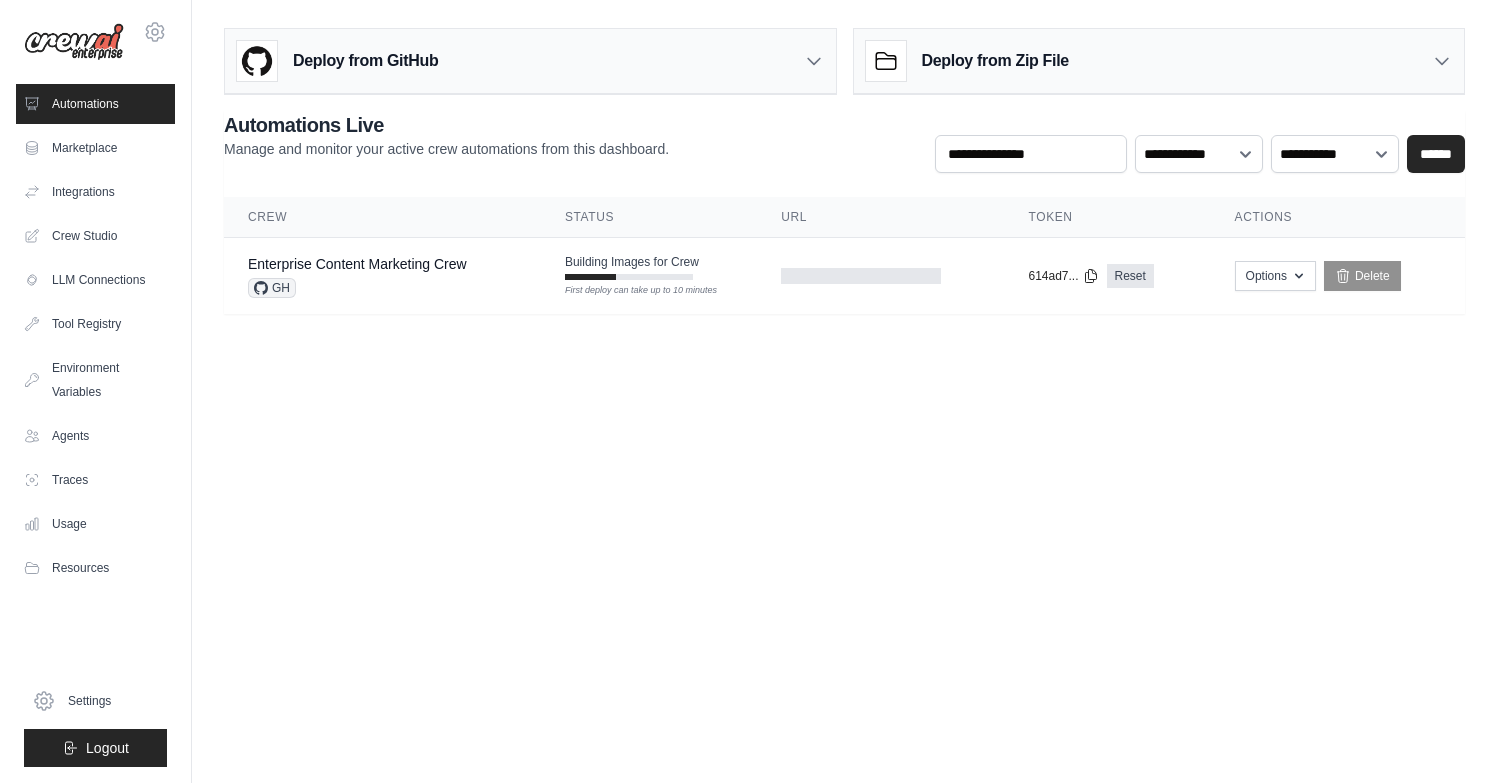 scroll, scrollTop: 0, scrollLeft: 0, axis: both 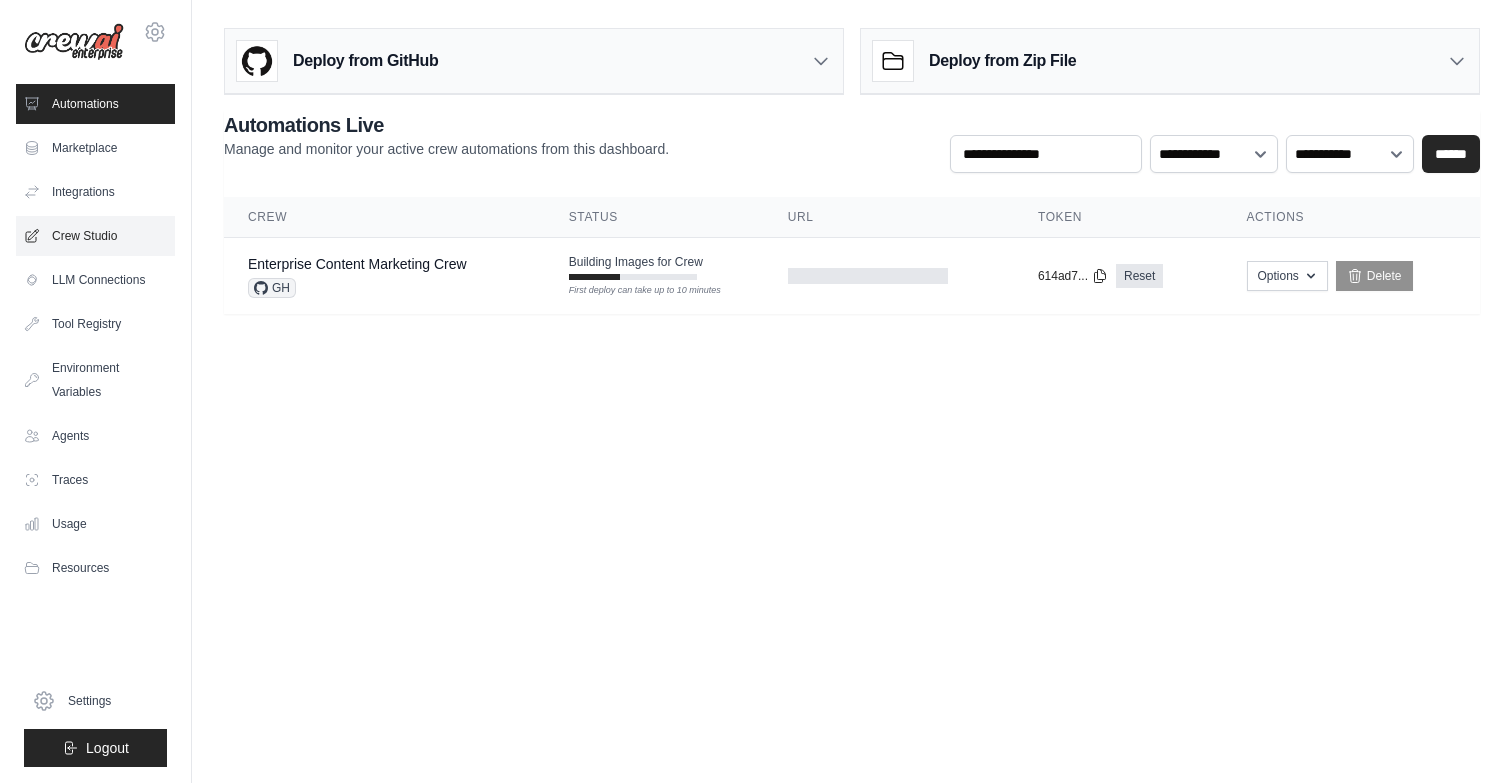 click on "Crew Studio" at bounding box center [95, 236] 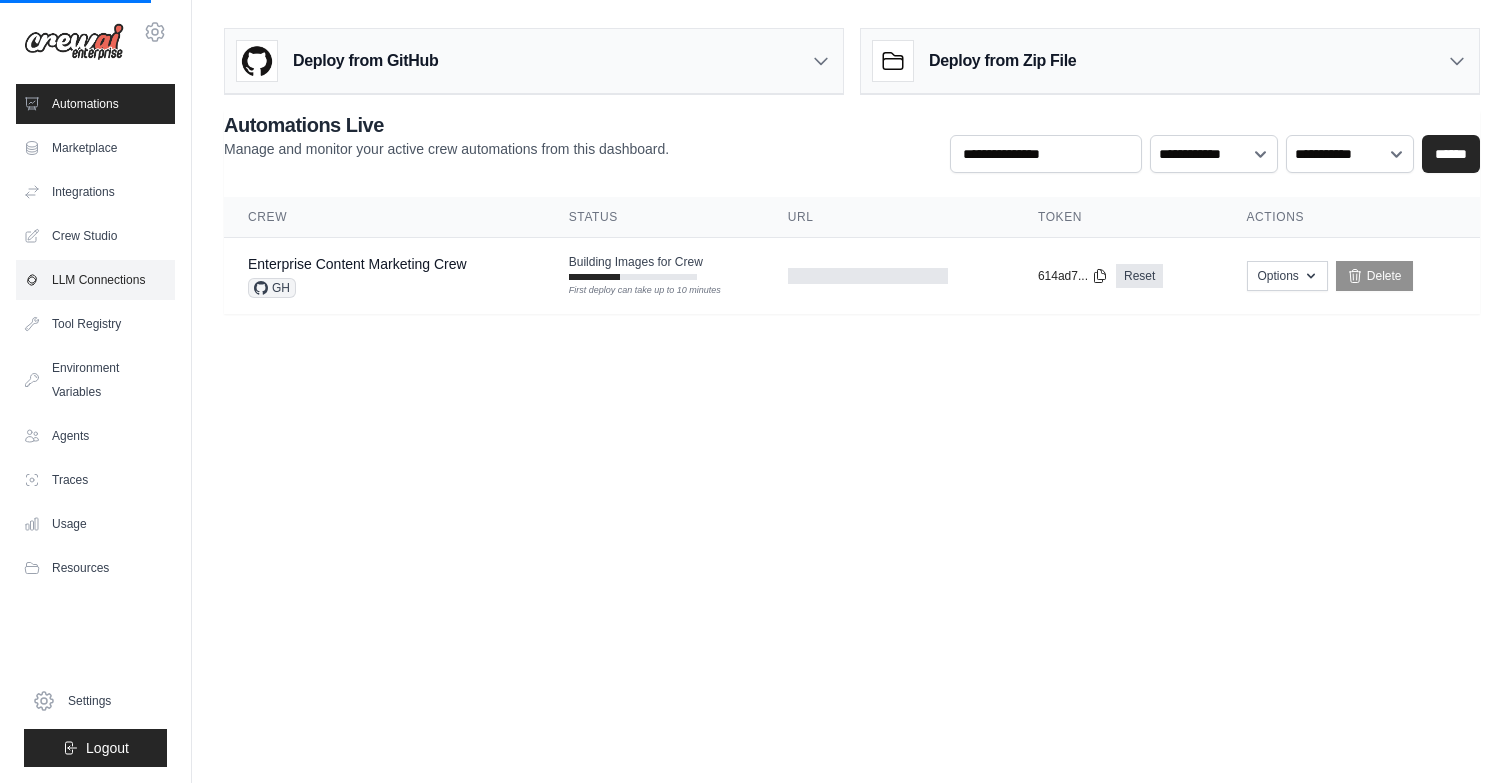 click on "LLM Connections" at bounding box center [95, 280] 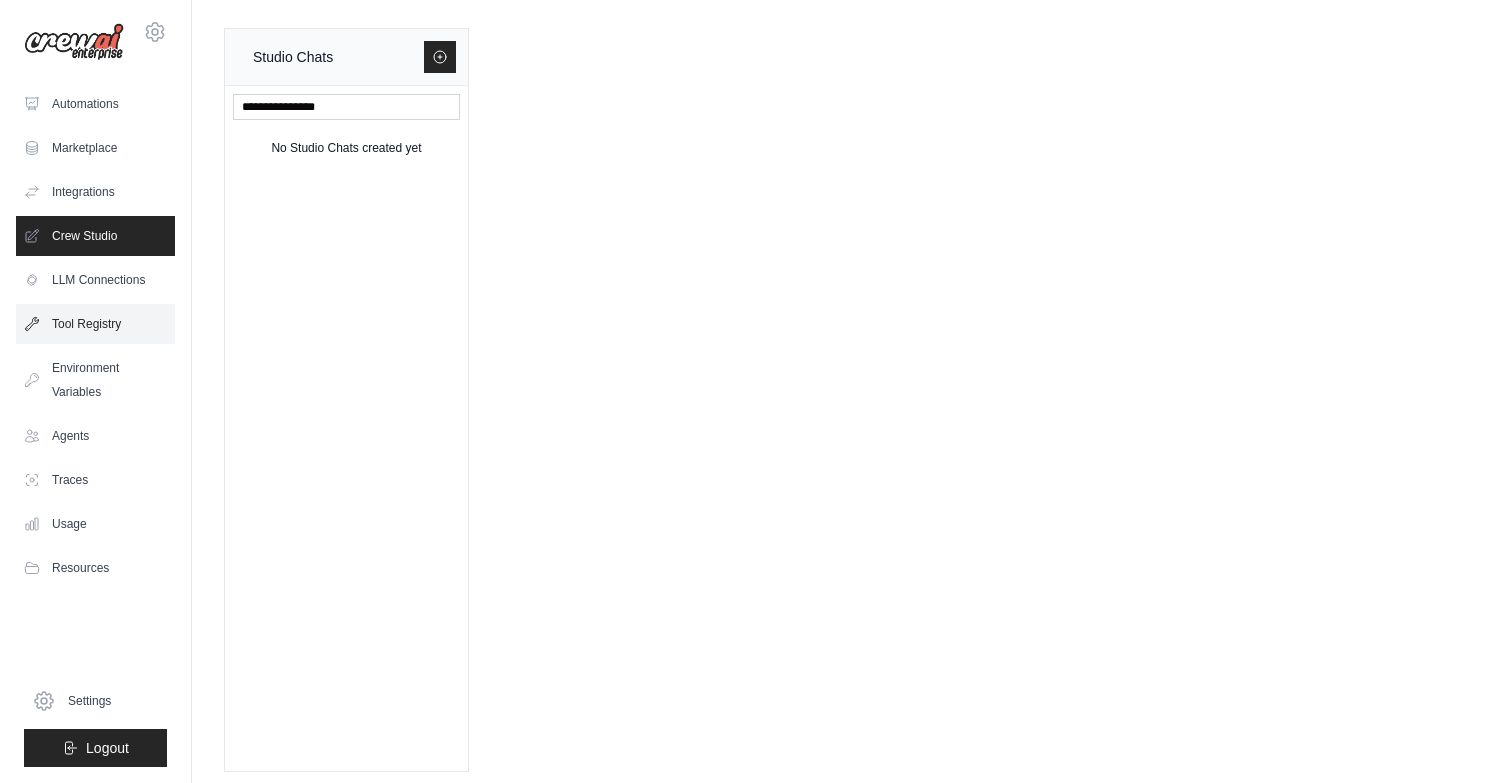 click on "Tool Registry" at bounding box center [95, 324] 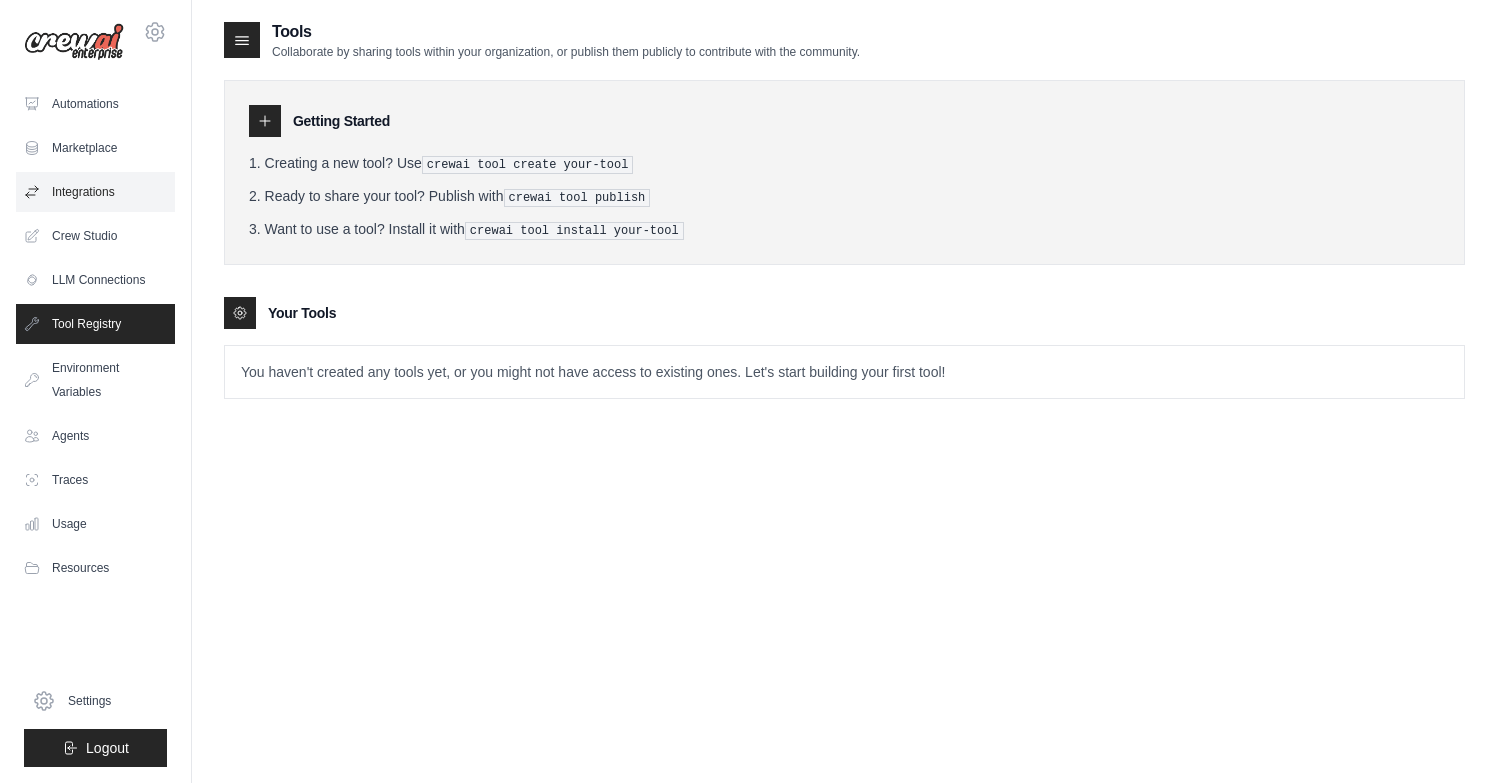 click on "Integrations" at bounding box center (95, 192) 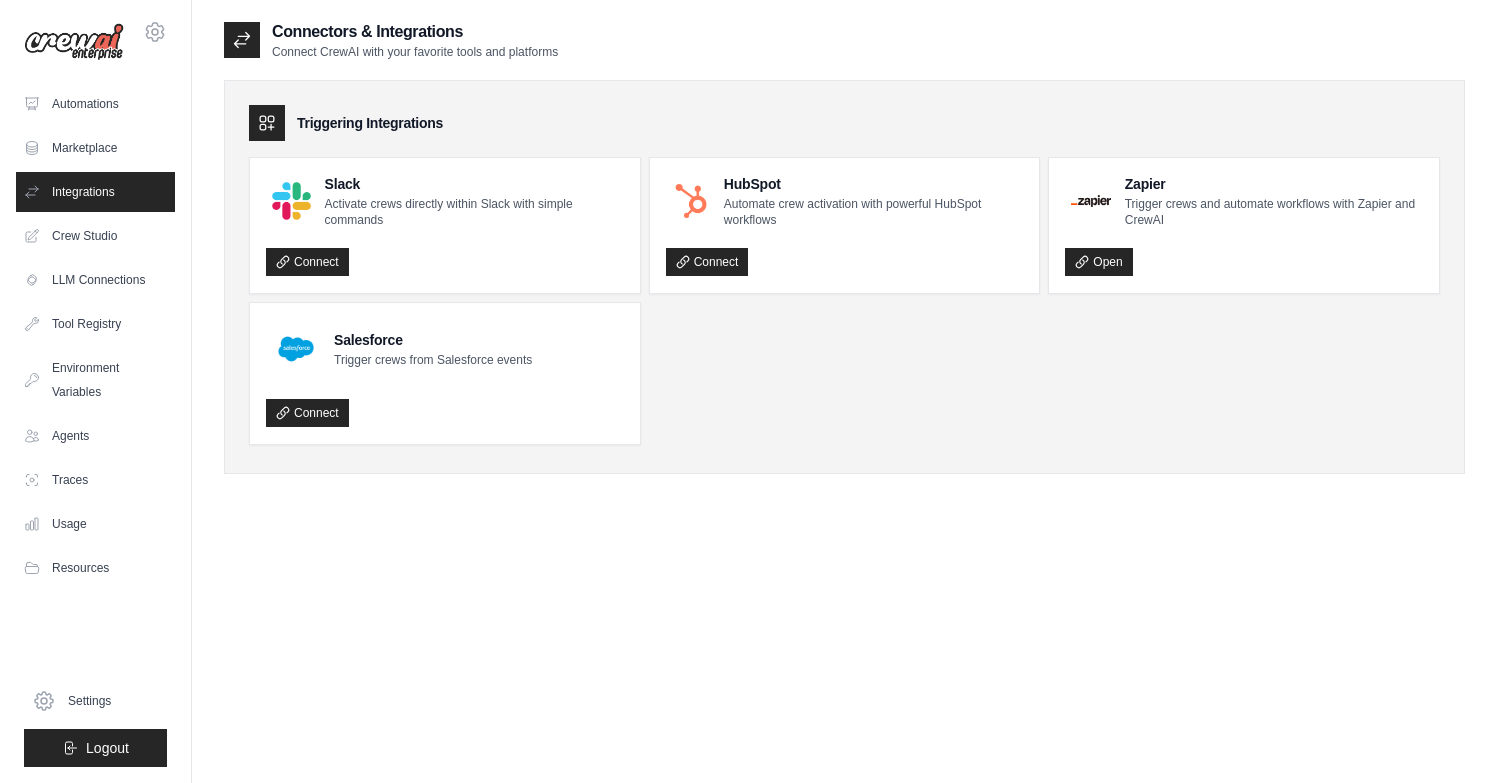 click on "tg6709032@gmail.com
Settings
Automations
Marketplace
Integrations
Crew Studio
GitHub" at bounding box center (96, 391) 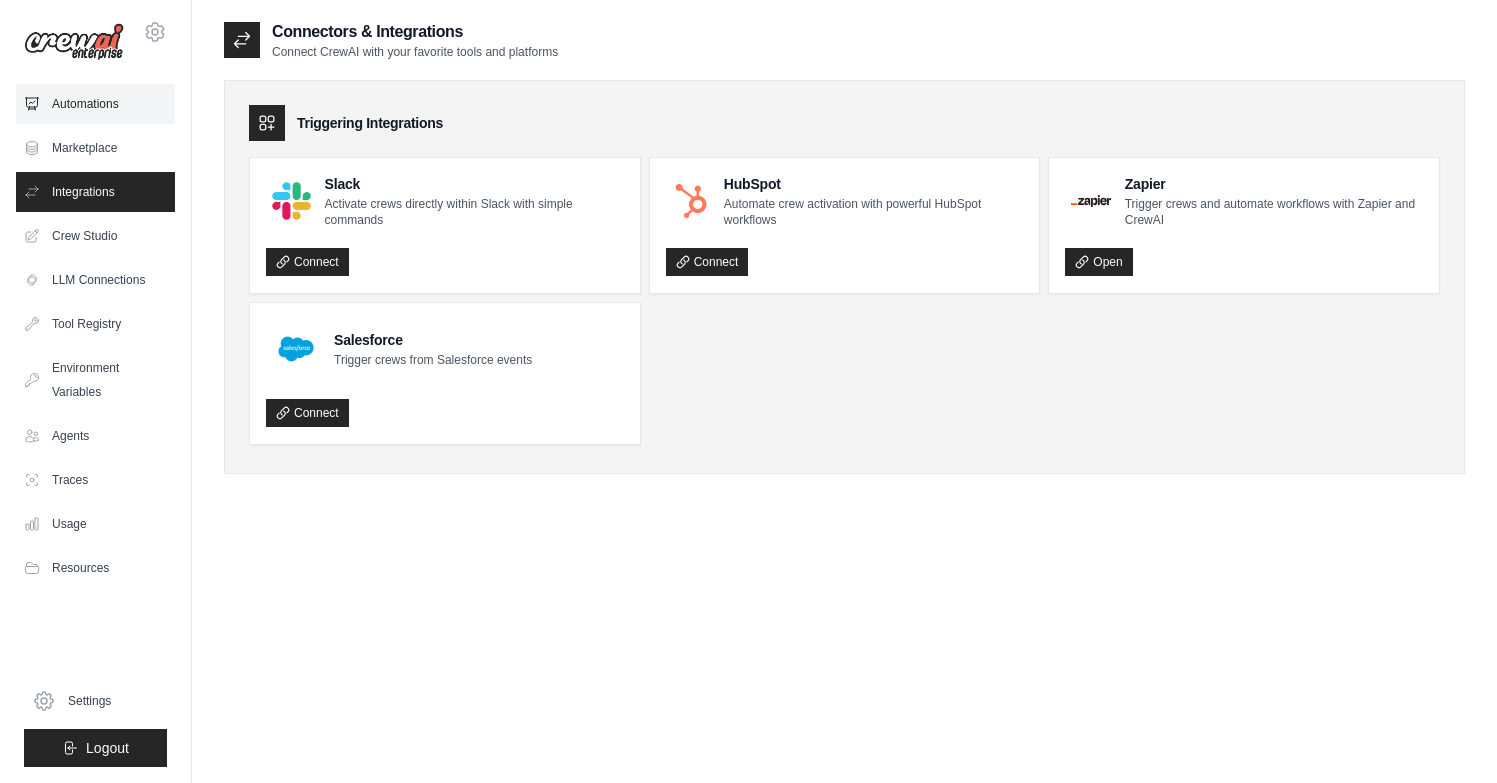 click on "Automations" at bounding box center (95, 104) 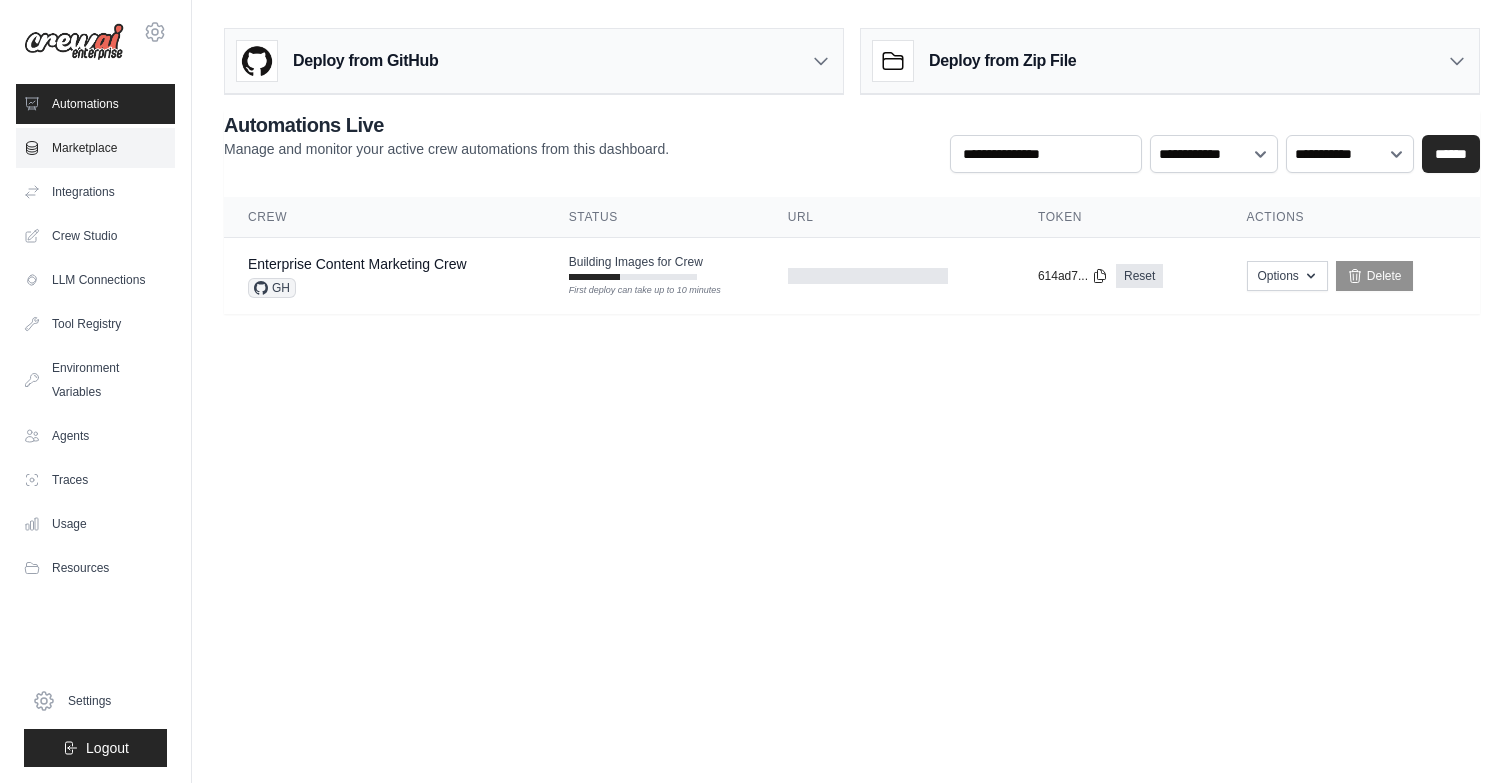 click on "Marketplace" at bounding box center [95, 148] 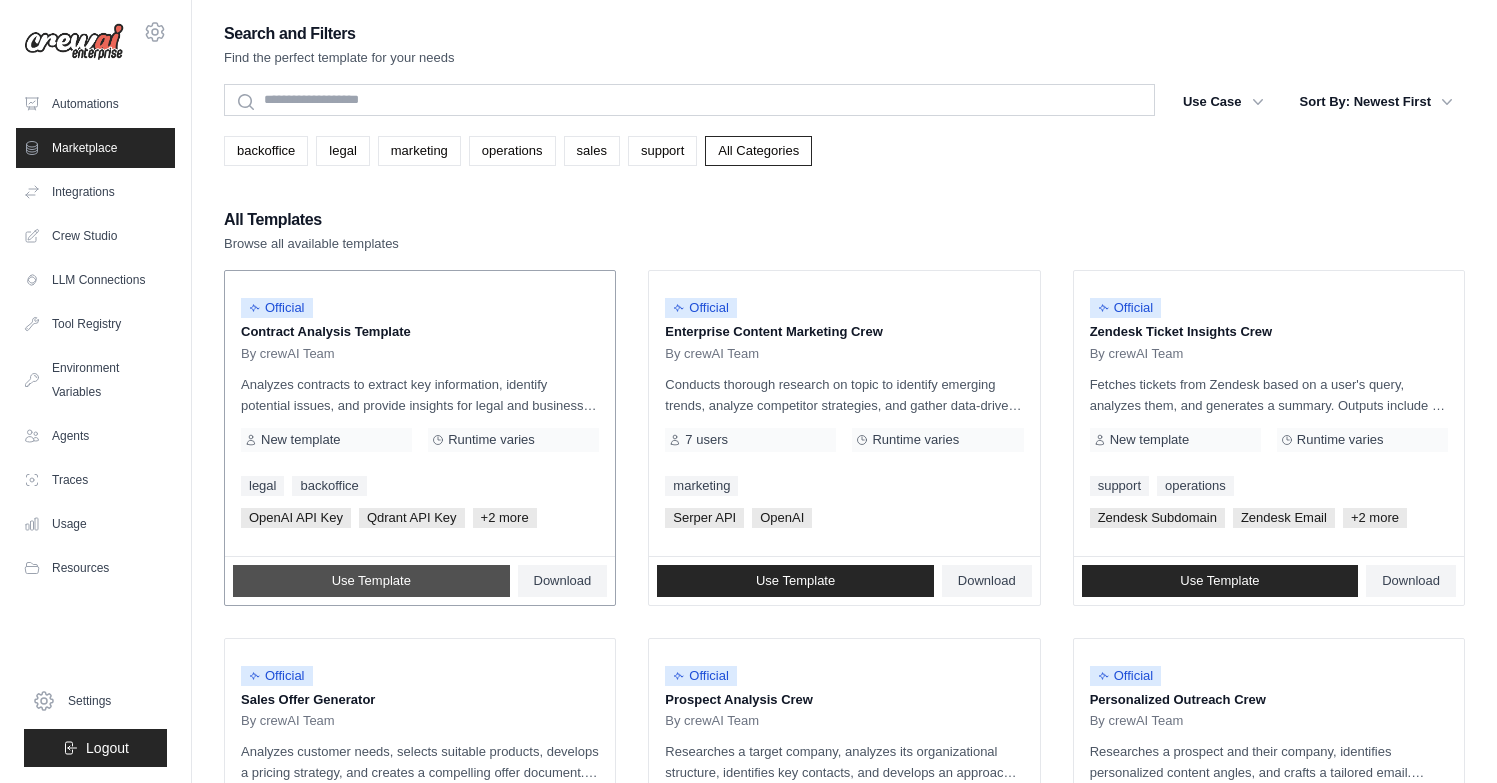 click on "Use Template" at bounding box center [371, 581] 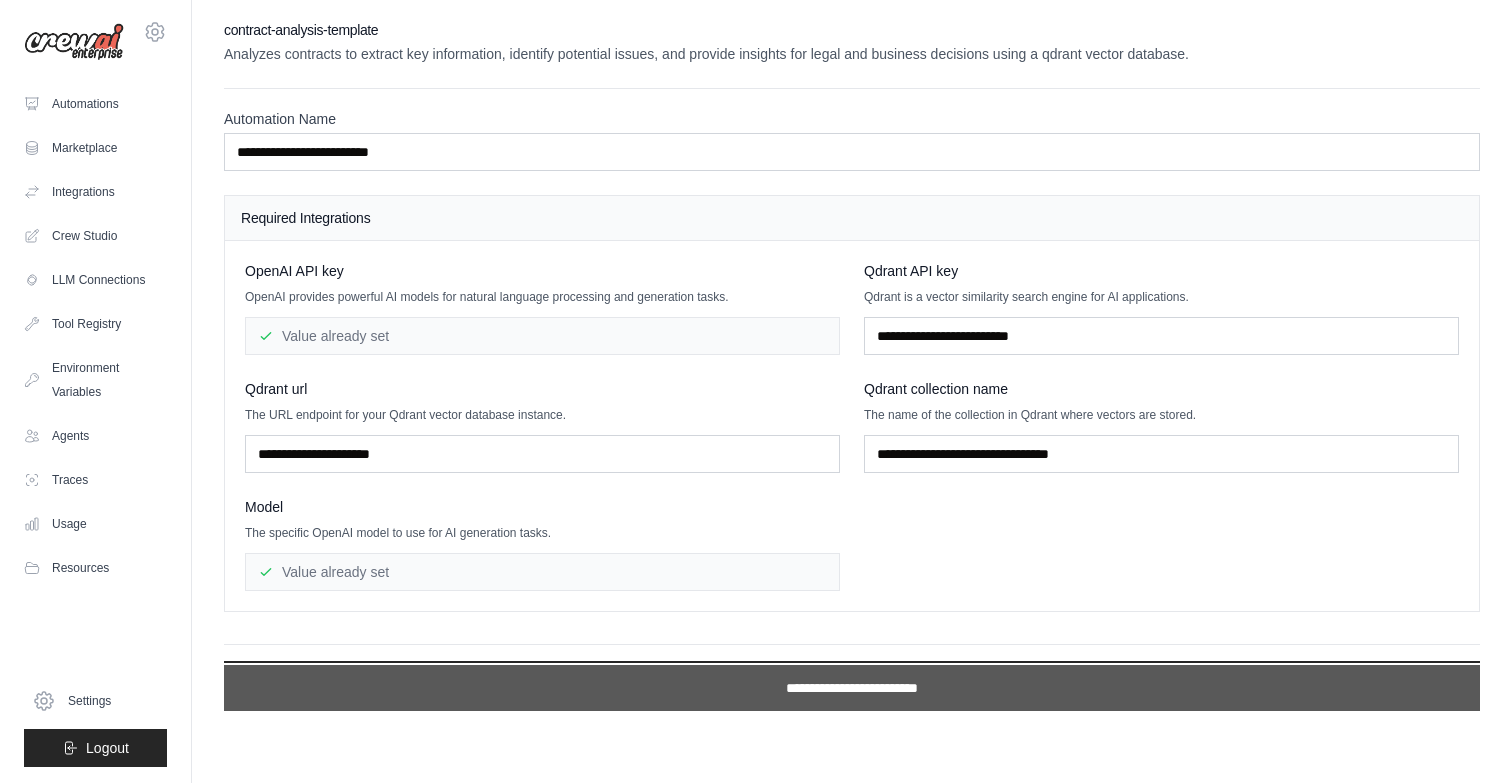 click on "**********" at bounding box center (852, 688) 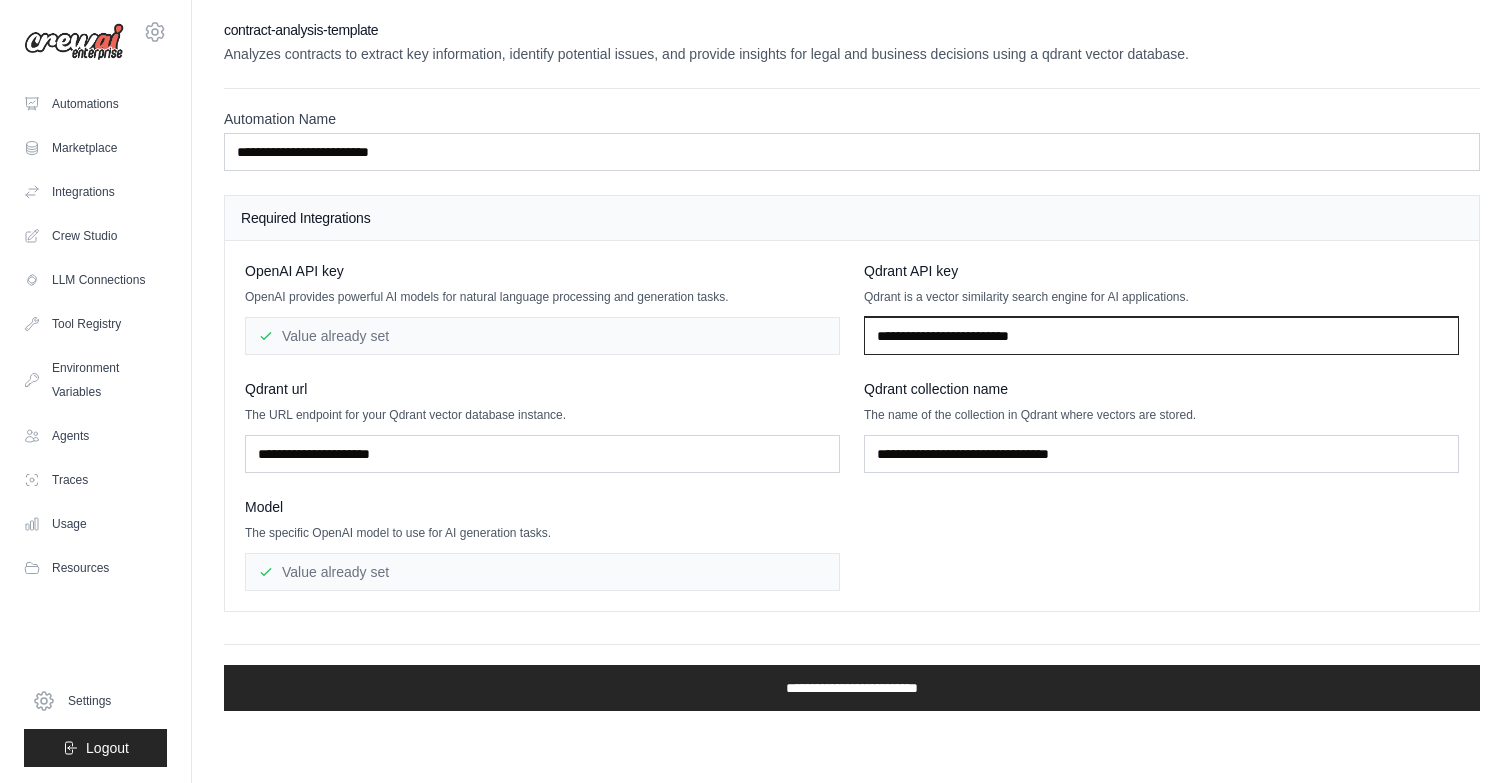 click at bounding box center [1161, 336] 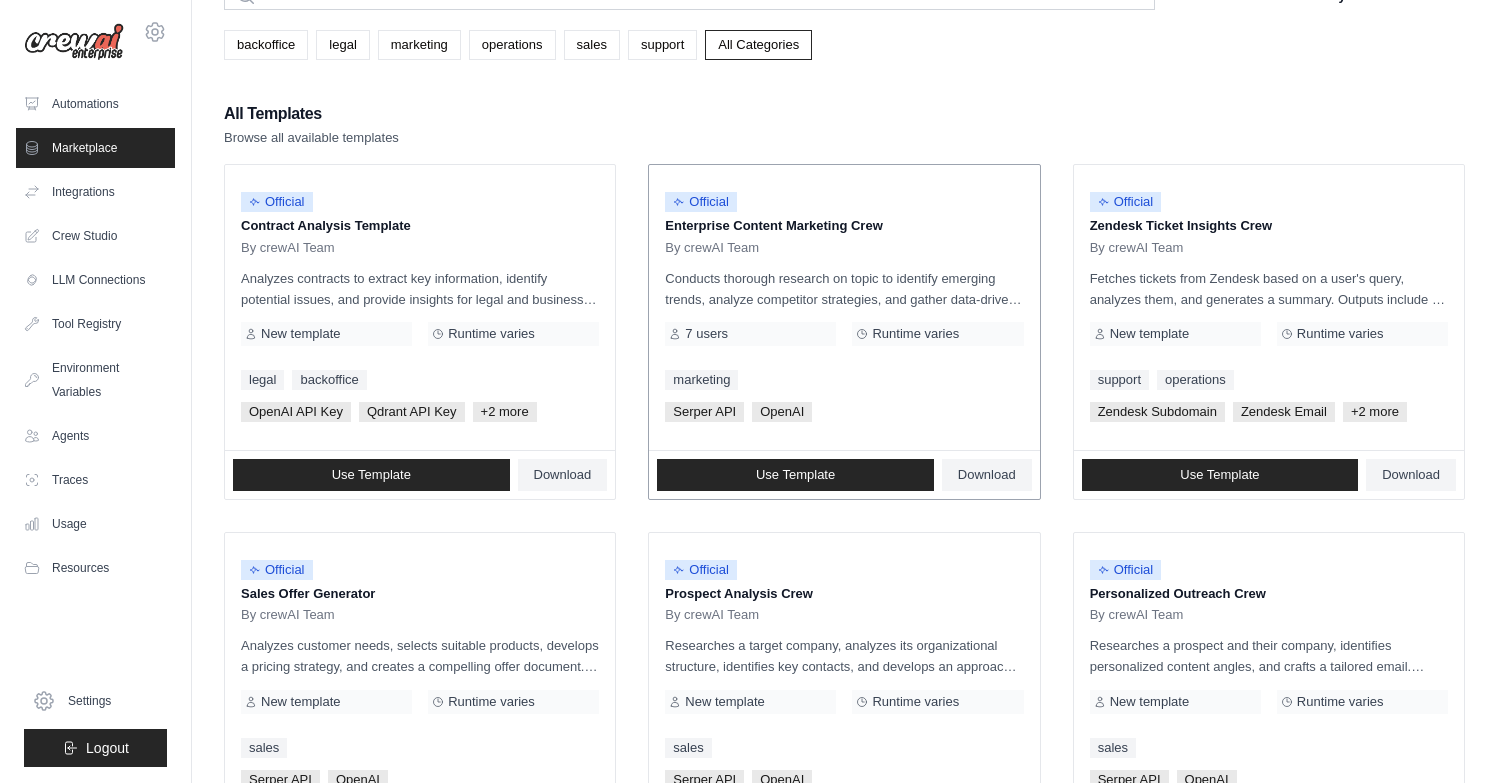 scroll, scrollTop: 121, scrollLeft: 0, axis: vertical 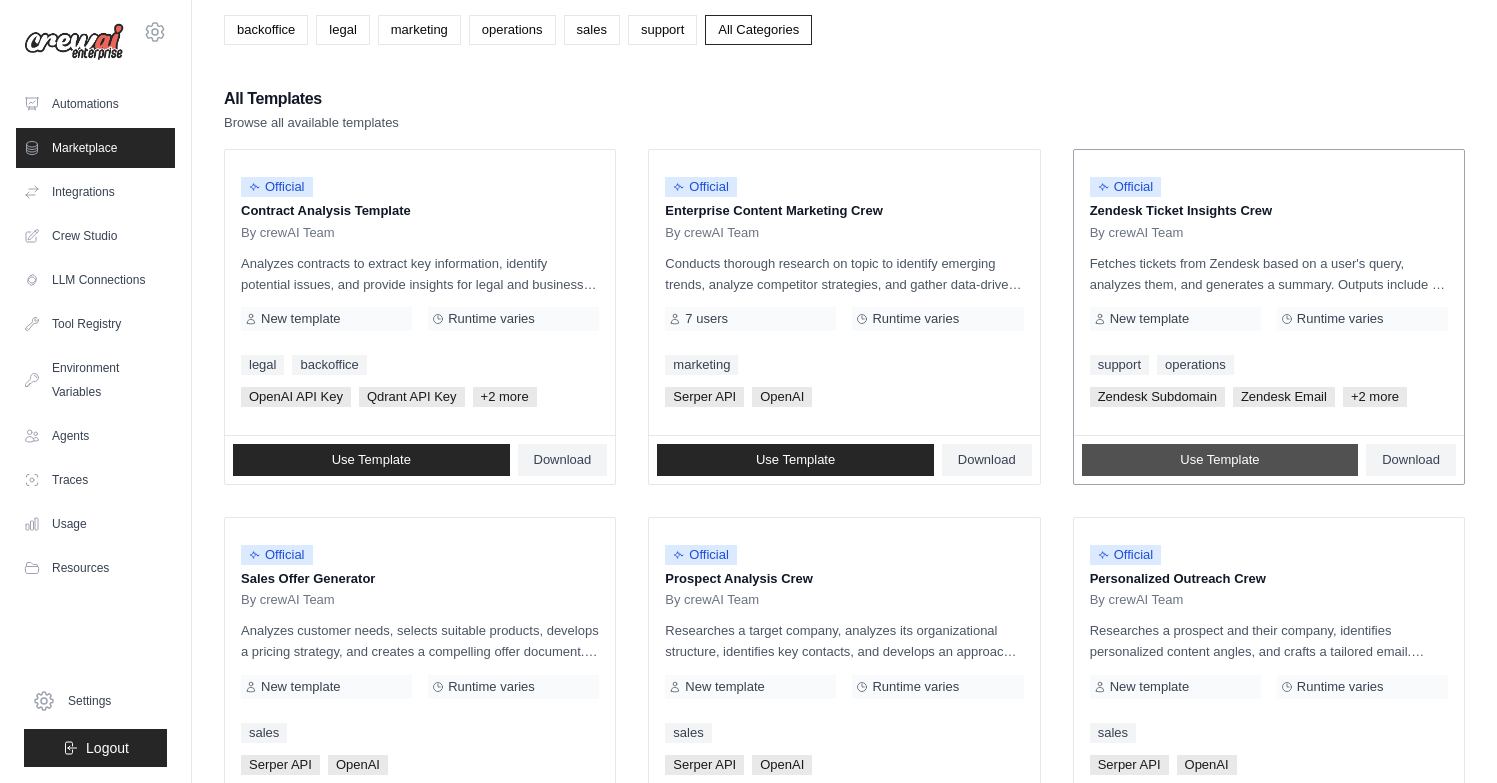 click on "Use Template" at bounding box center [1220, 460] 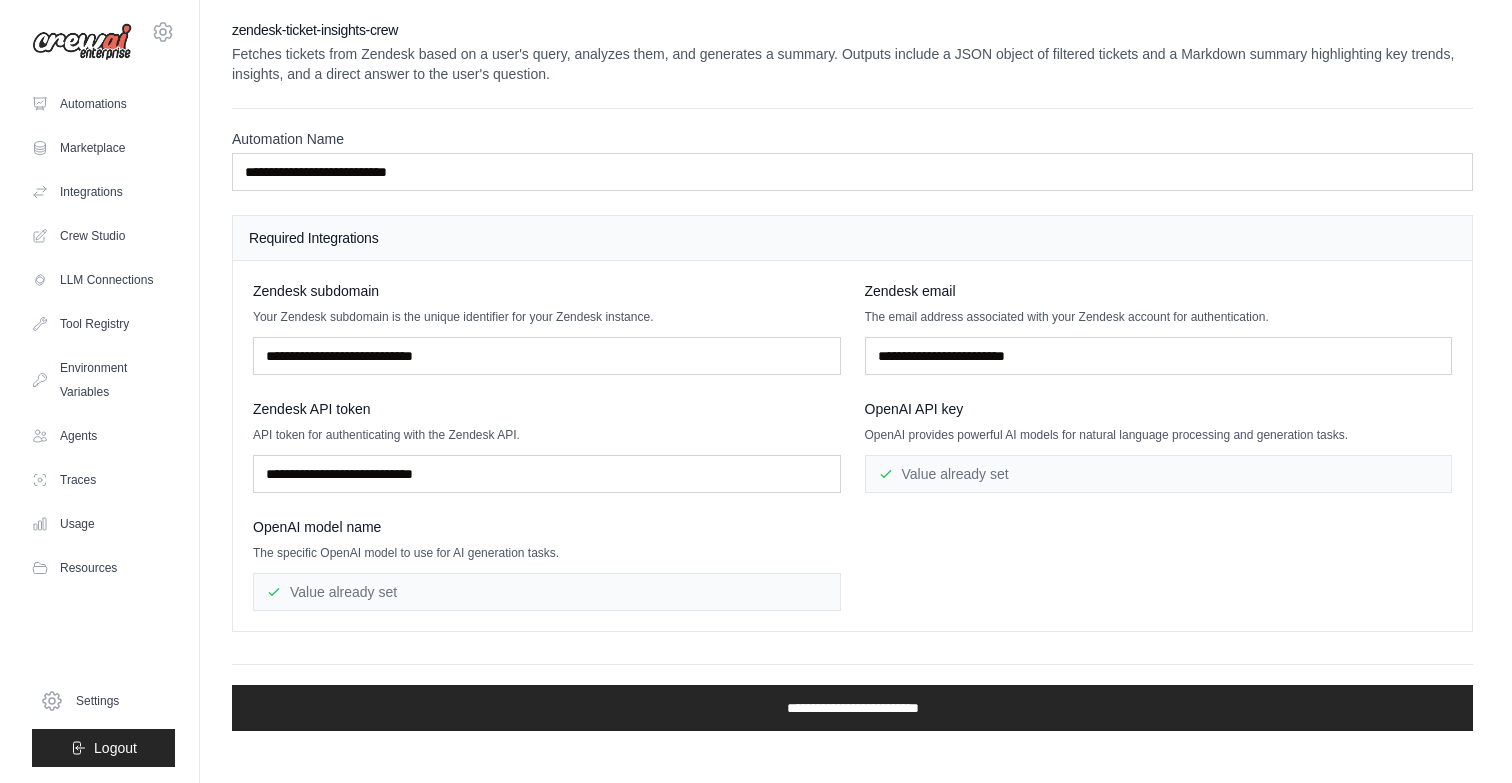 scroll, scrollTop: 0, scrollLeft: 0, axis: both 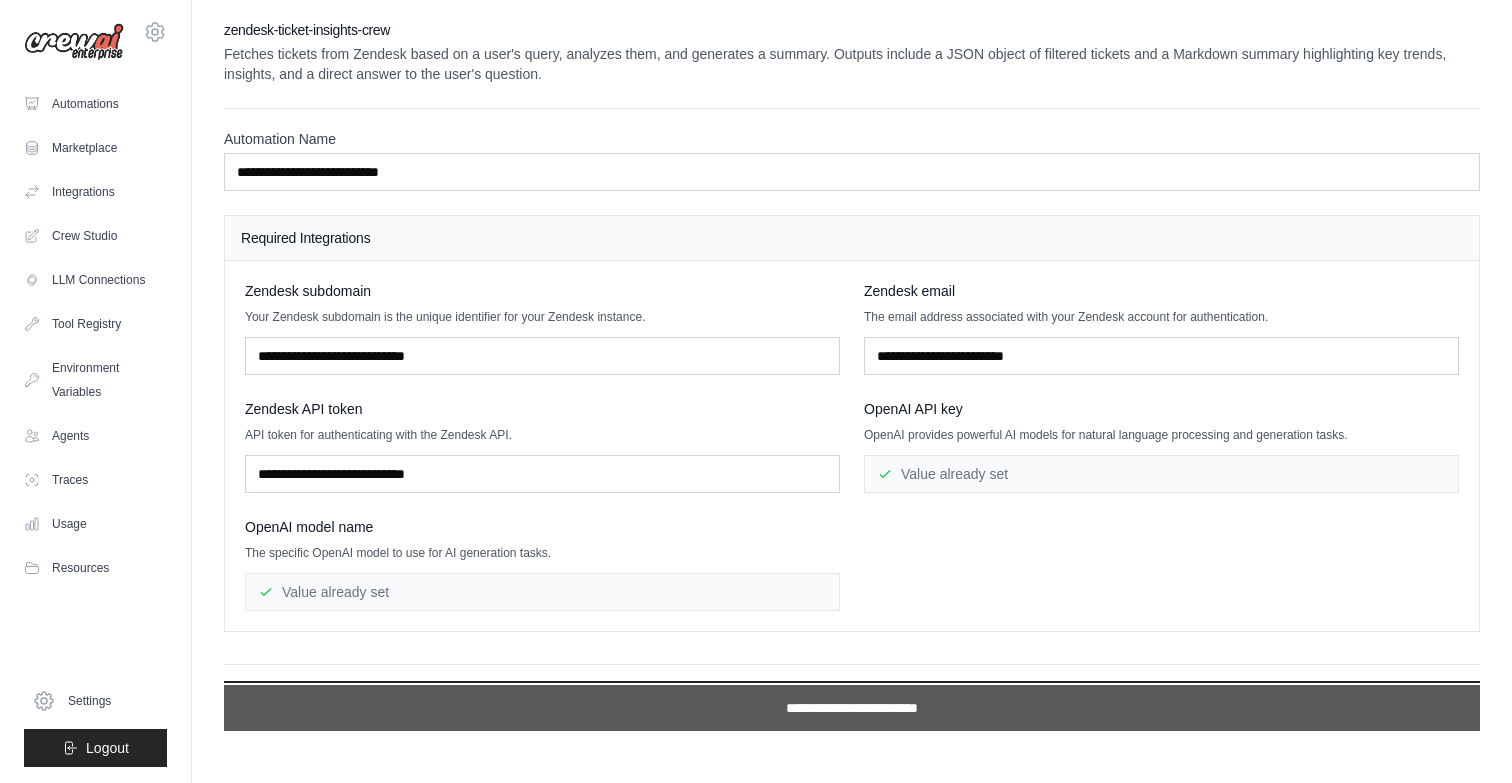 click on "**********" at bounding box center (852, 708) 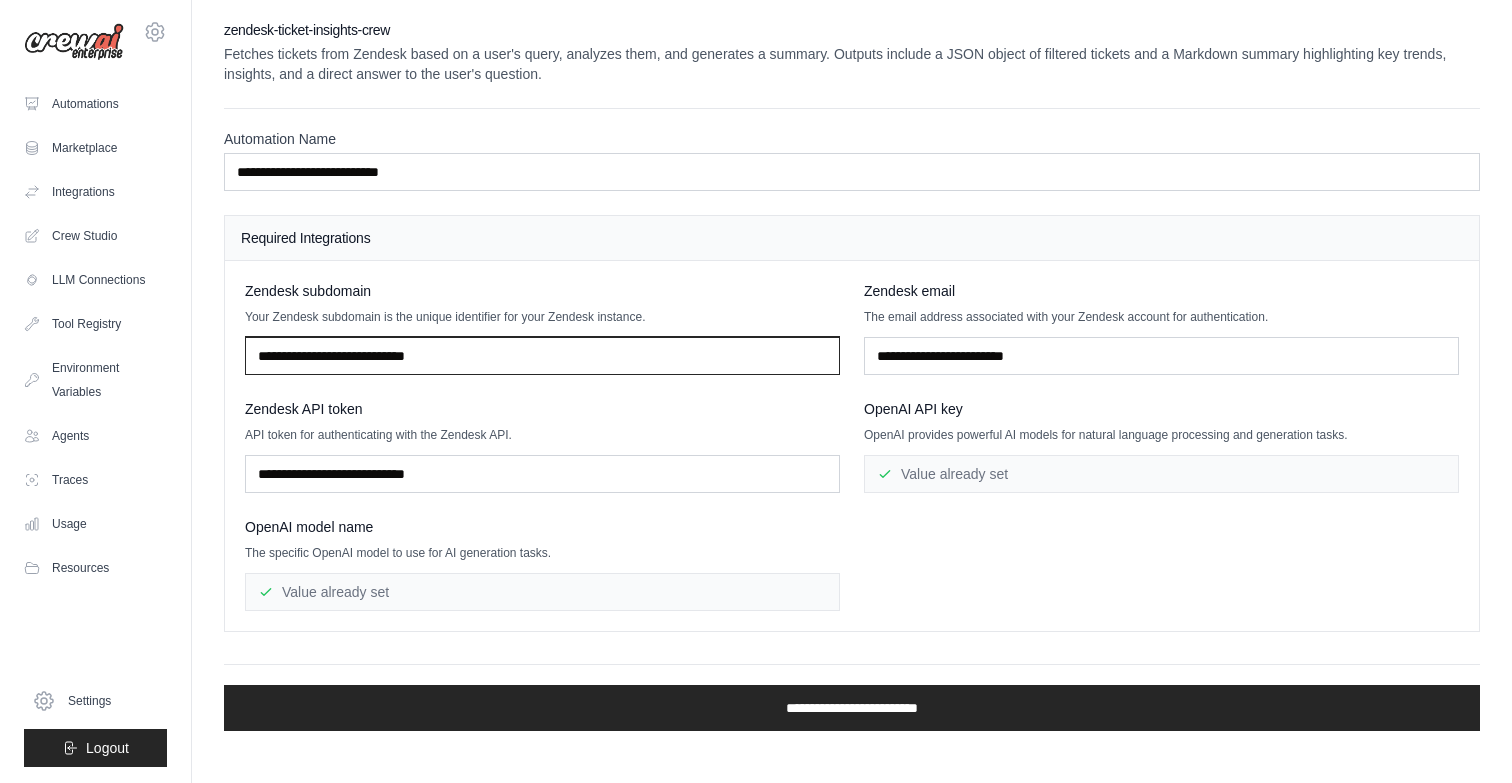 click at bounding box center (542, 356) 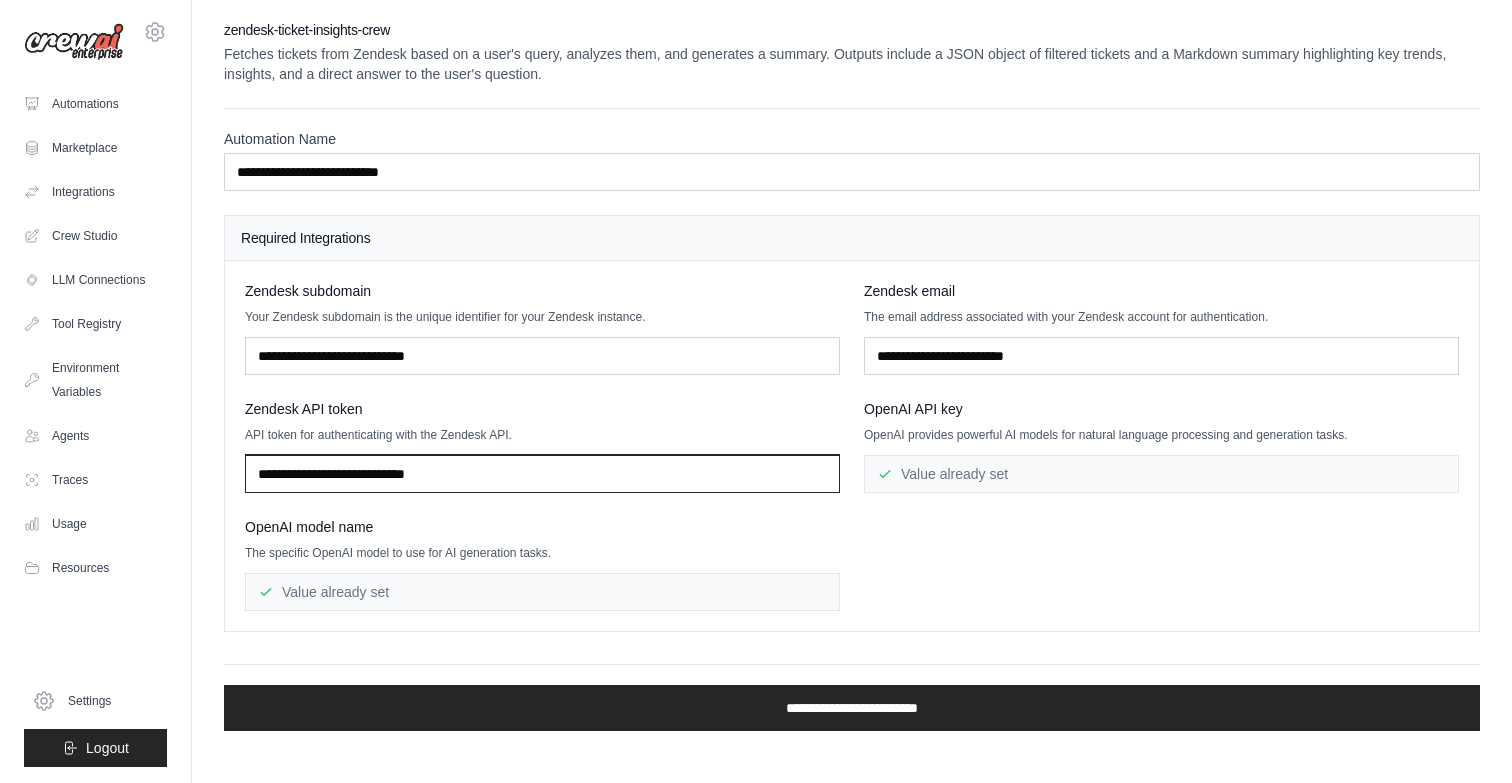 click at bounding box center [542, 474] 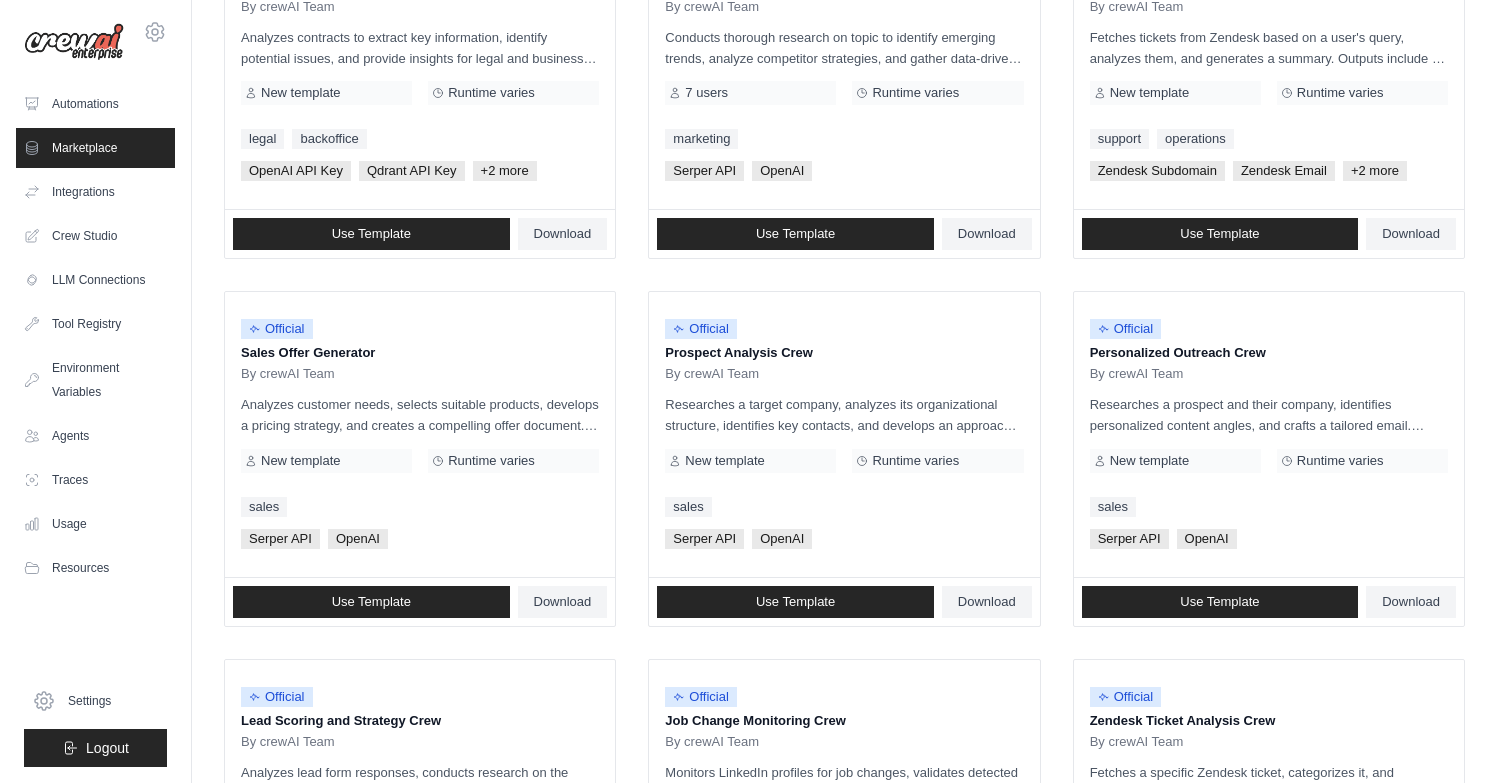 scroll, scrollTop: 358, scrollLeft: 0, axis: vertical 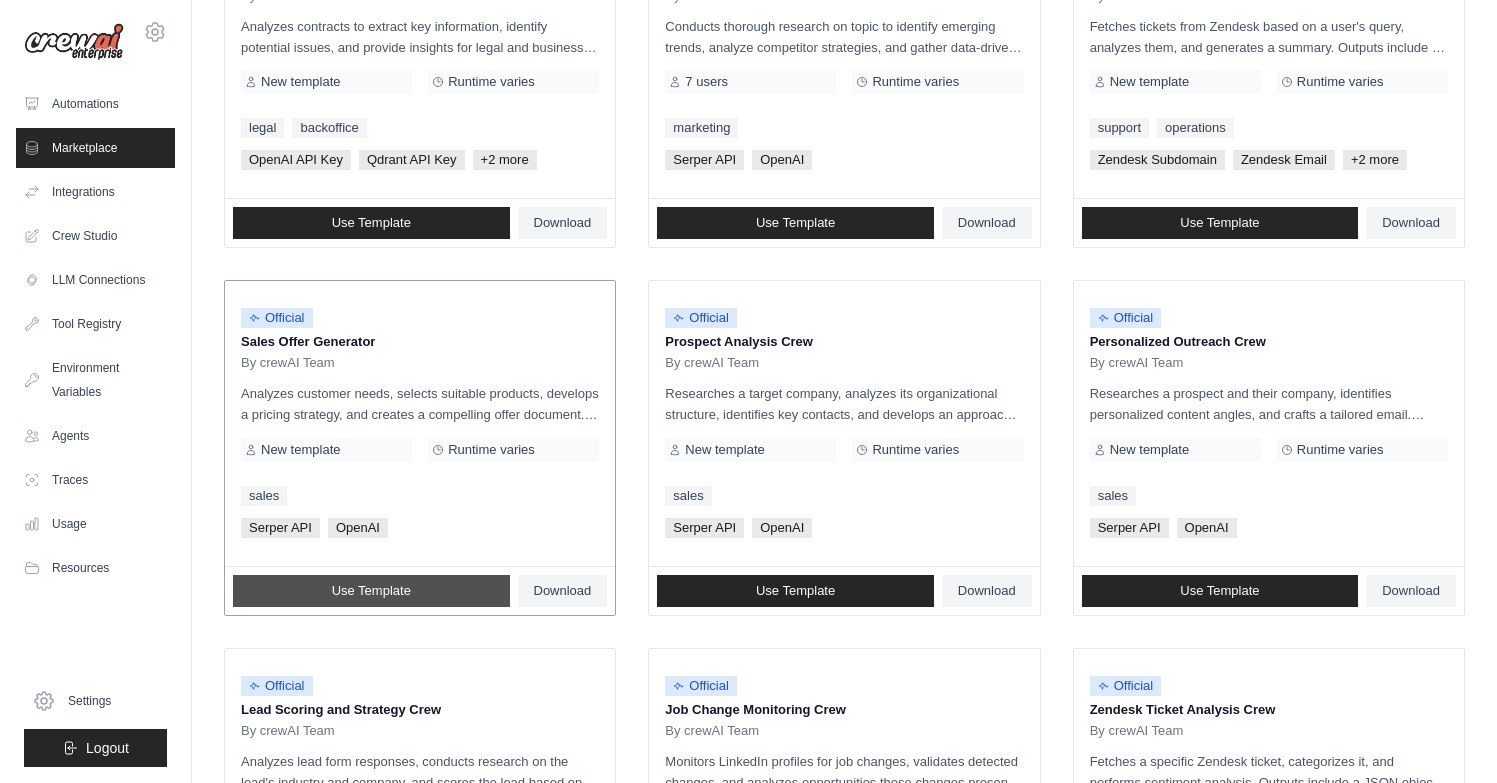 click on "Use Template" at bounding box center (371, 591) 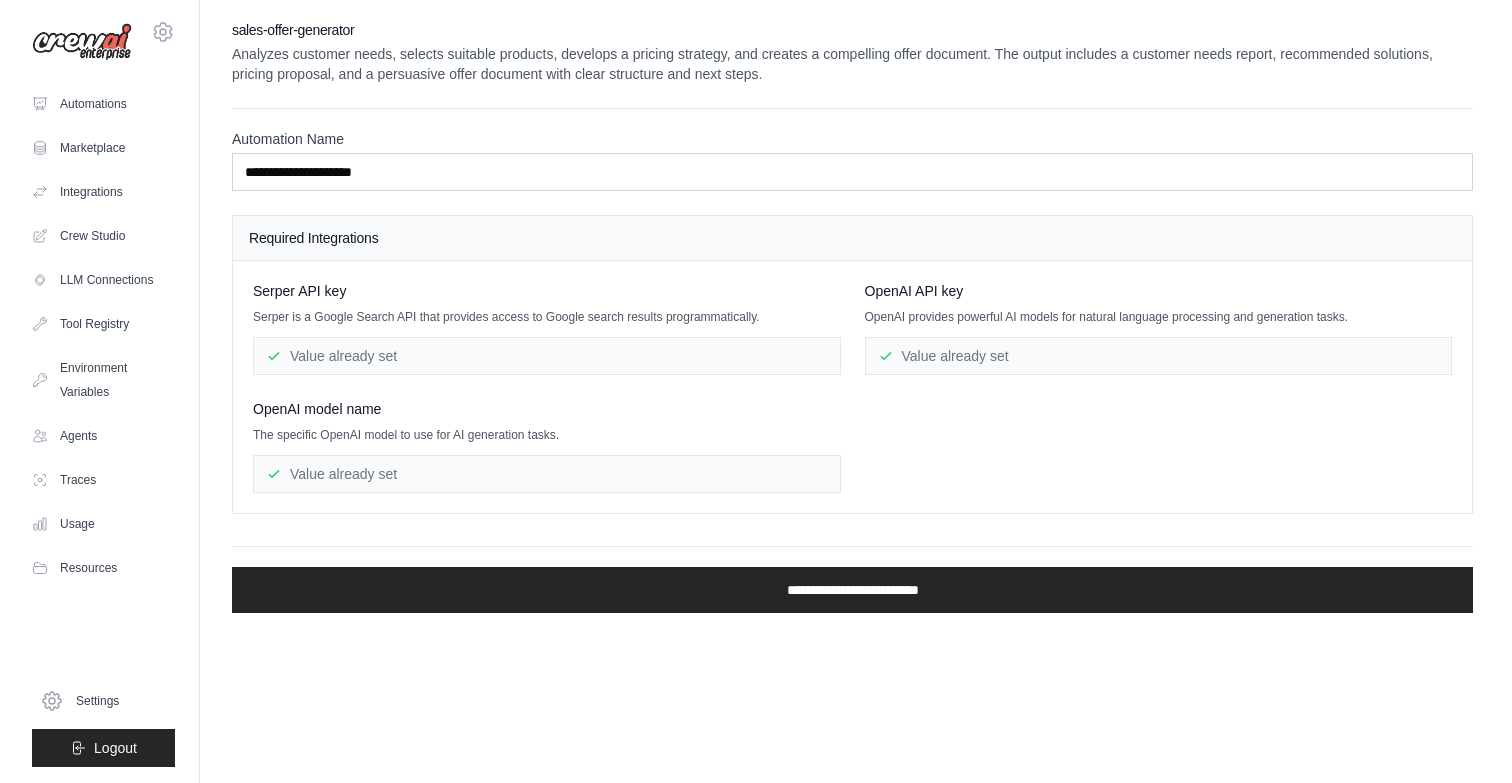 scroll, scrollTop: 0, scrollLeft: 0, axis: both 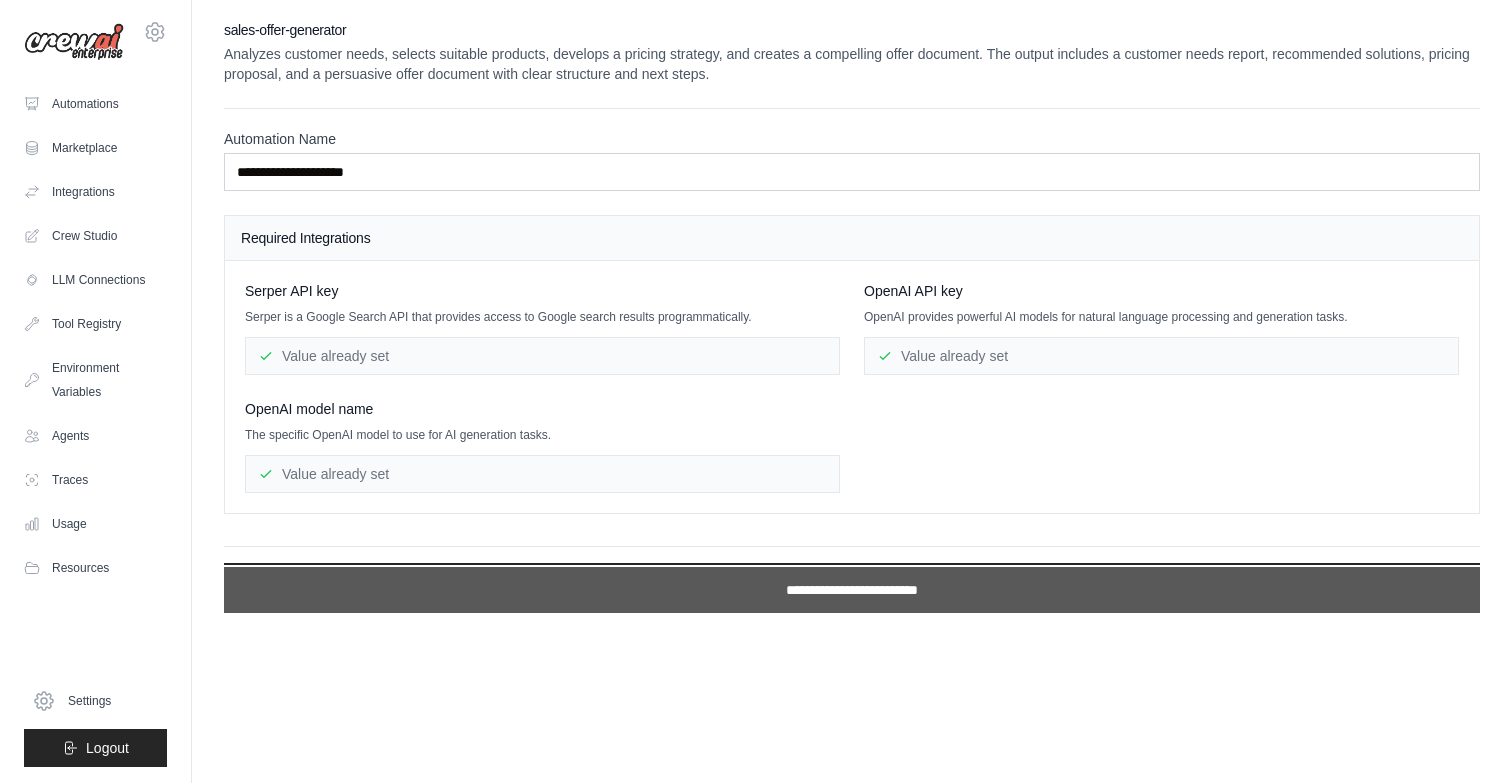 click on "**********" at bounding box center (852, 590) 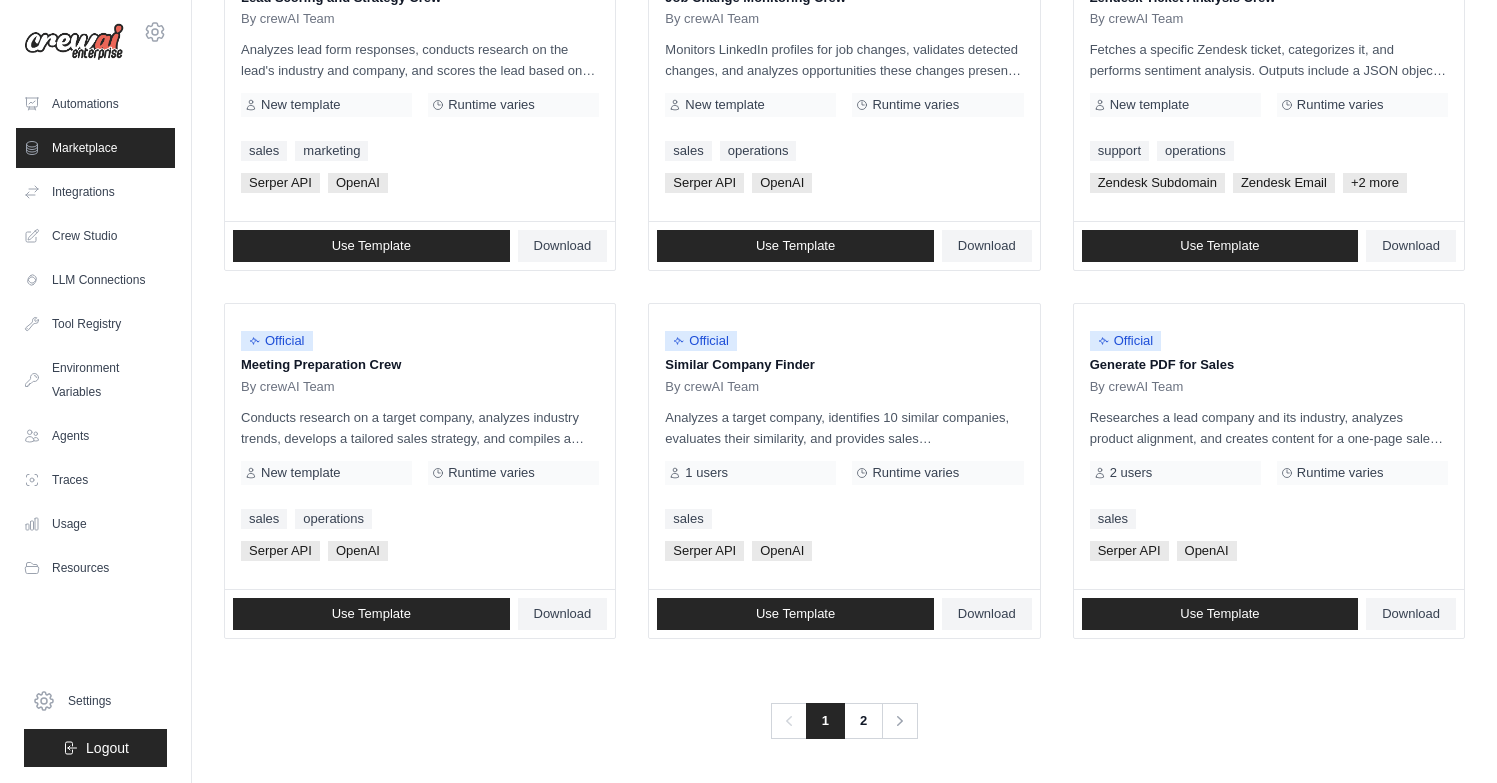 scroll, scrollTop: 0, scrollLeft: 0, axis: both 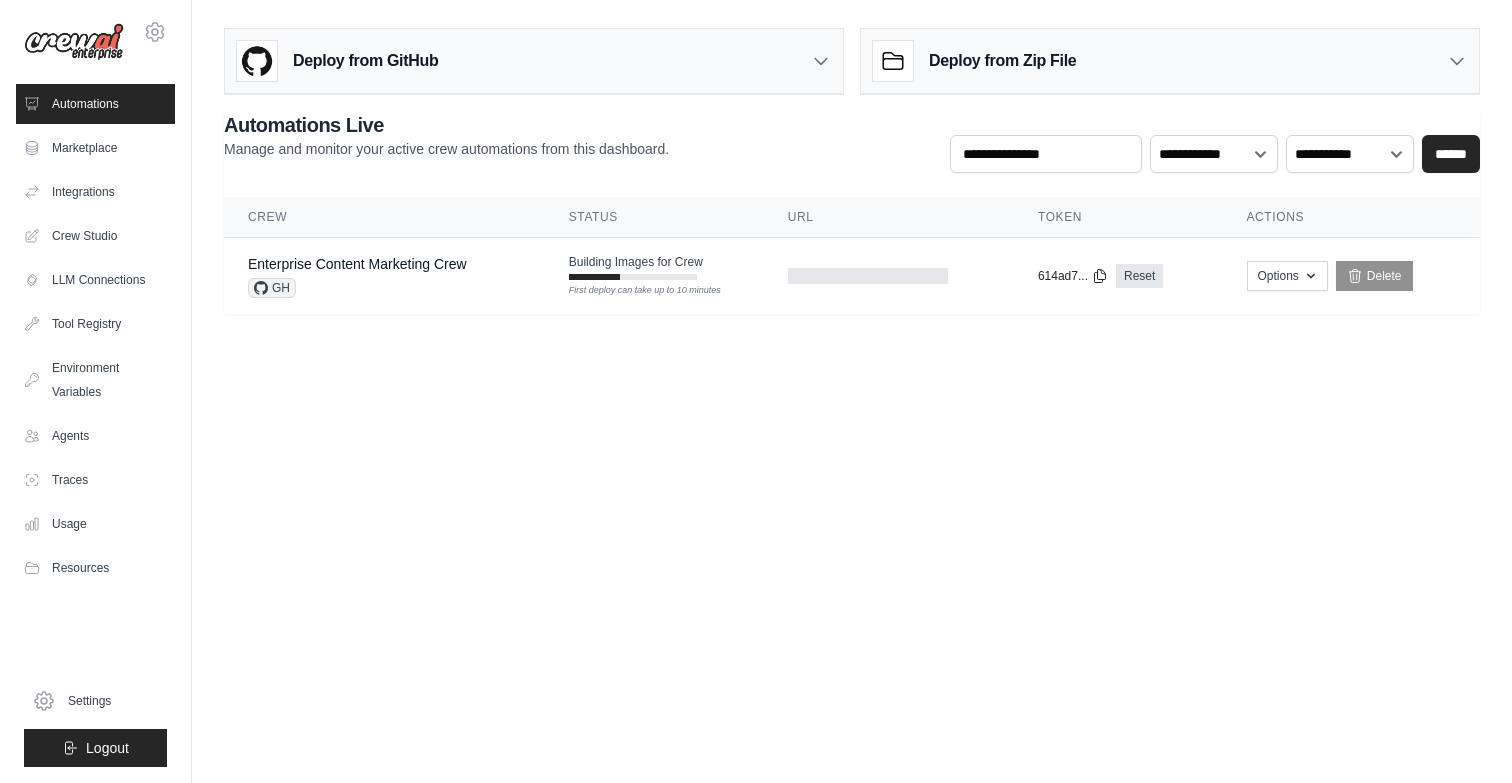 drag, startPoint x: 637, startPoint y: 594, endPoint x: 716, endPoint y: 493, distance: 128.22636 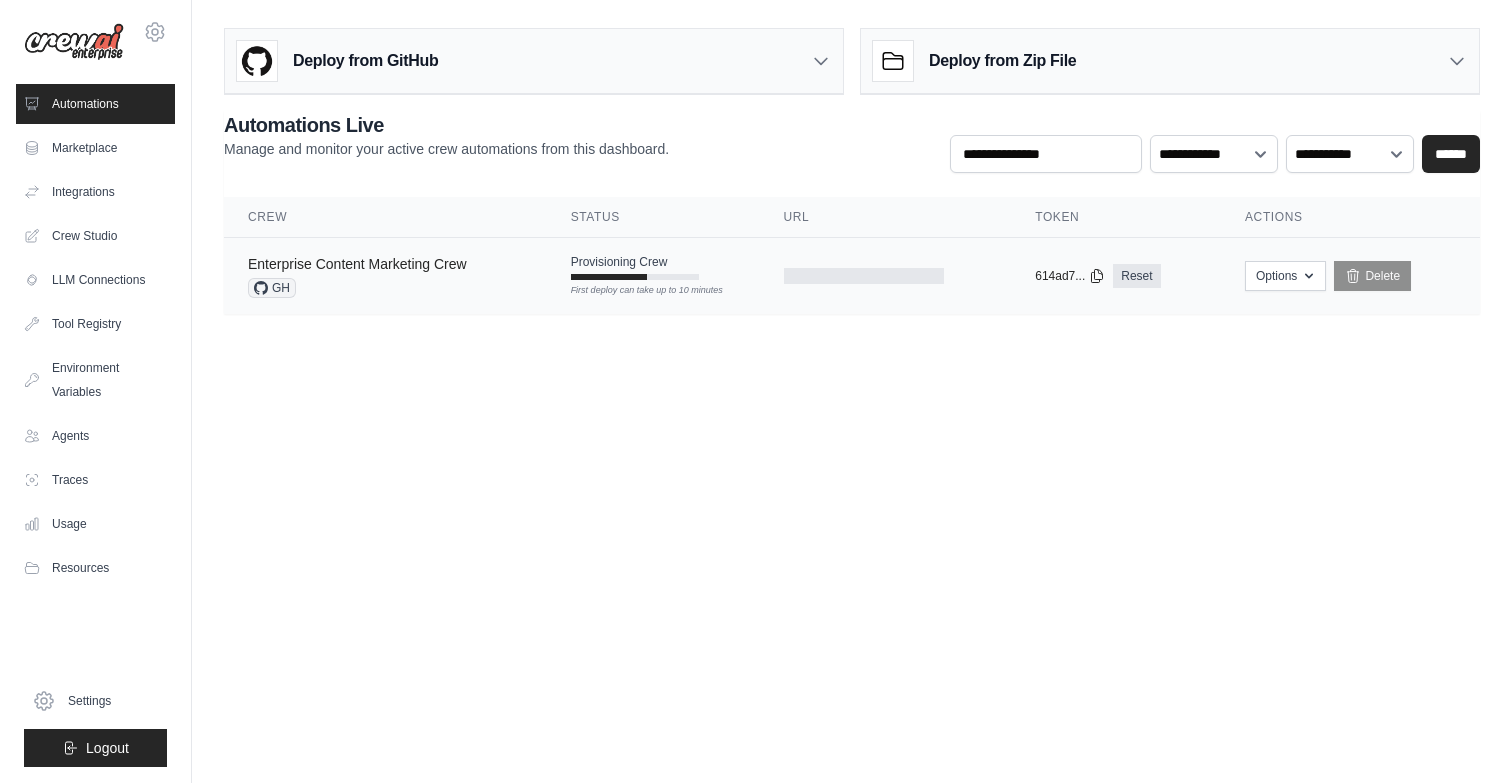 click on "Enterprise Content Marketing Crew" at bounding box center (357, 264) 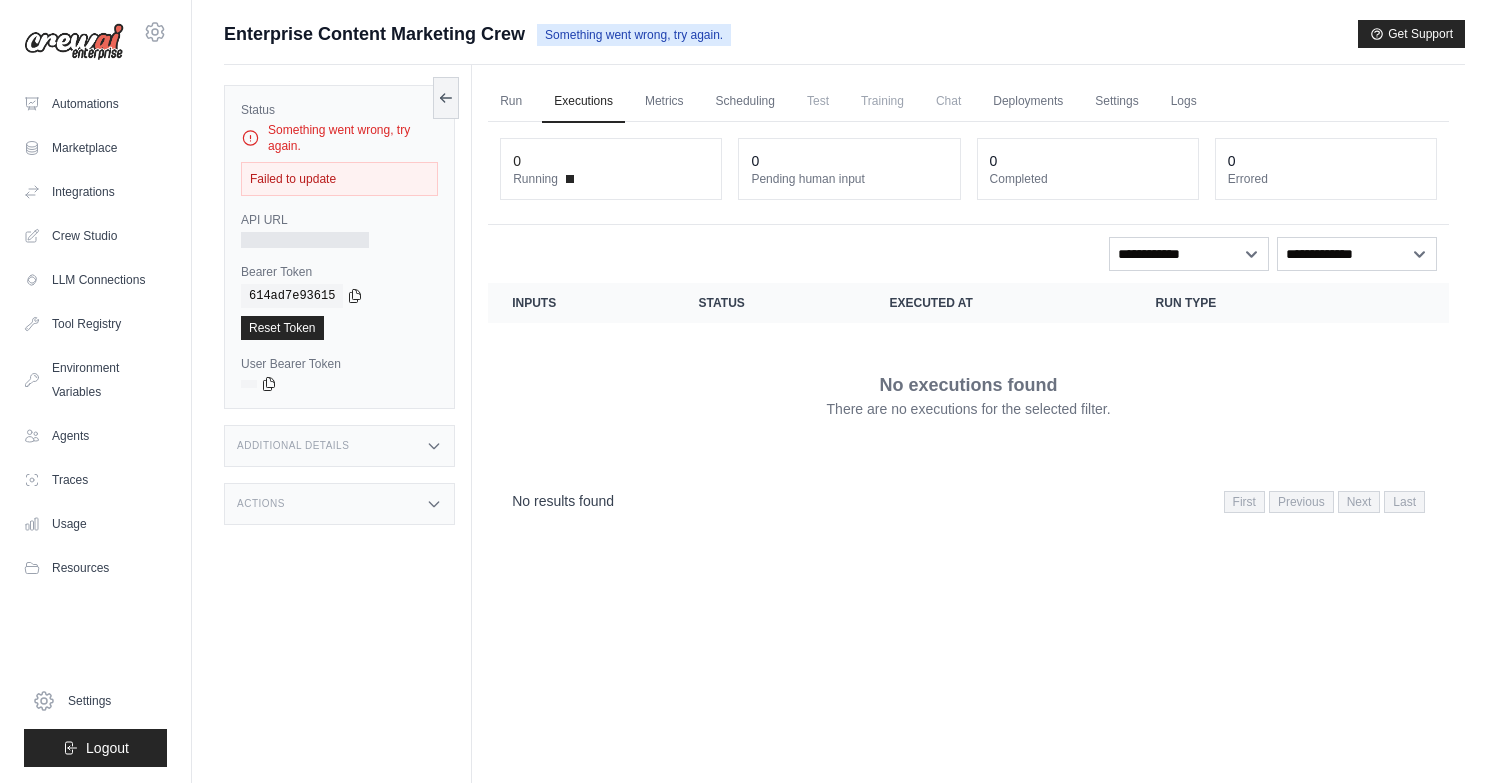 click on "Failed to update" at bounding box center [339, 179] 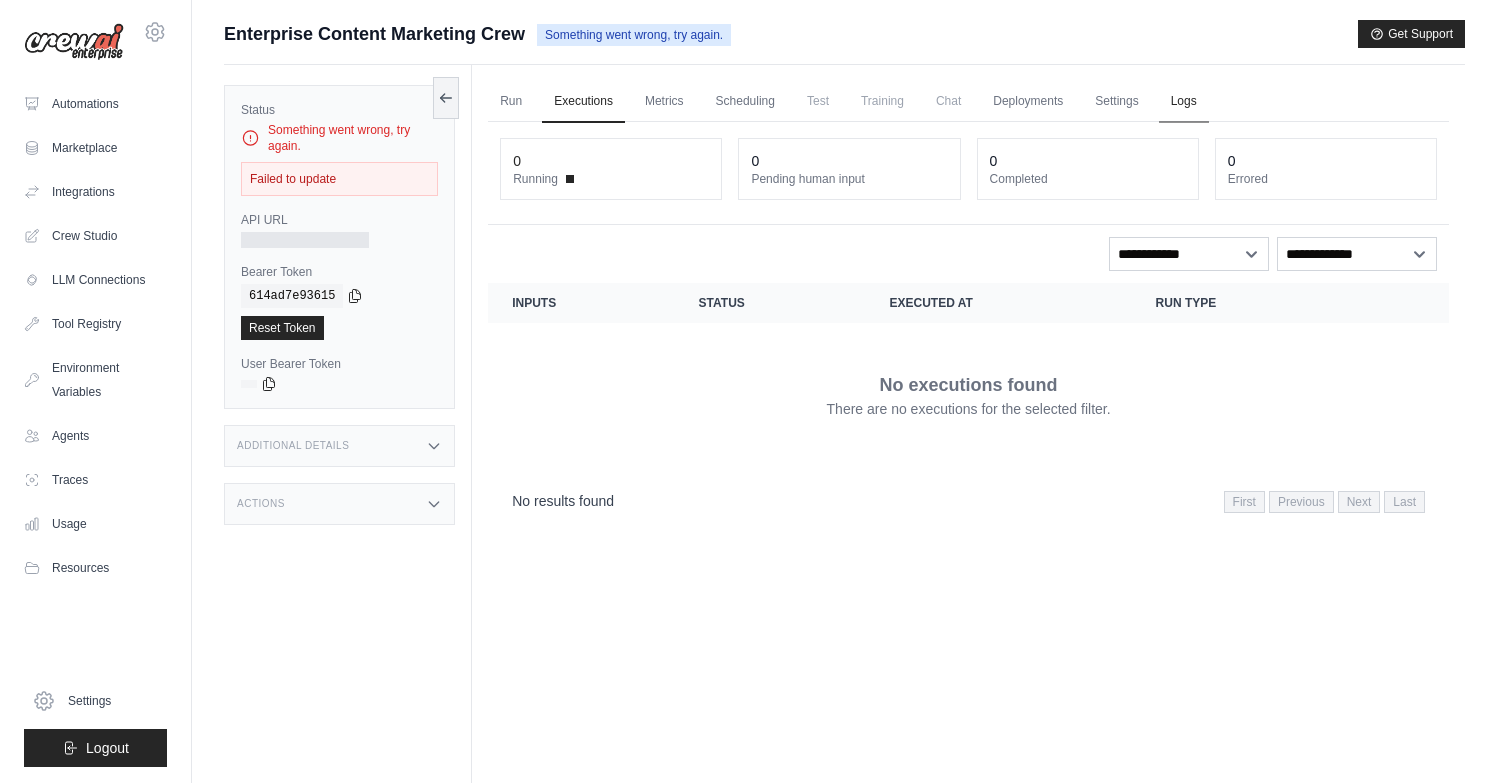click on "Logs" at bounding box center (1184, 102) 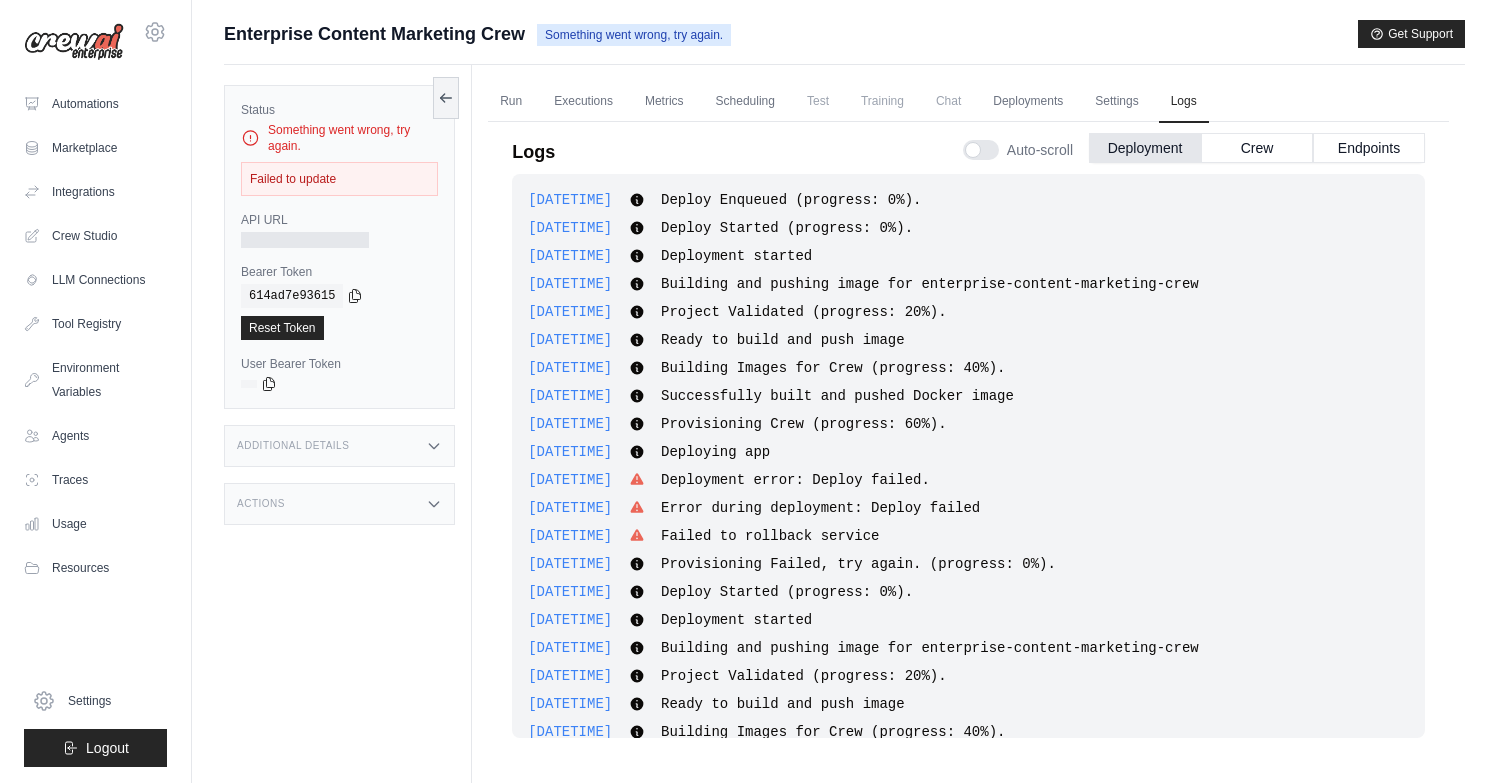scroll, scrollTop: 588, scrollLeft: 0, axis: vertical 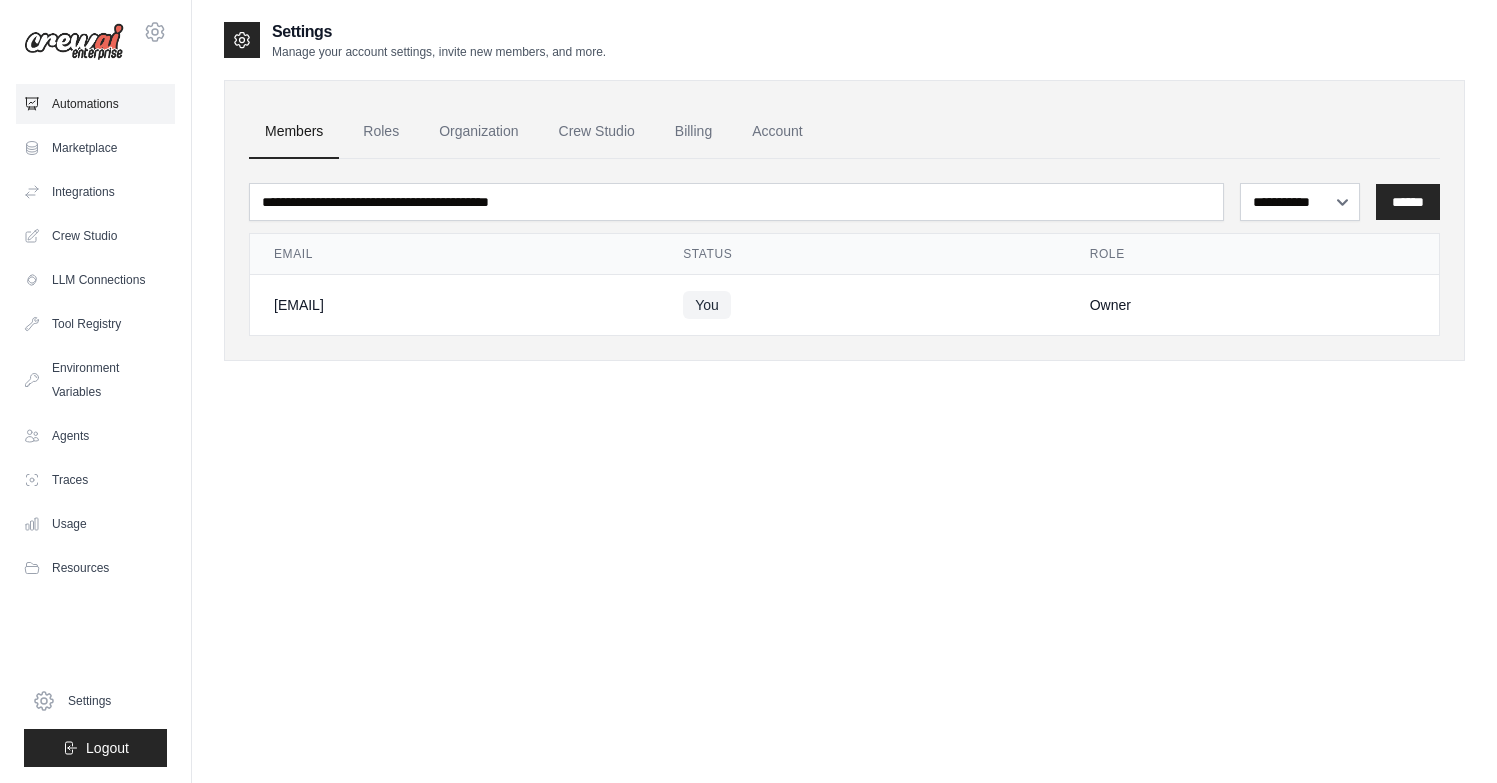 click on "Automations" at bounding box center (95, 104) 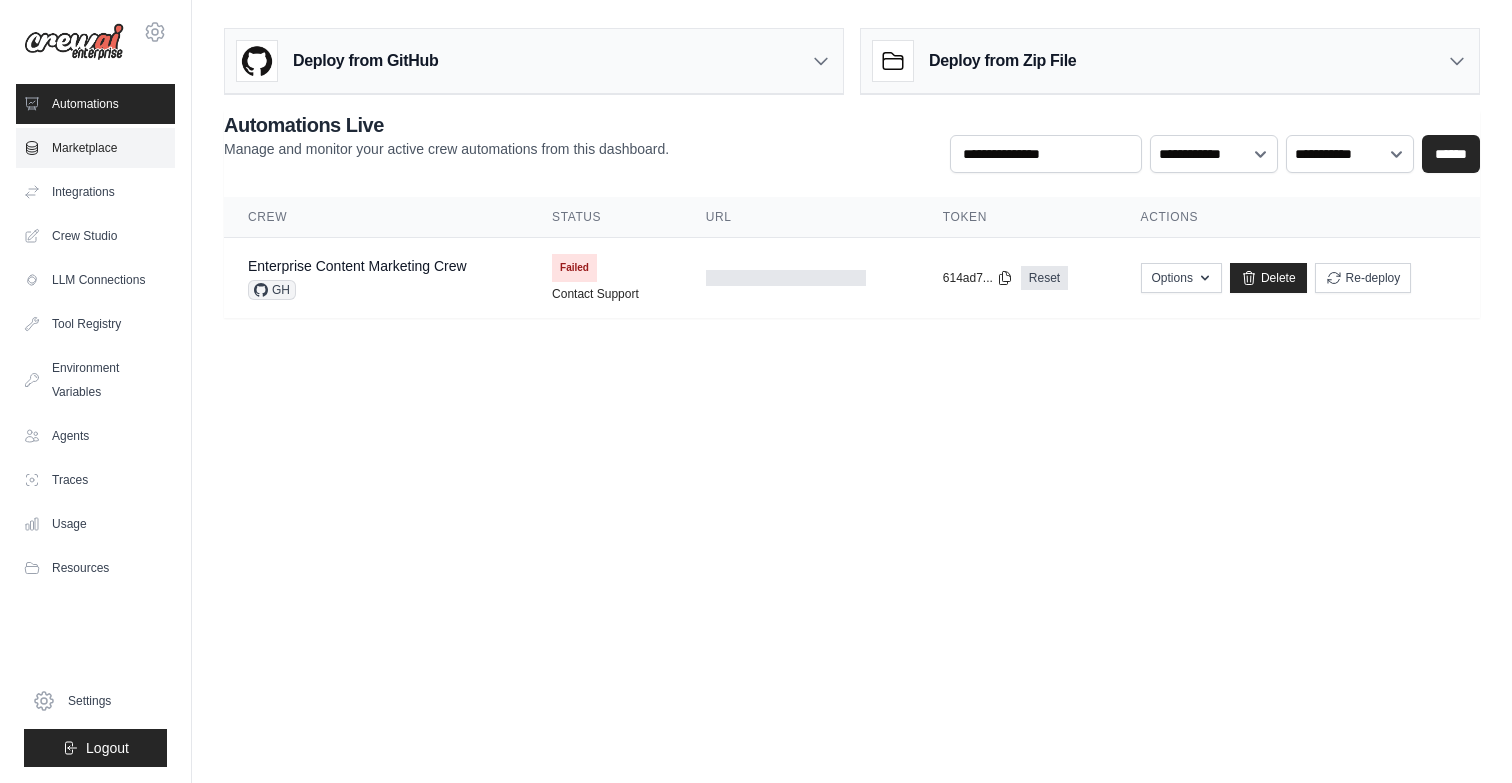 click on "Marketplace" at bounding box center (95, 148) 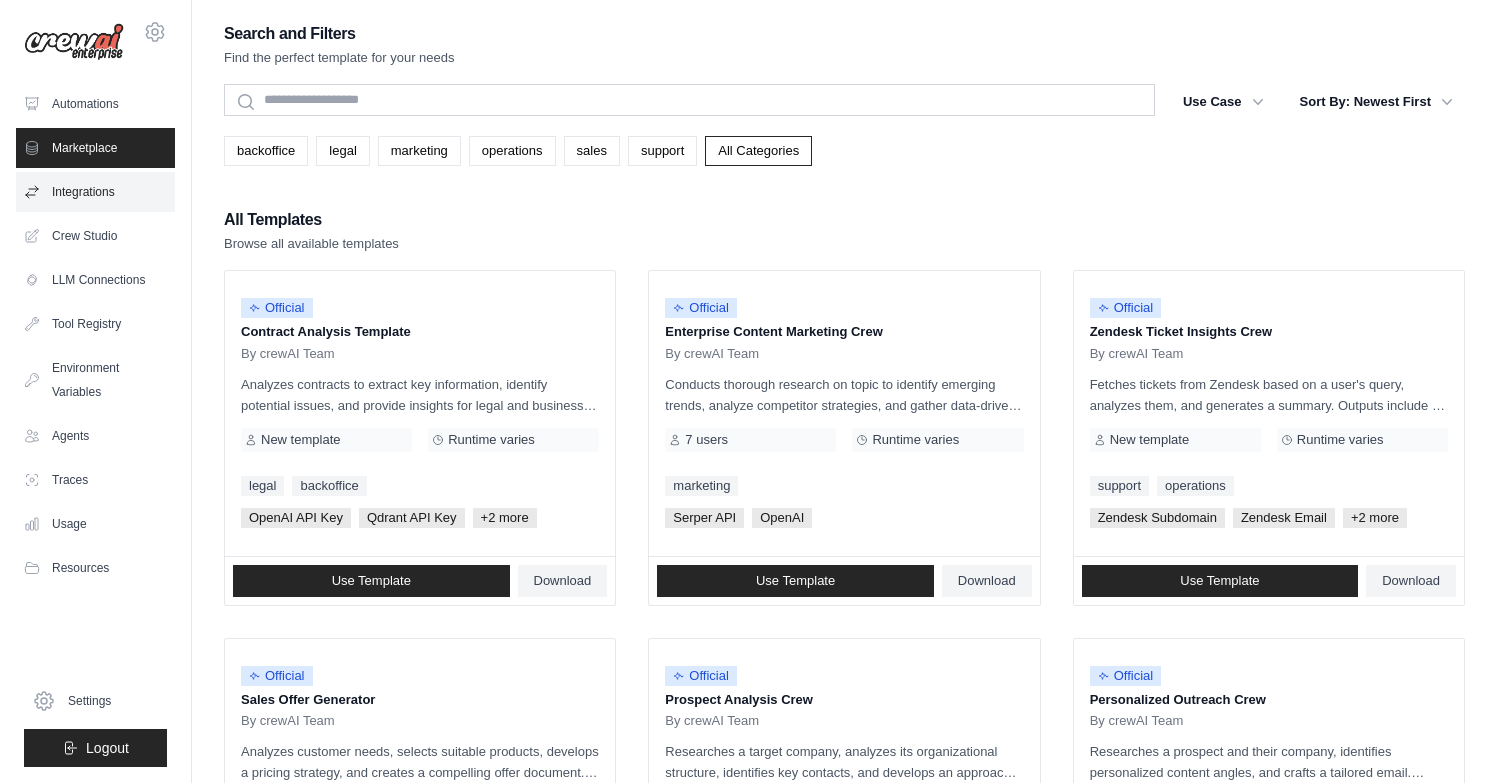 click on "Integrations" at bounding box center [95, 192] 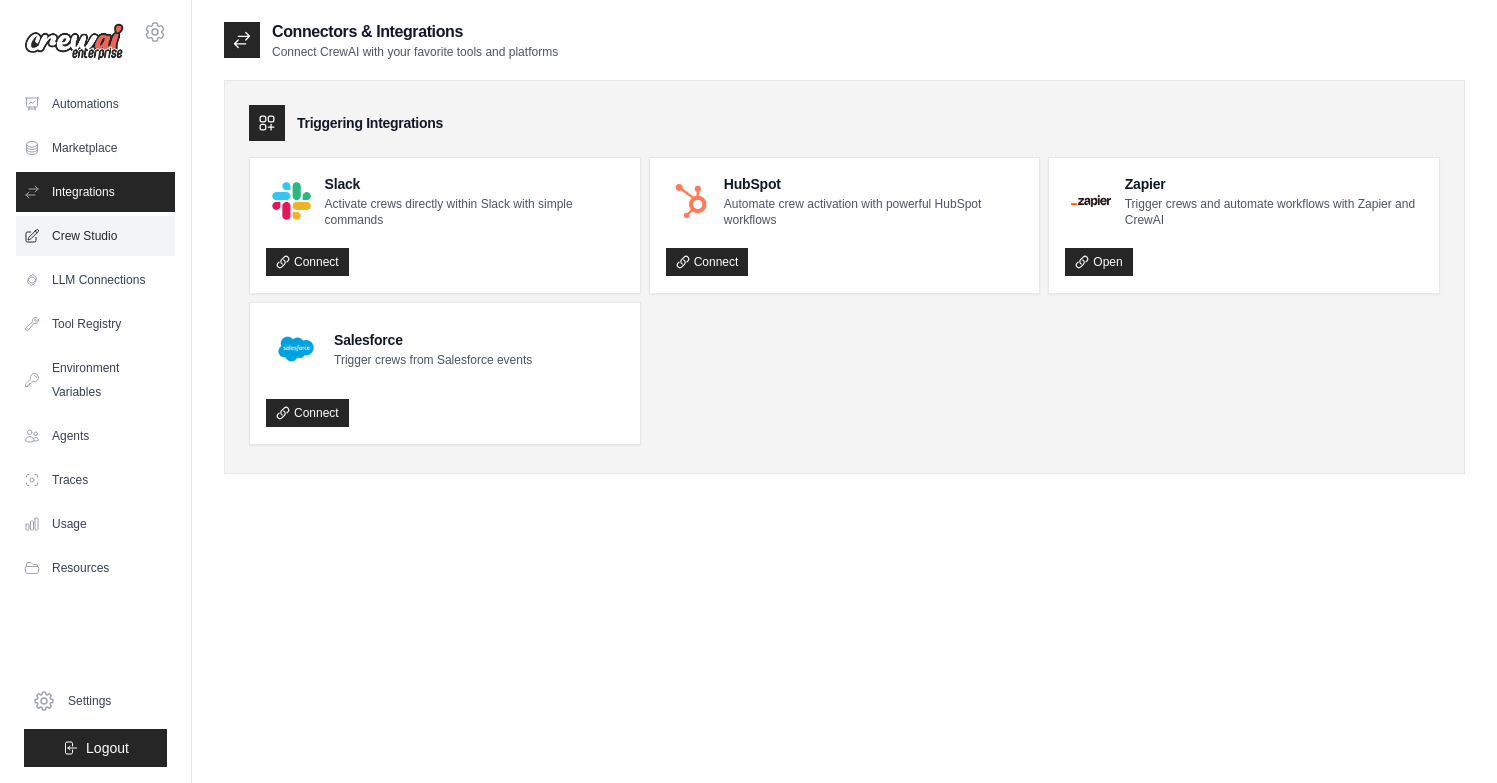 click on "Crew Studio" at bounding box center [95, 236] 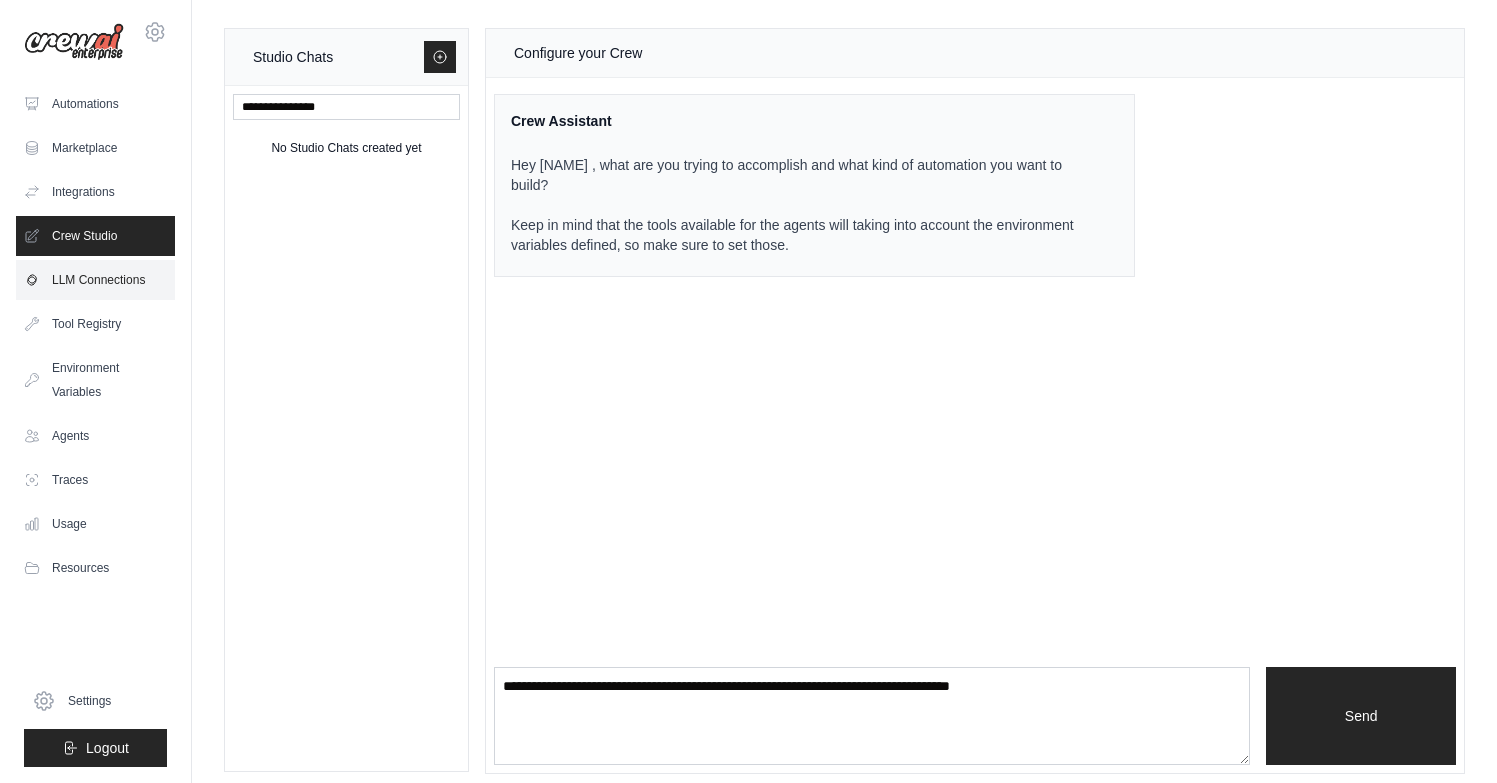 click on "LLM Connections" at bounding box center (95, 280) 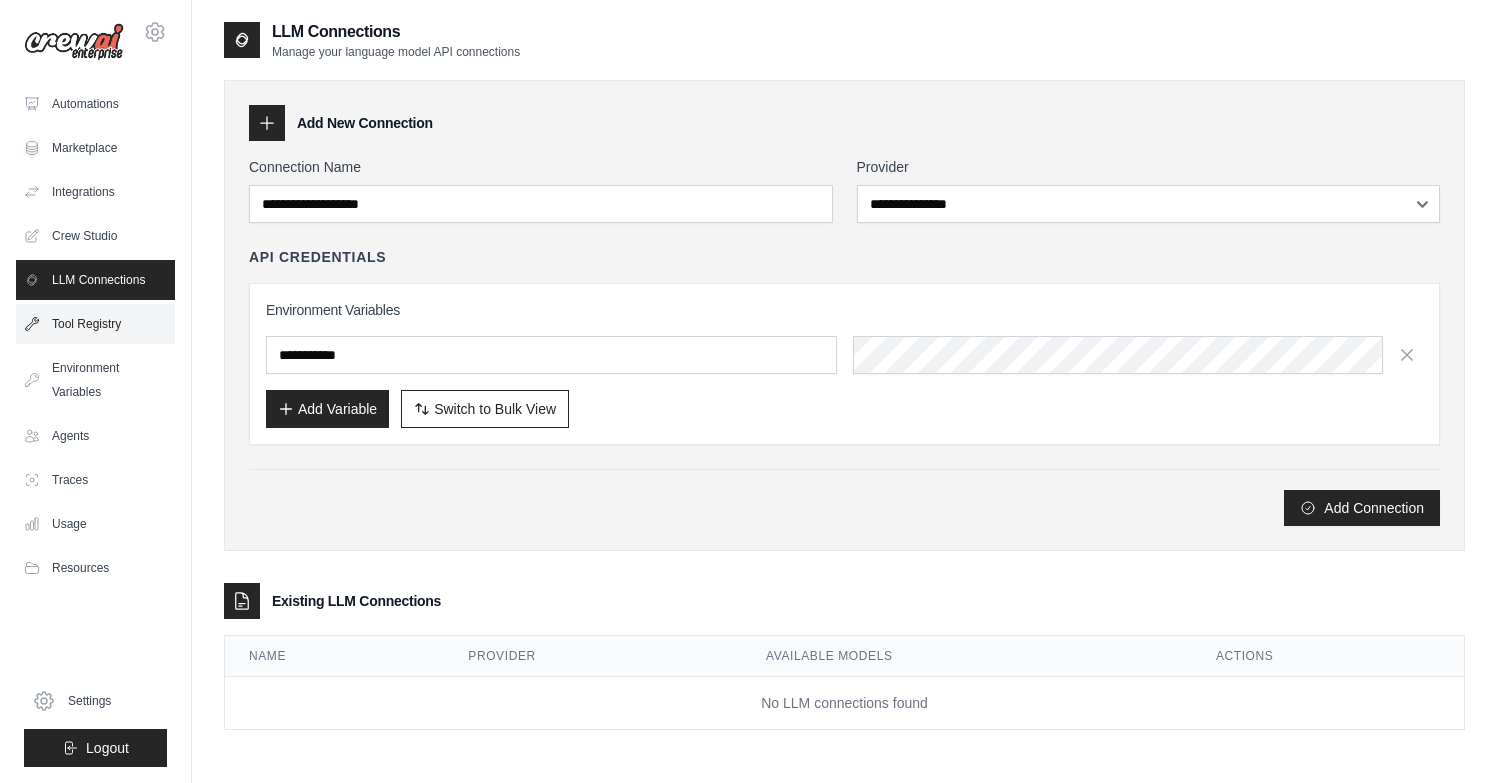 click on "Tool Registry" at bounding box center [95, 324] 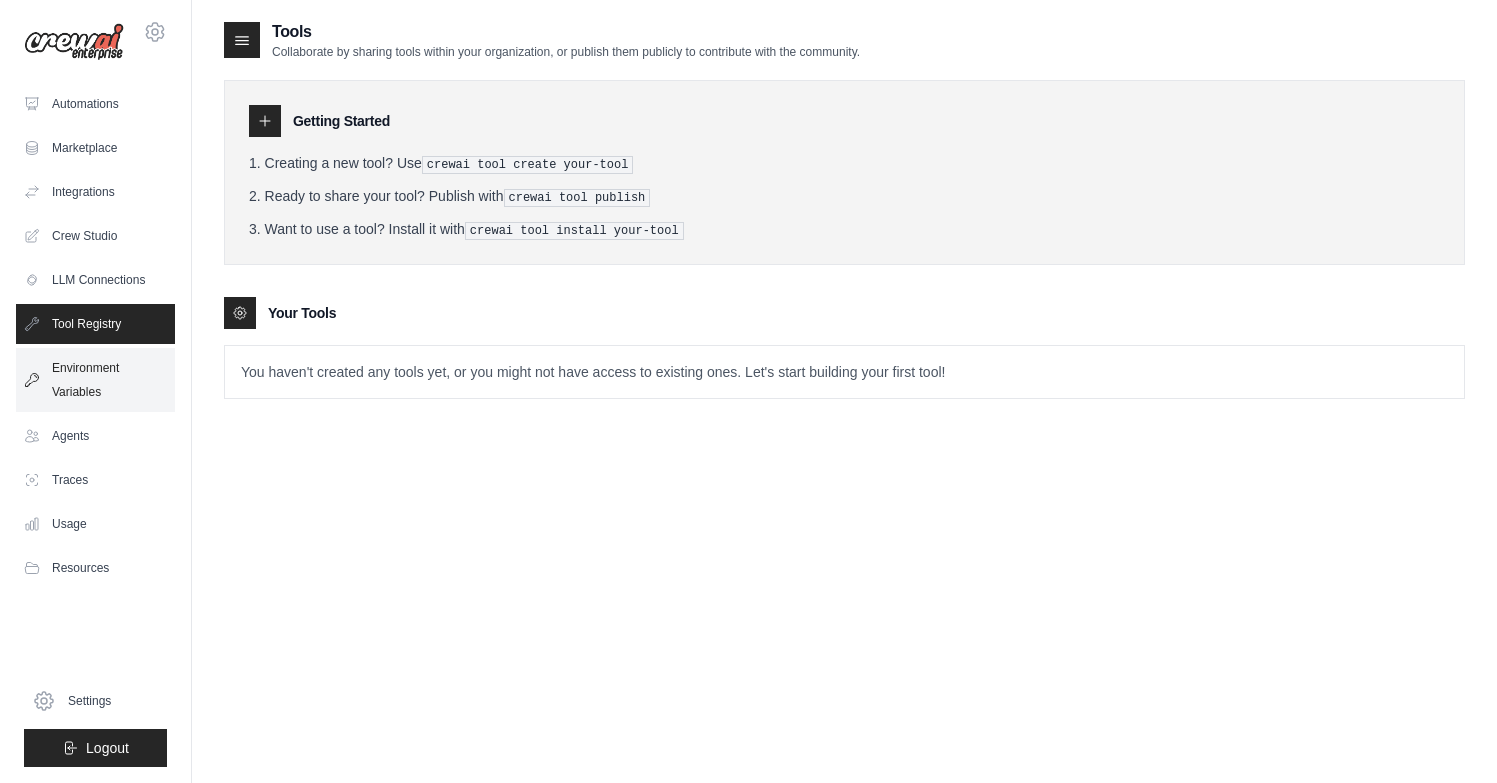 click on "Environment Variables" at bounding box center [95, 380] 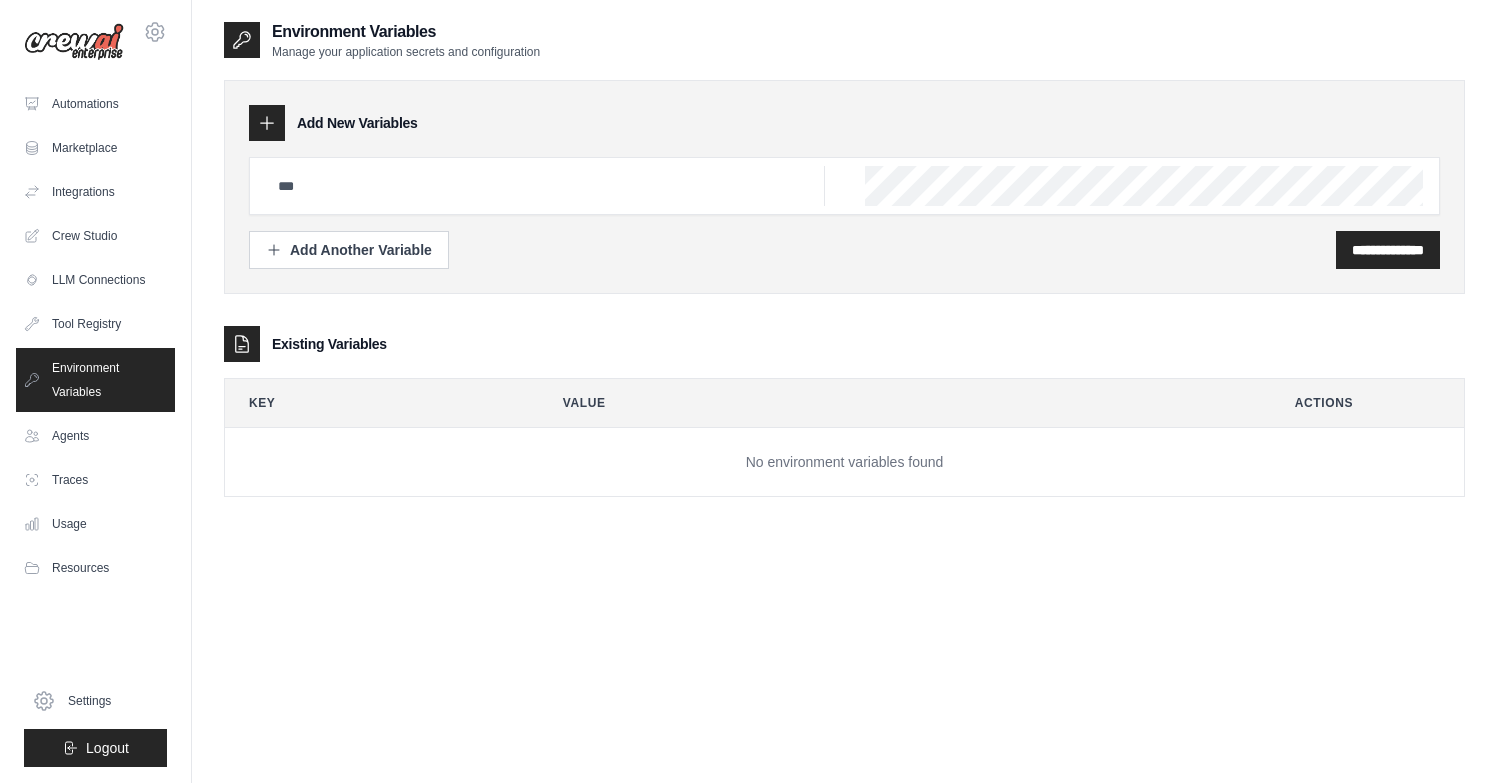 click on "Automations
Marketplace
Integrations
Crew Studio
LLM Connections" at bounding box center [95, 336] 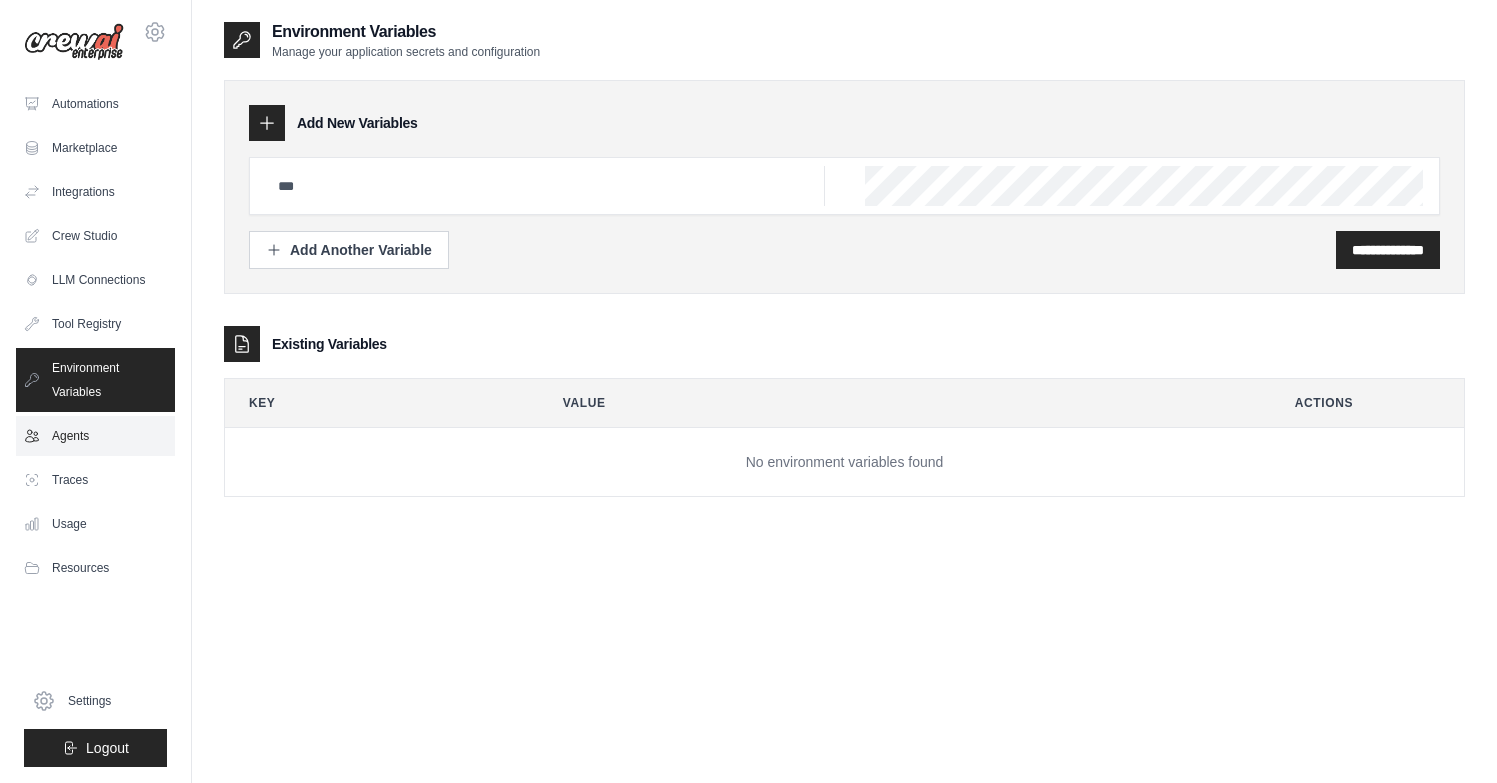 click on "Agents" at bounding box center [95, 436] 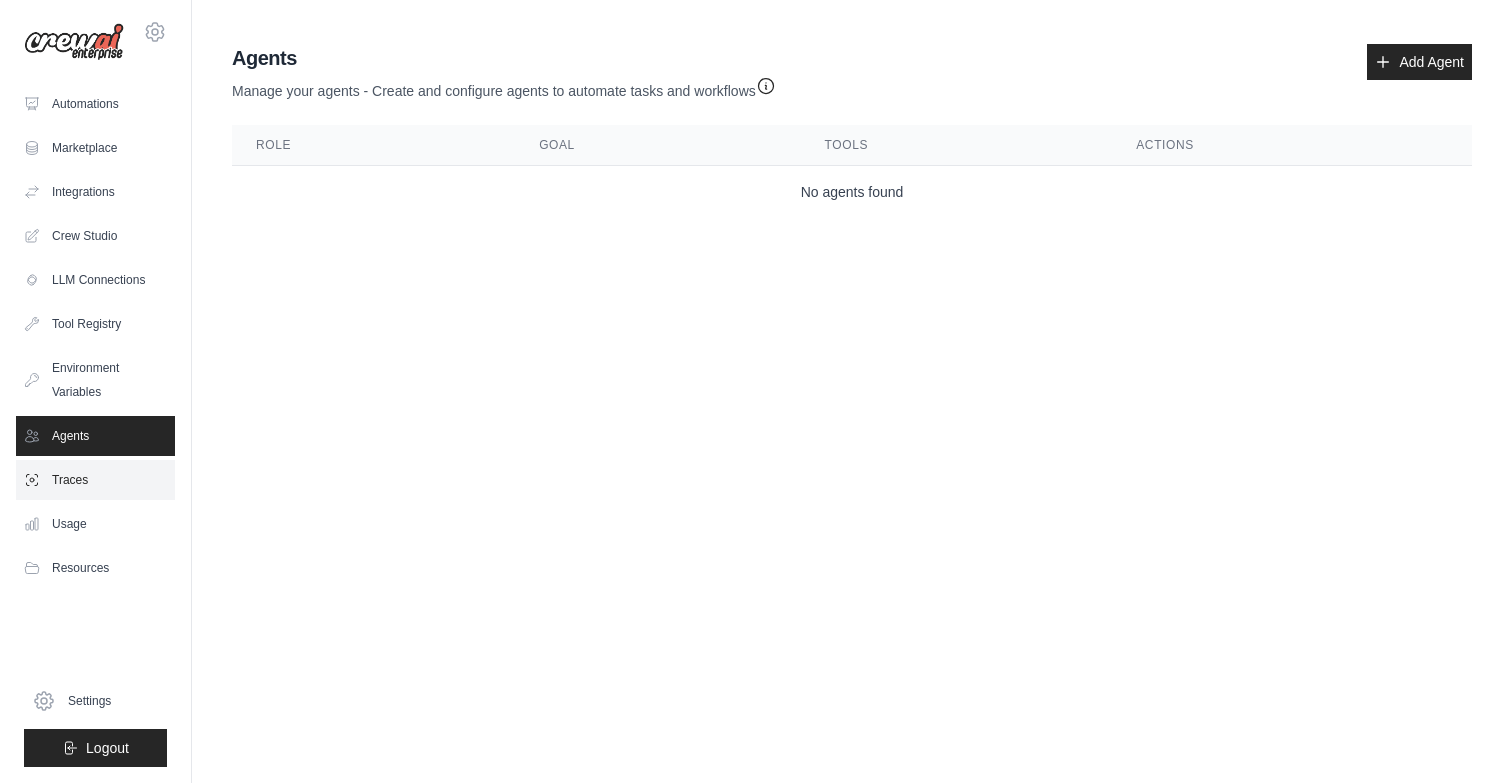 click on "Traces" at bounding box center (95, 480) 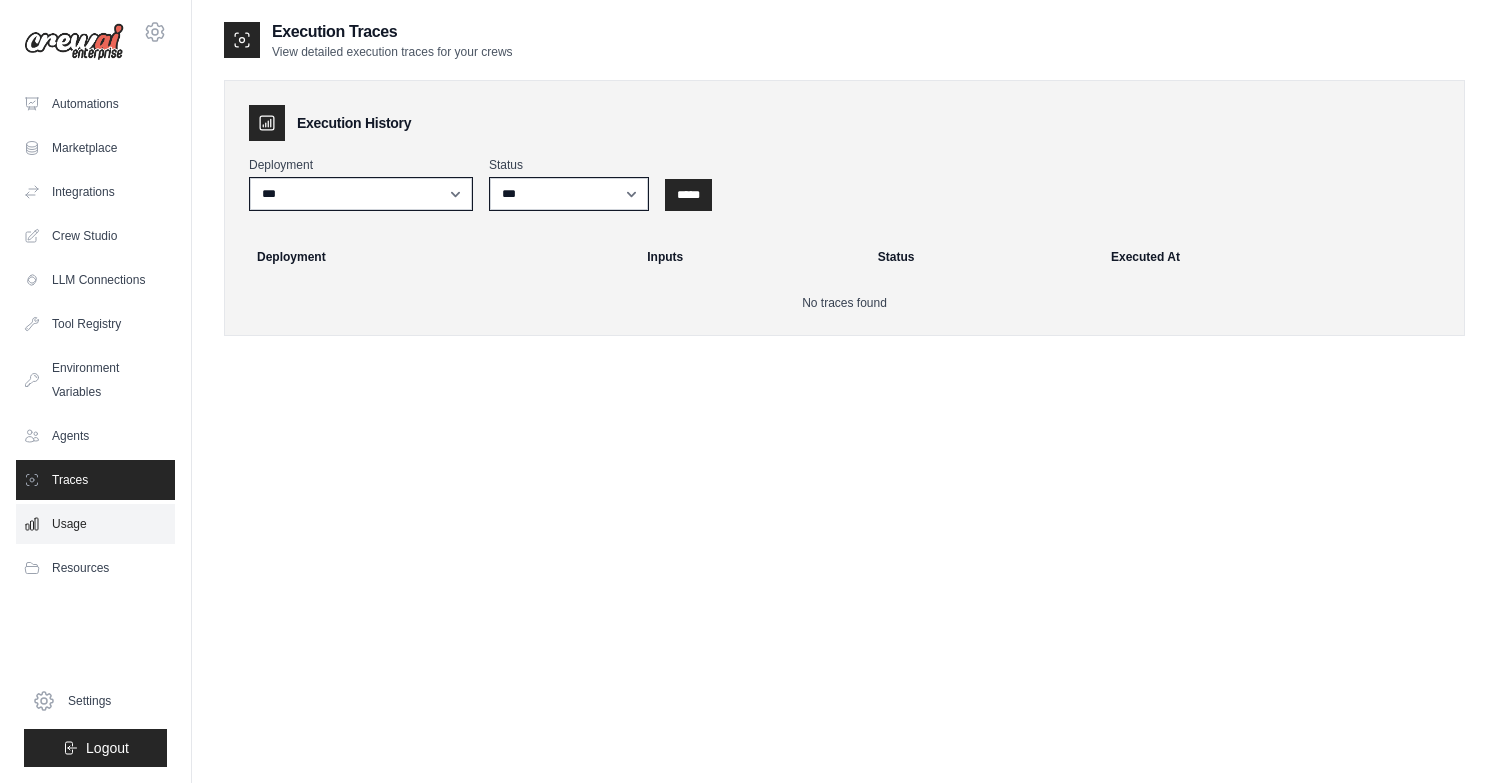 click on "Usage" at bounding box center [95, 524] 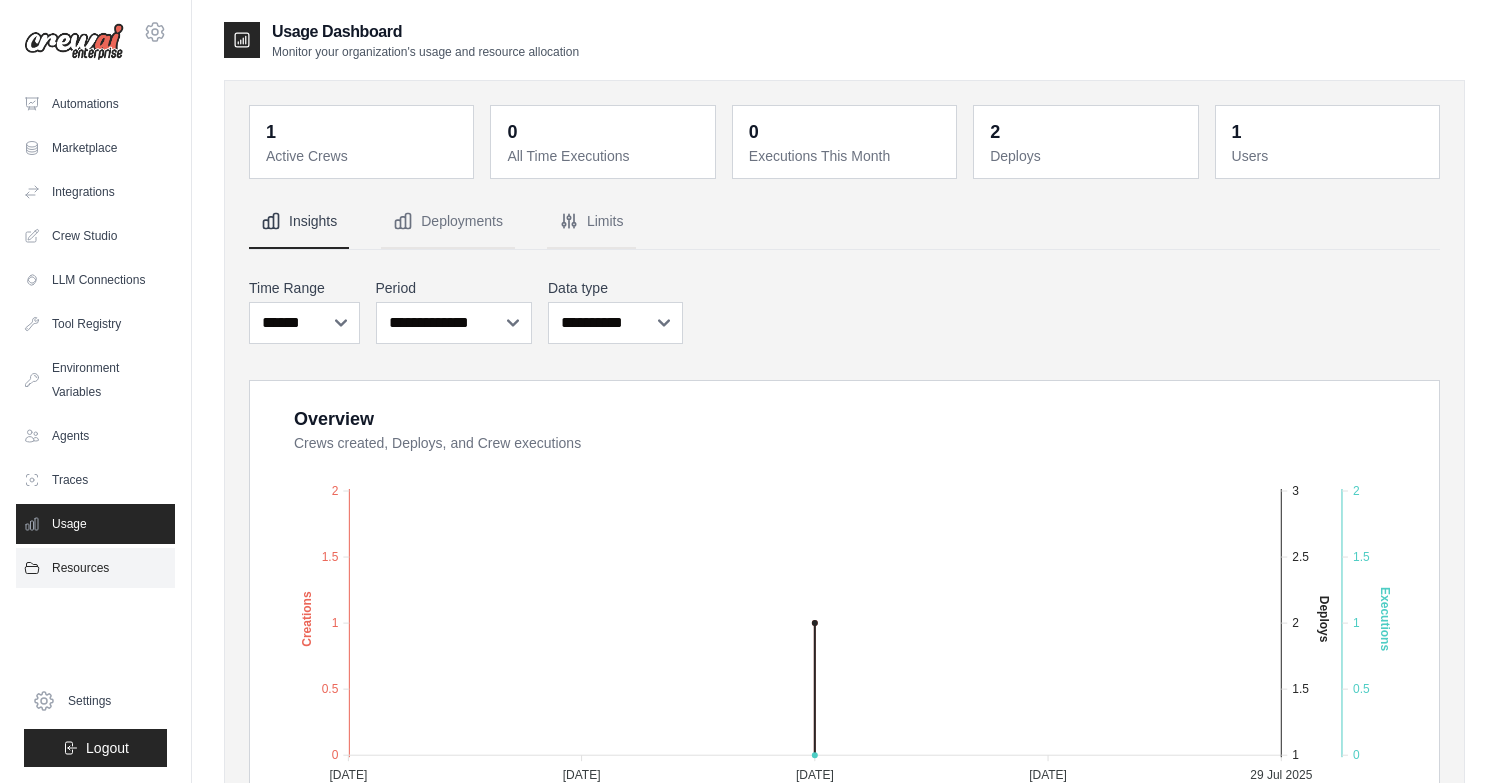click on "Resources" at bounding box center (95, 568) 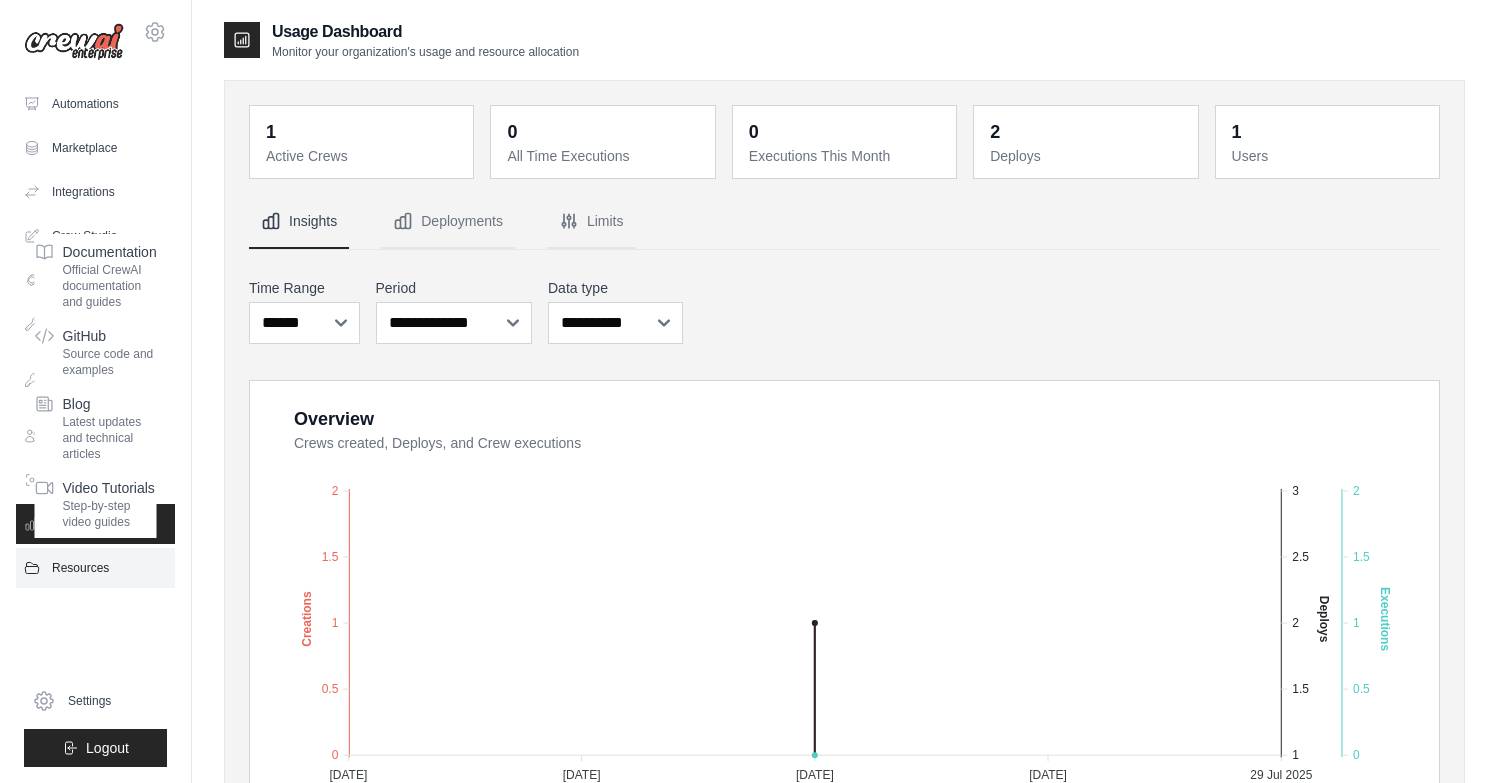 click on "Resources" at bounding box center [95, 568] 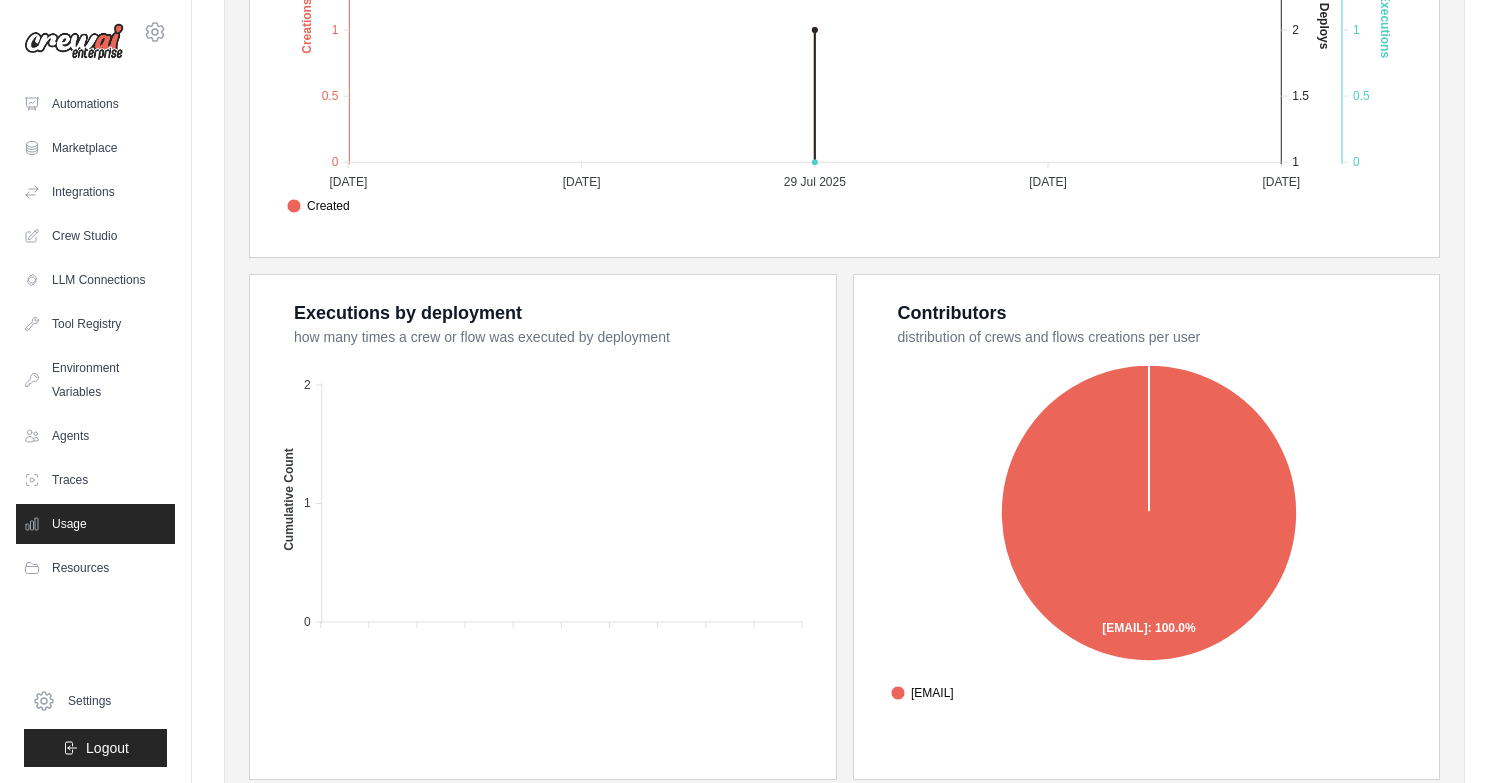 scroll, scrollTop: 667, scrollLeft: 0, axis: vertical 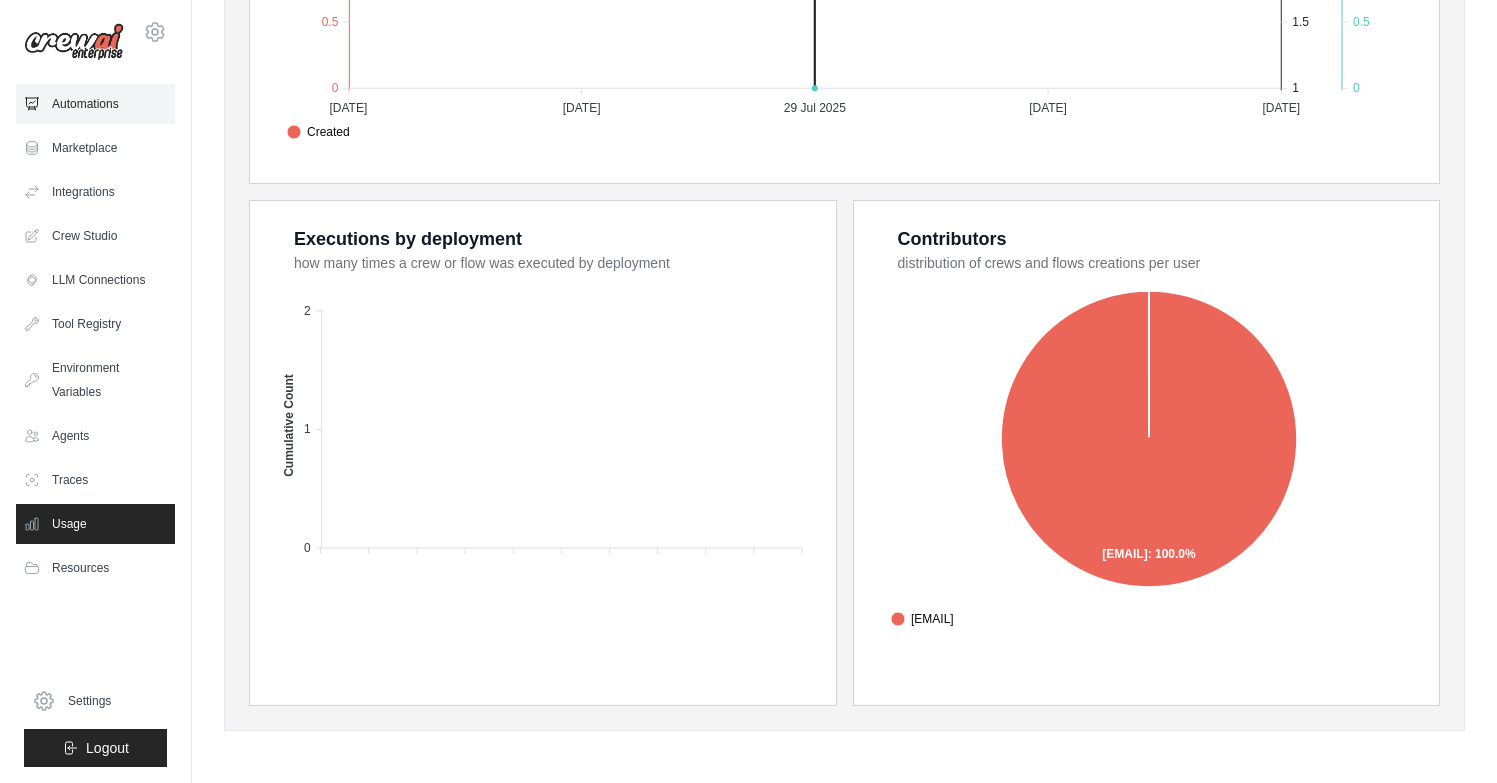 click on "Automations" at bounding box center [95, 104] 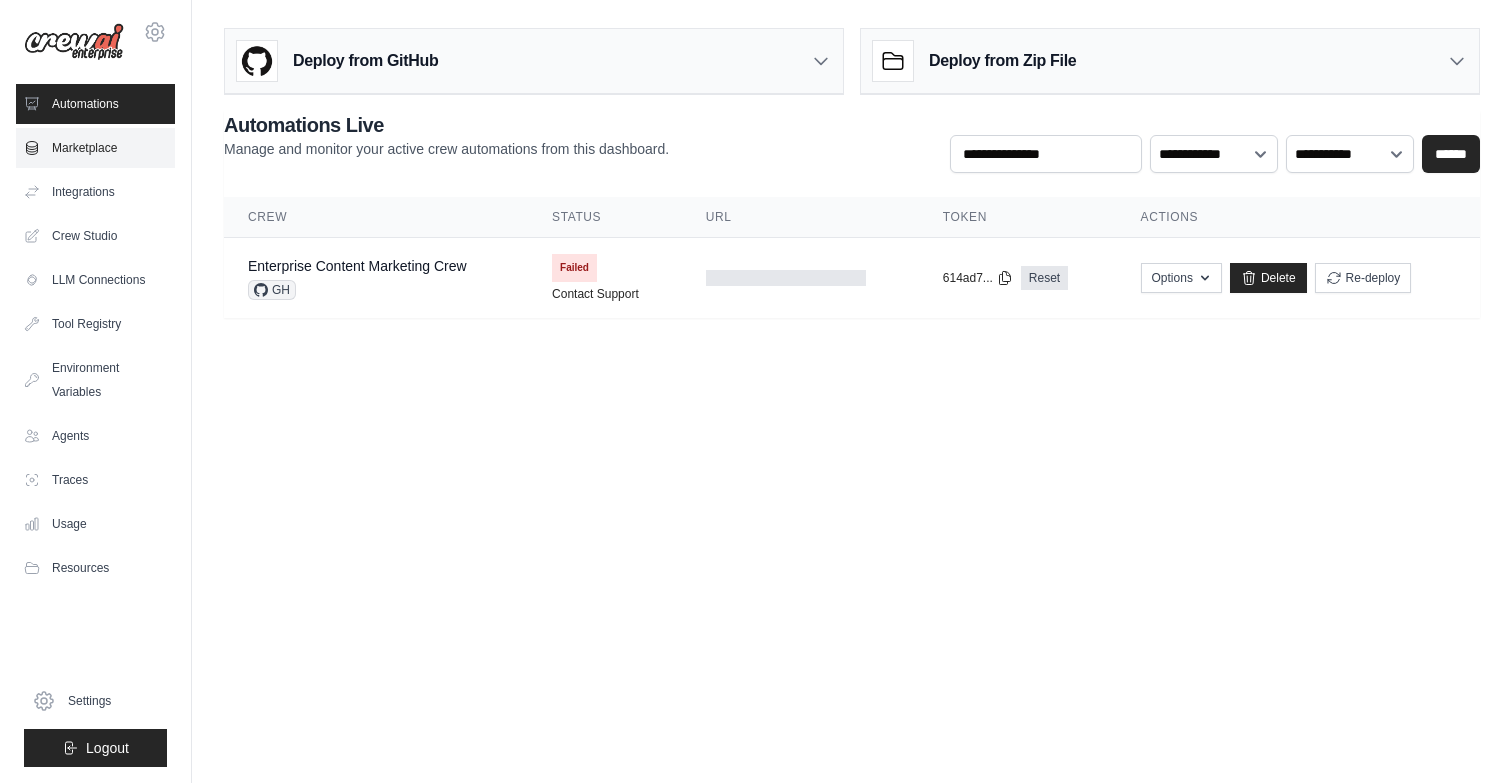 click on "Marketplace" at bounding box center [95, 148] 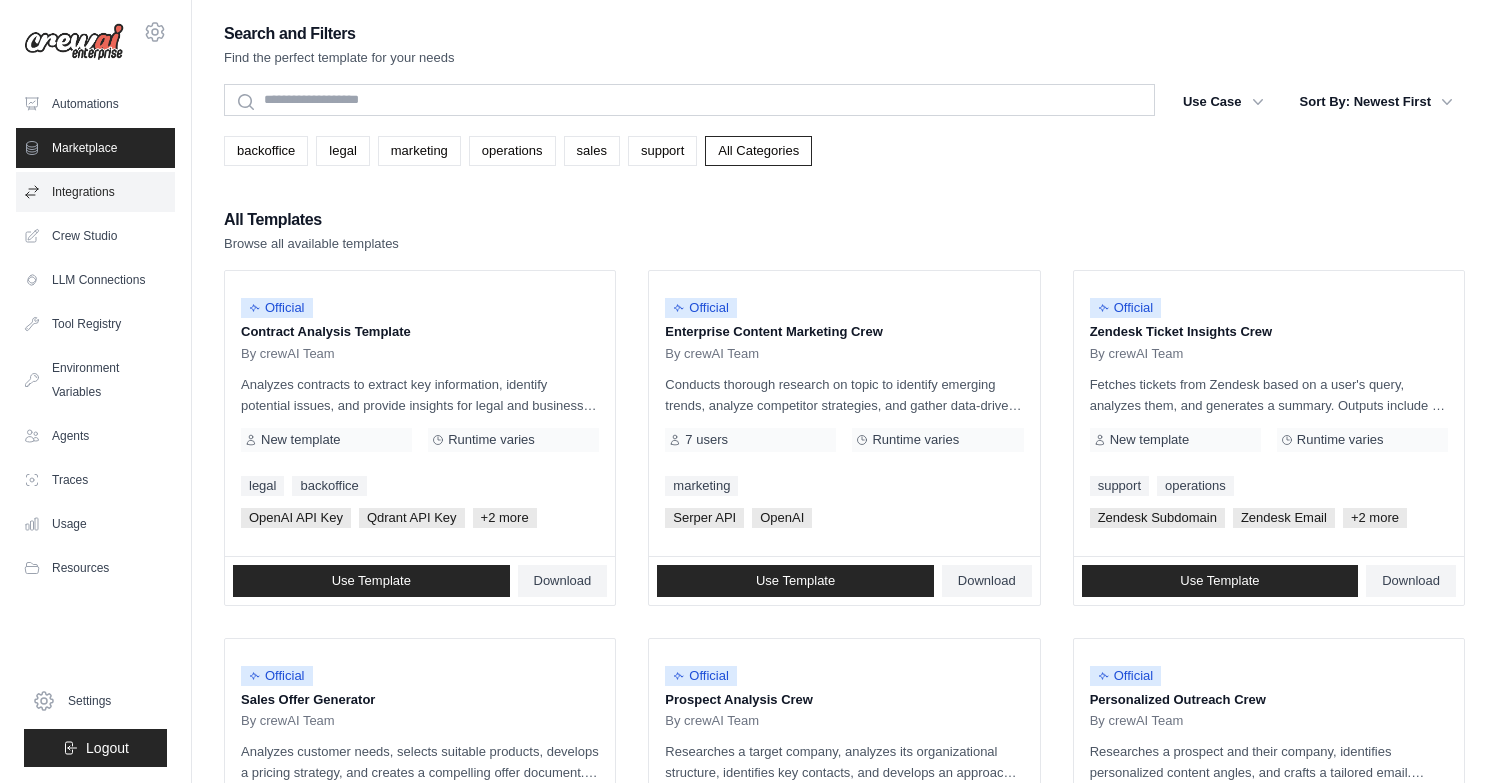 click on "Integrations" at bounding box center [95, 192] 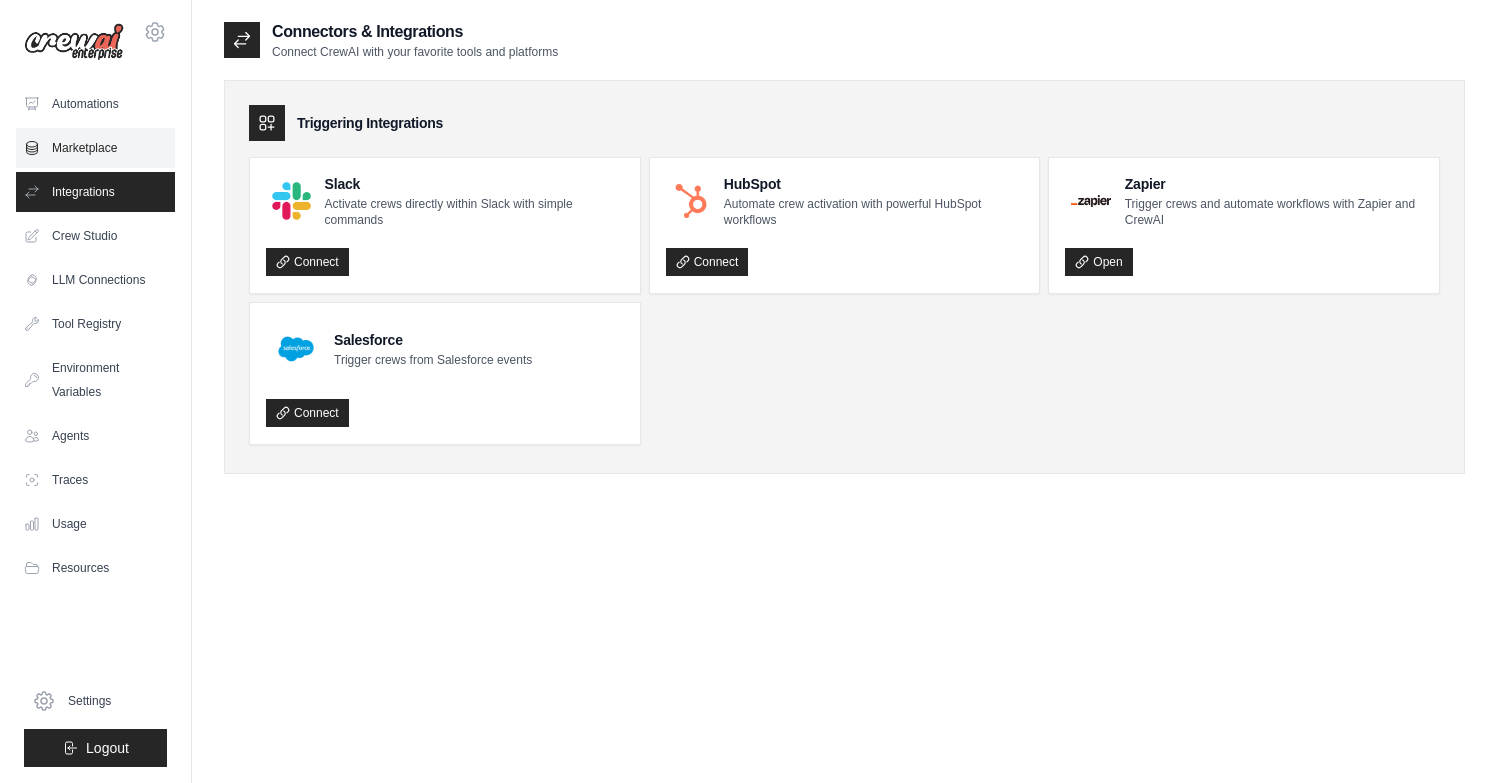 click on "Marketplace" at bounding box center [95, 148] 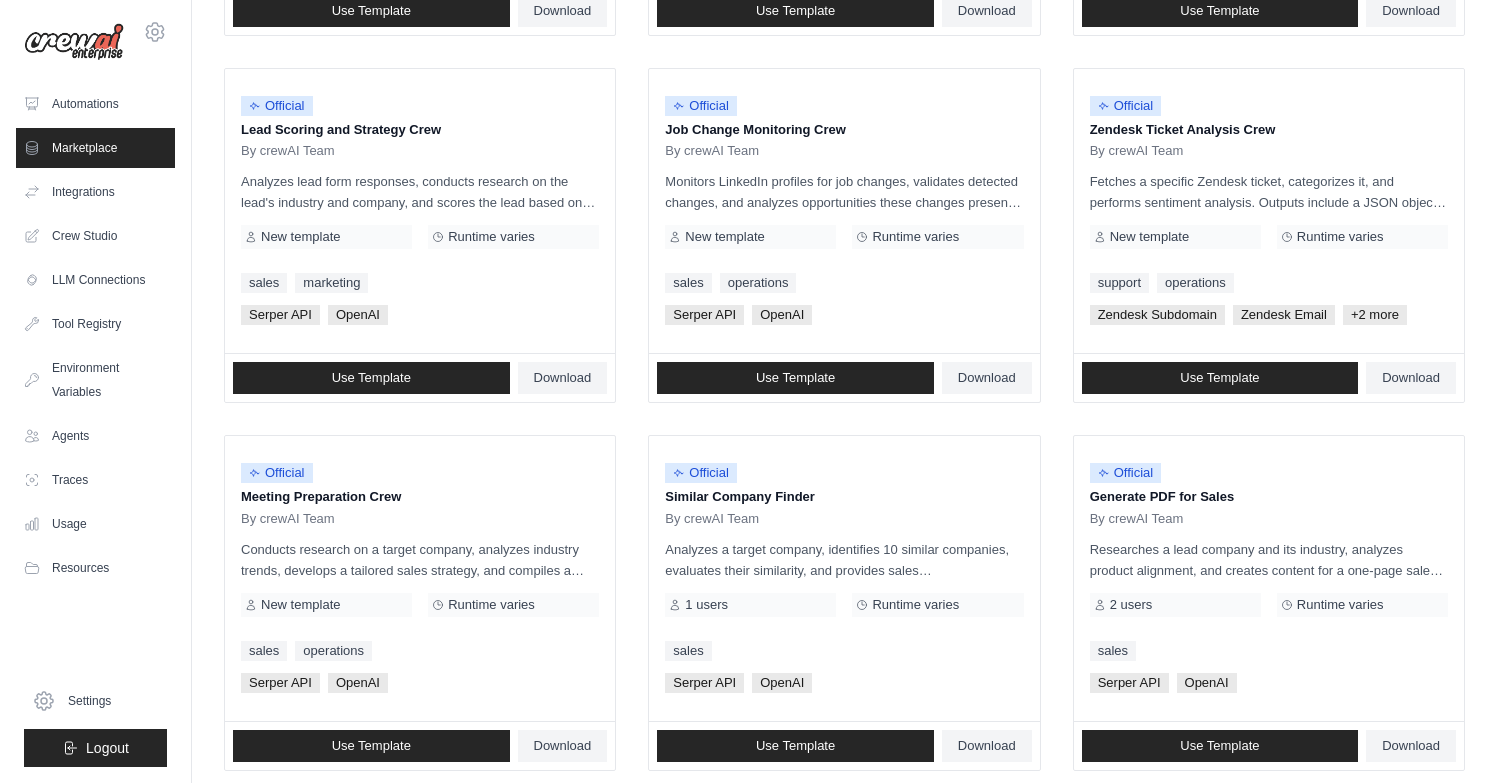 scroll, scrollTop: 1070, scrollLeft: 0, axis: vertical 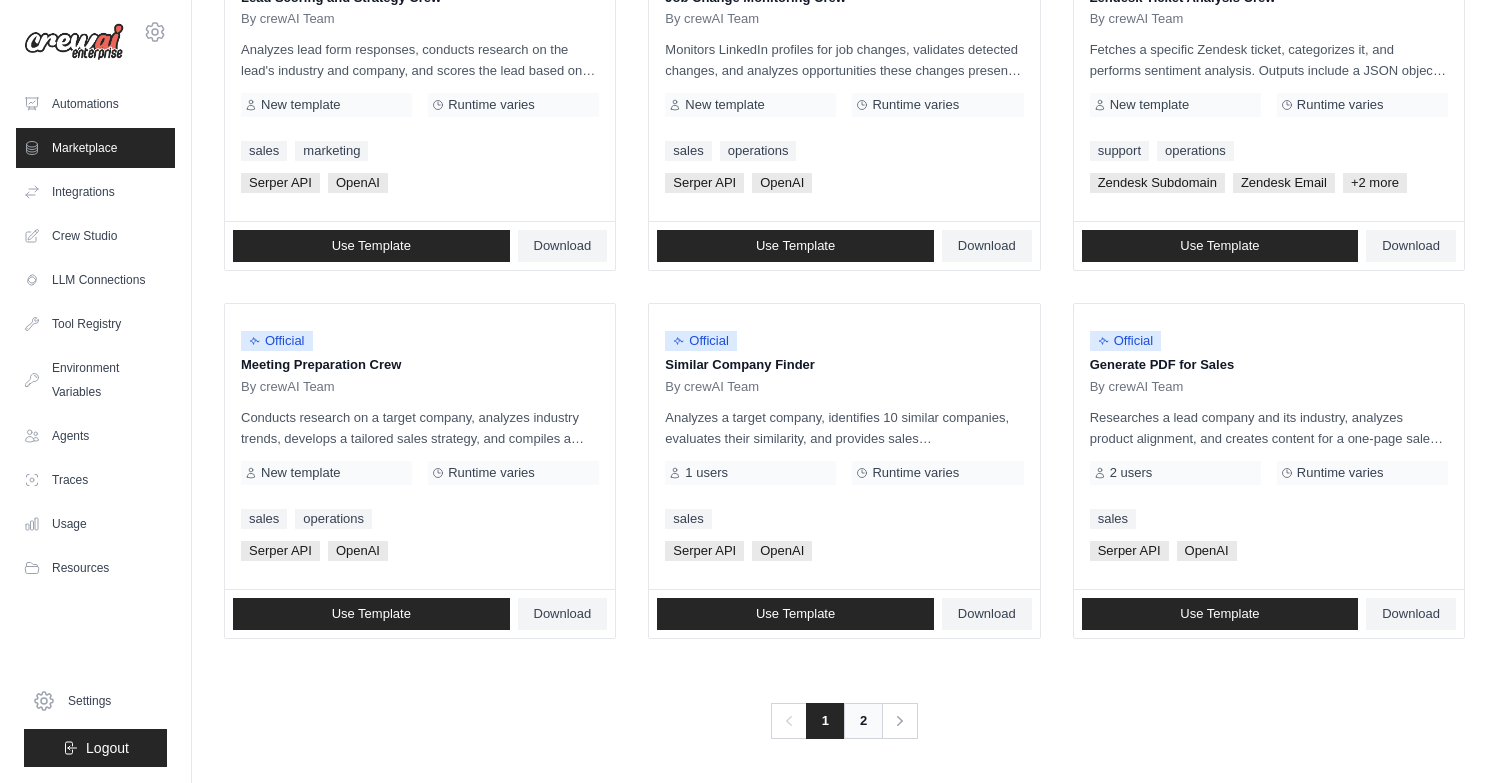 click on "2" at bounding box center [863, 721] 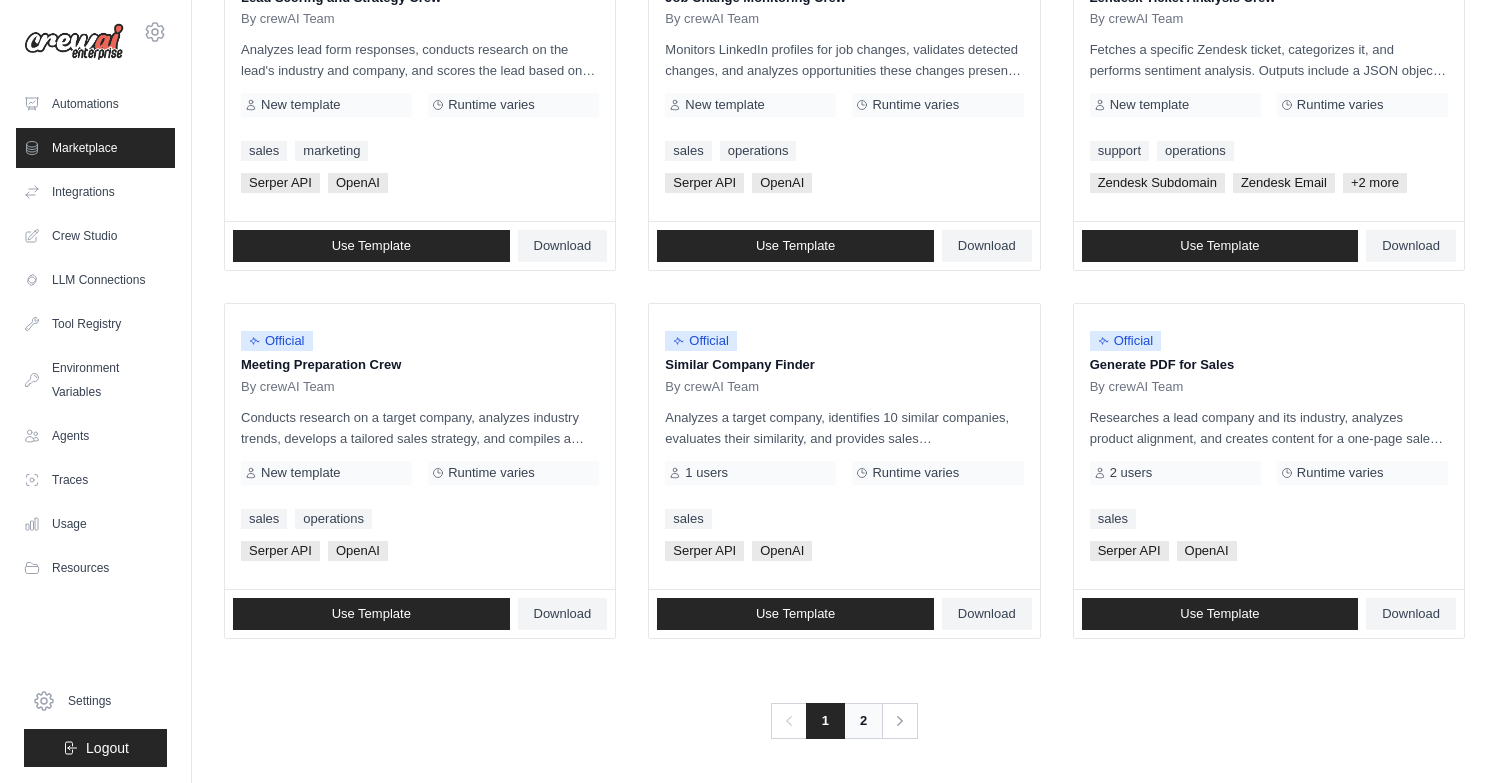 scroll, scrollTop: 0, scrollLeft: 0, axis: both 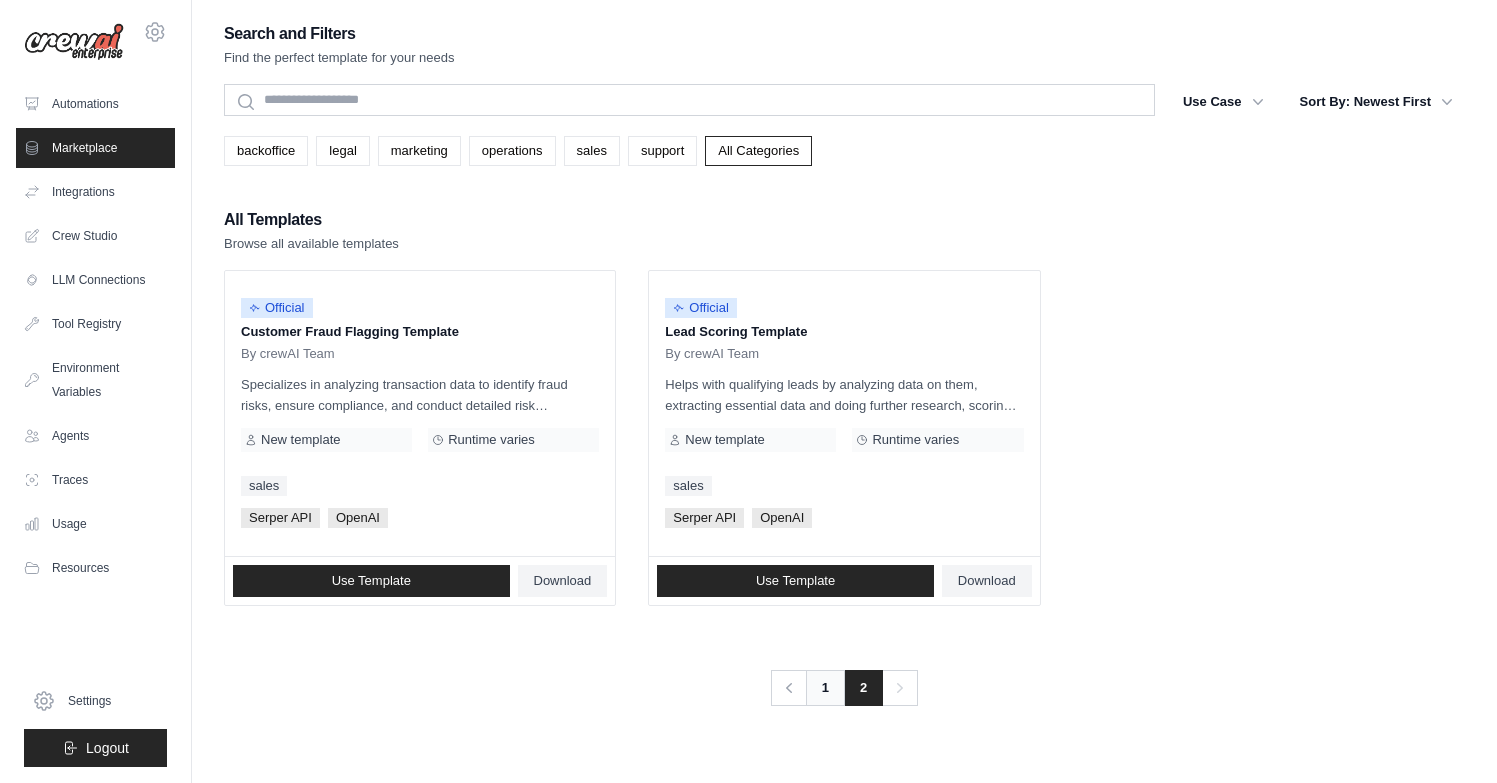 click on "1" at bounding box center [825, 688] 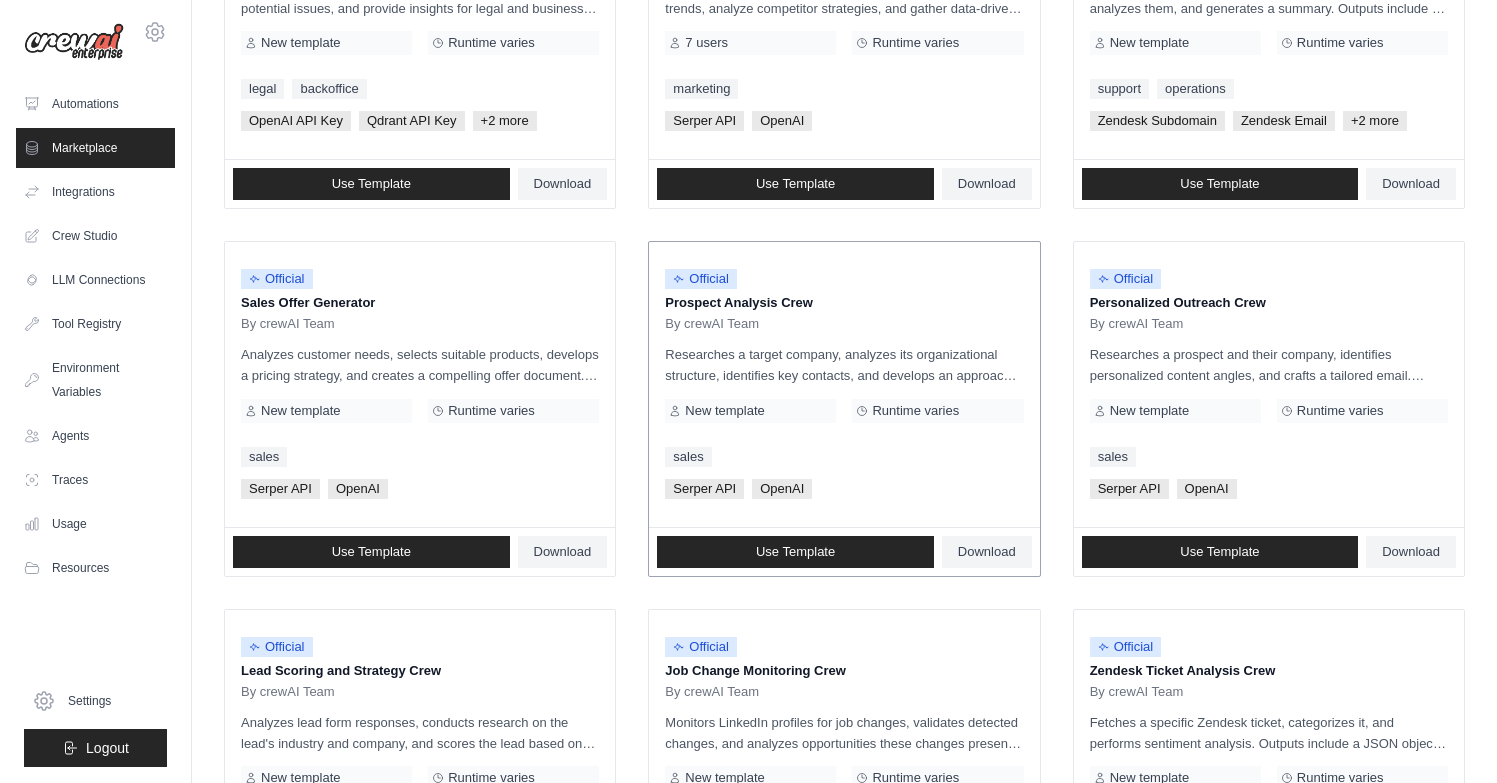 scroll, scrollTop: 441, scrollLeft: 0, axis: vertical 